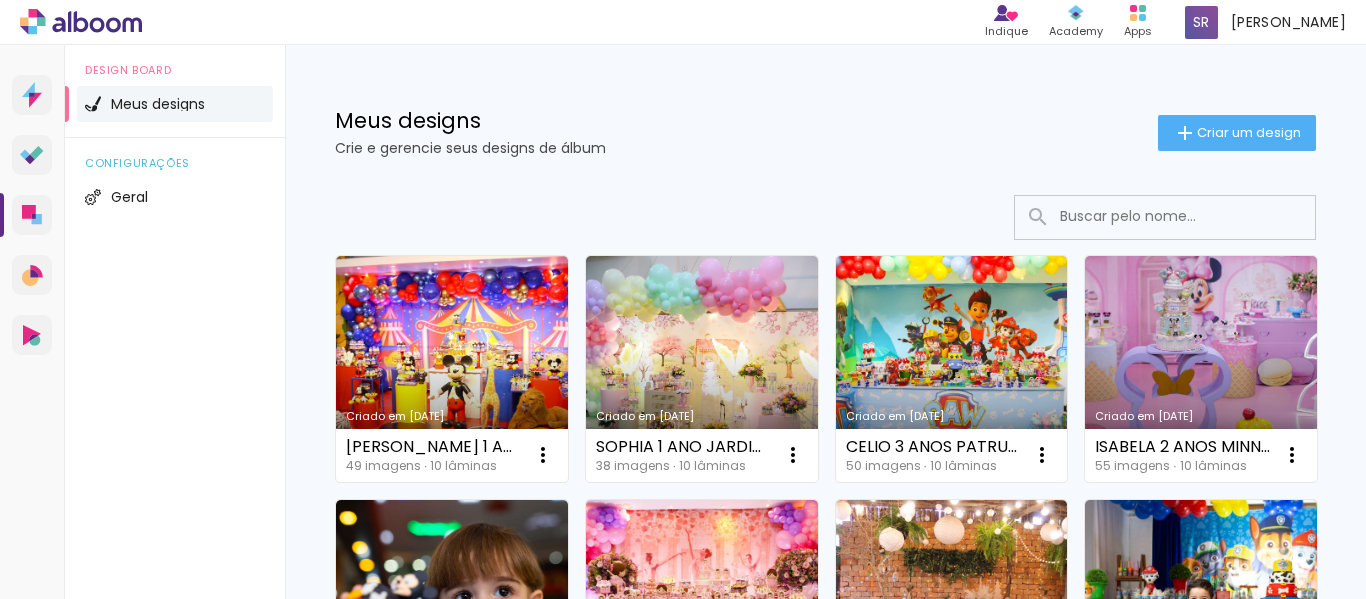 scroll, scrollTop: 0, scrollLeft: 0, axis: both 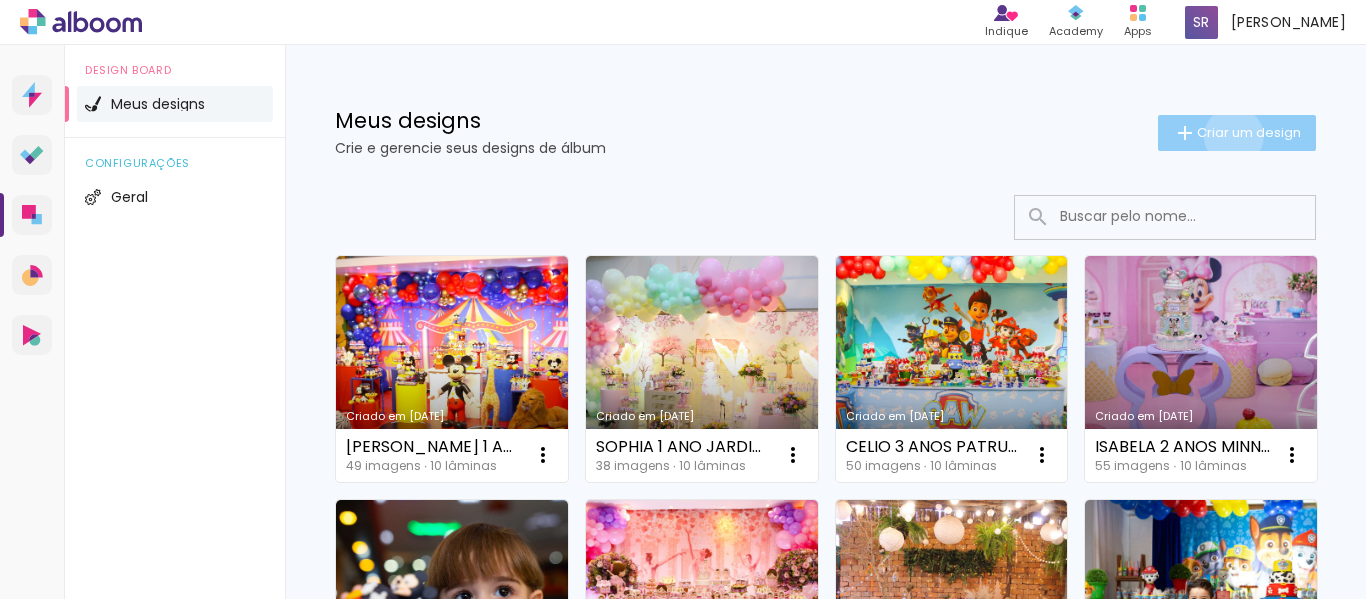 click on "Criar um design" 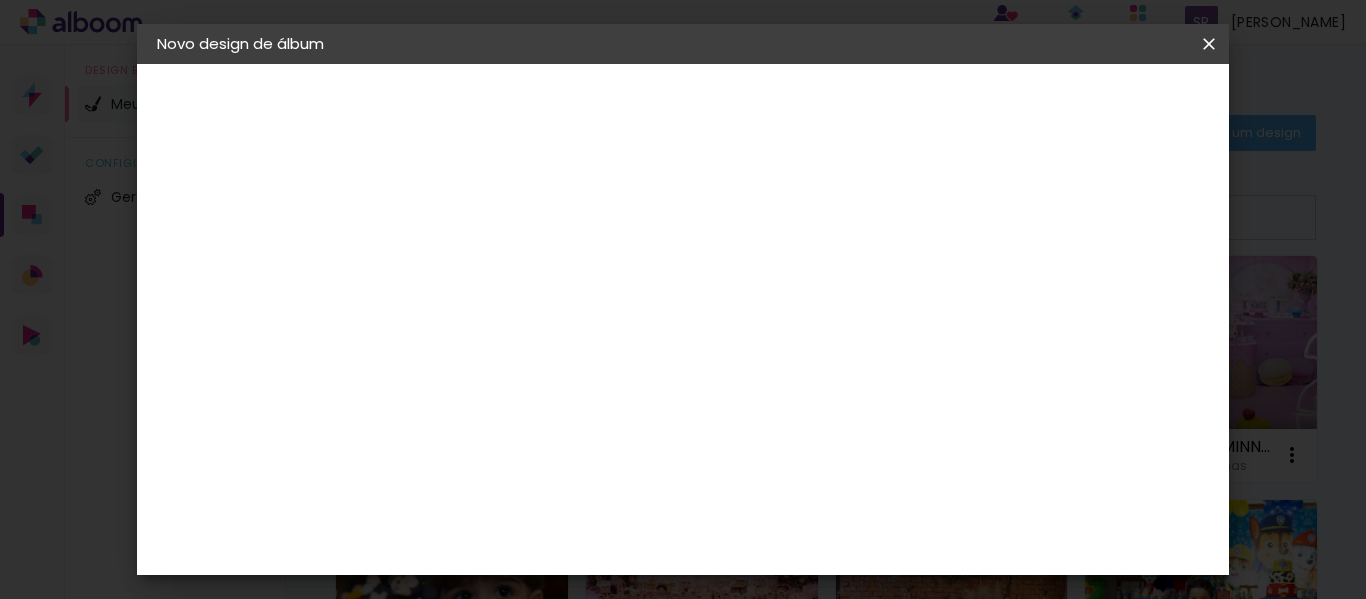 click at bounding box center [484, 268] 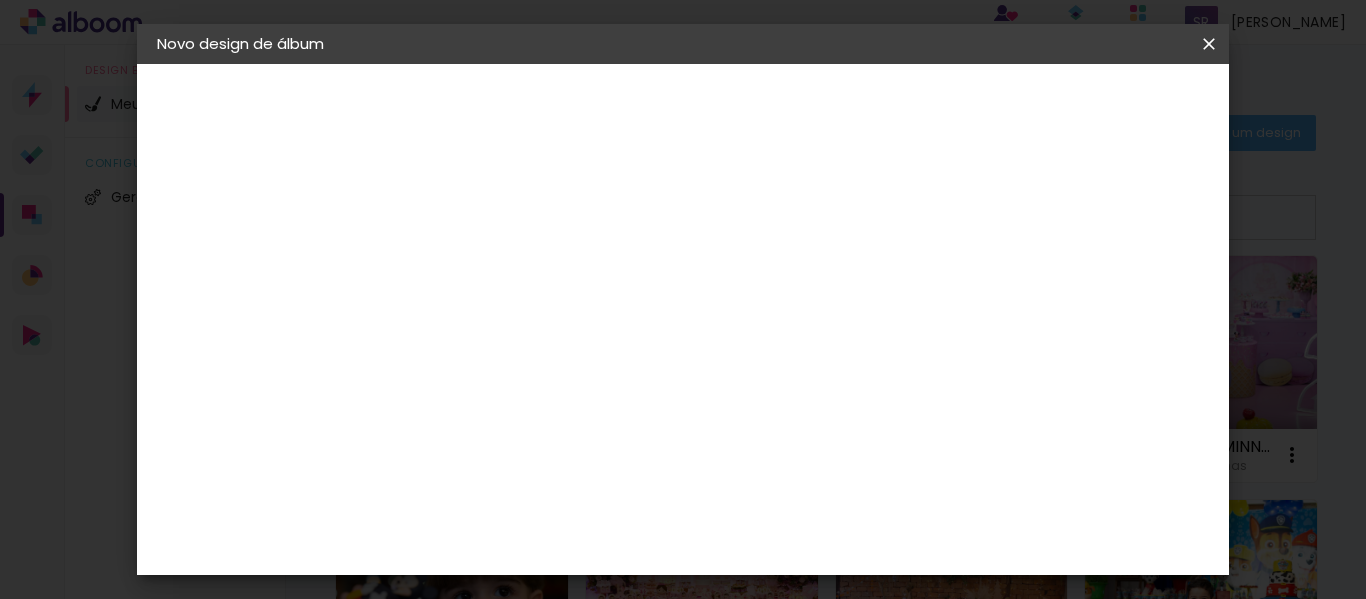 click at bounding box center [484, 268] 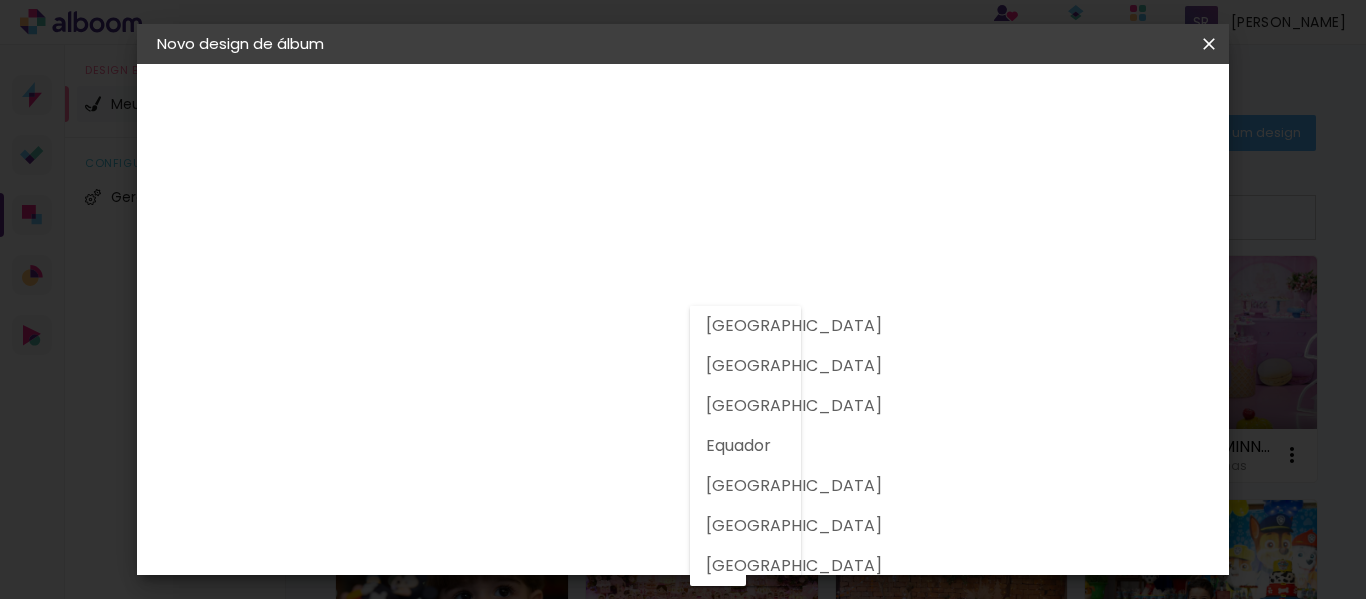 click on "[GEOGRAPHIC_DATA]" 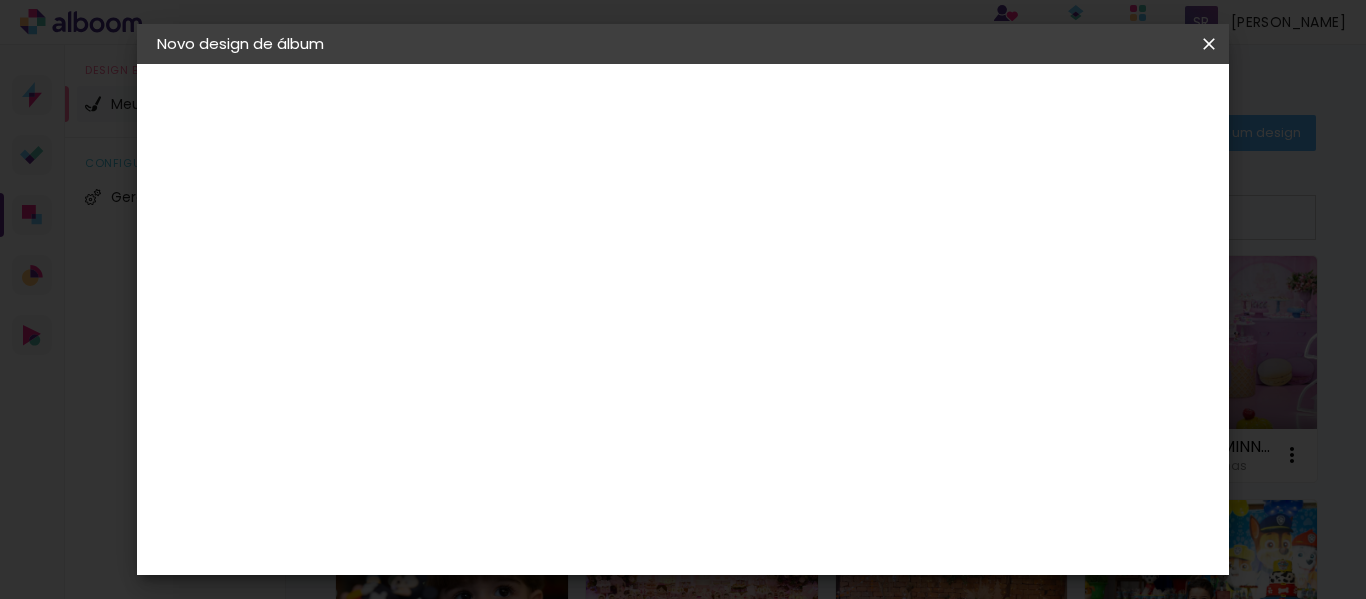click at bounding box center [535, 380] 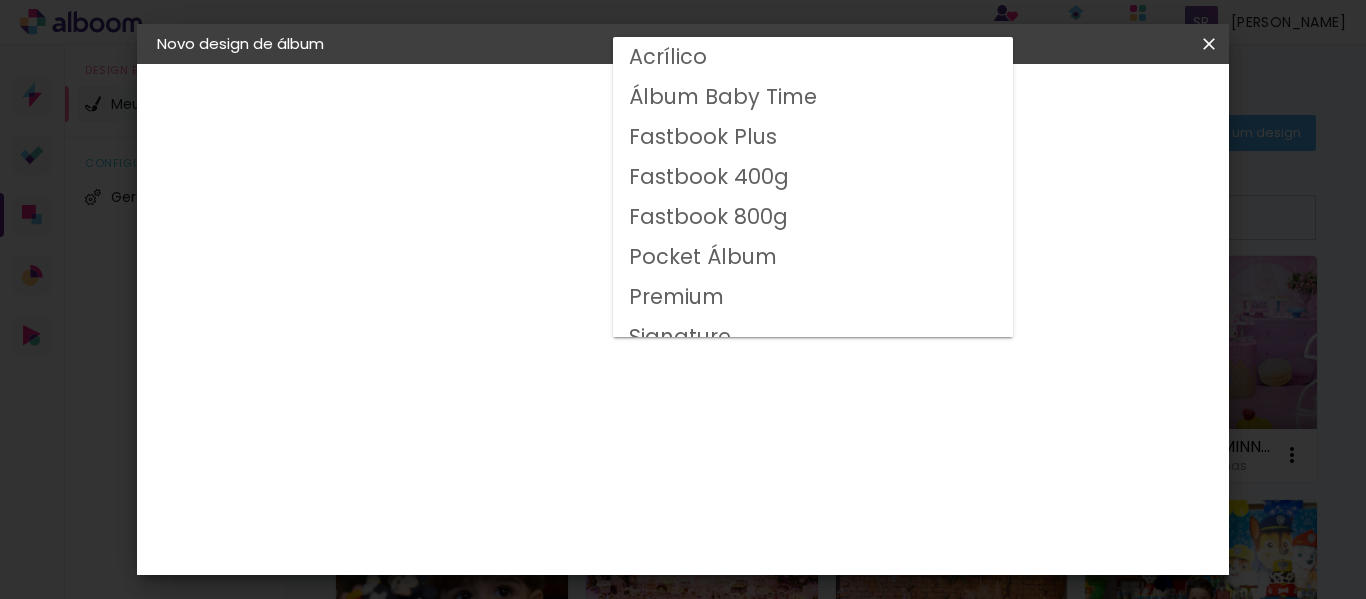 click on "Fastbook 400g" at bounding box center (0, 0) 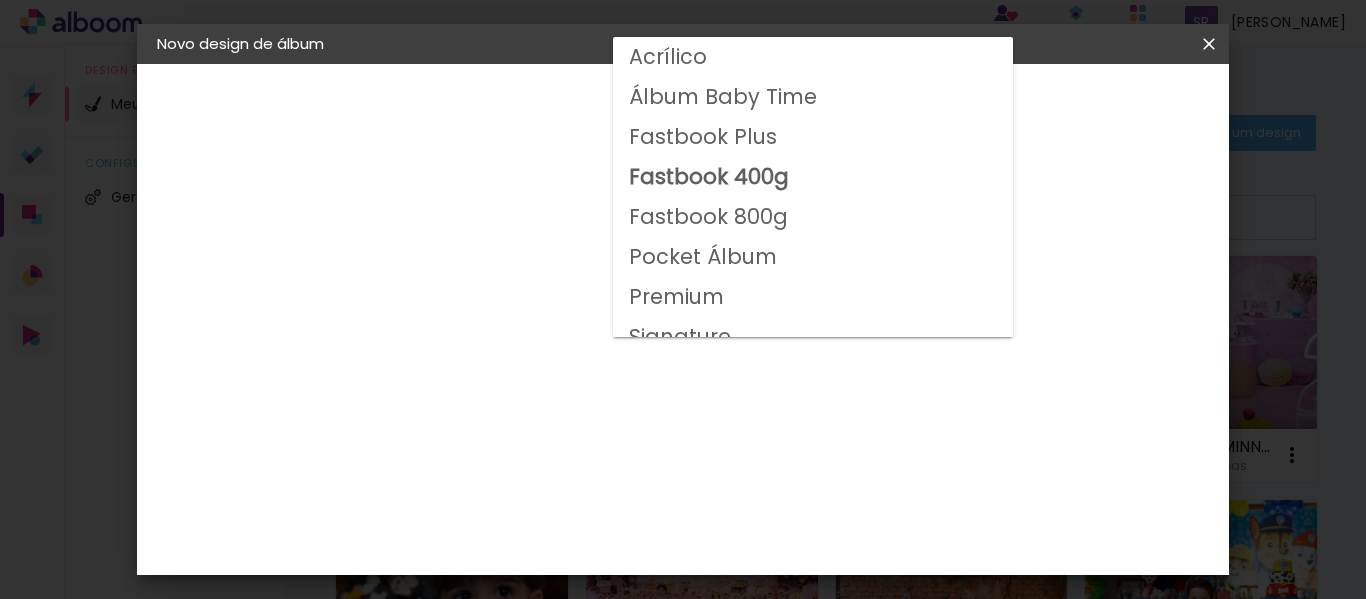type on "Fastbook 400g" 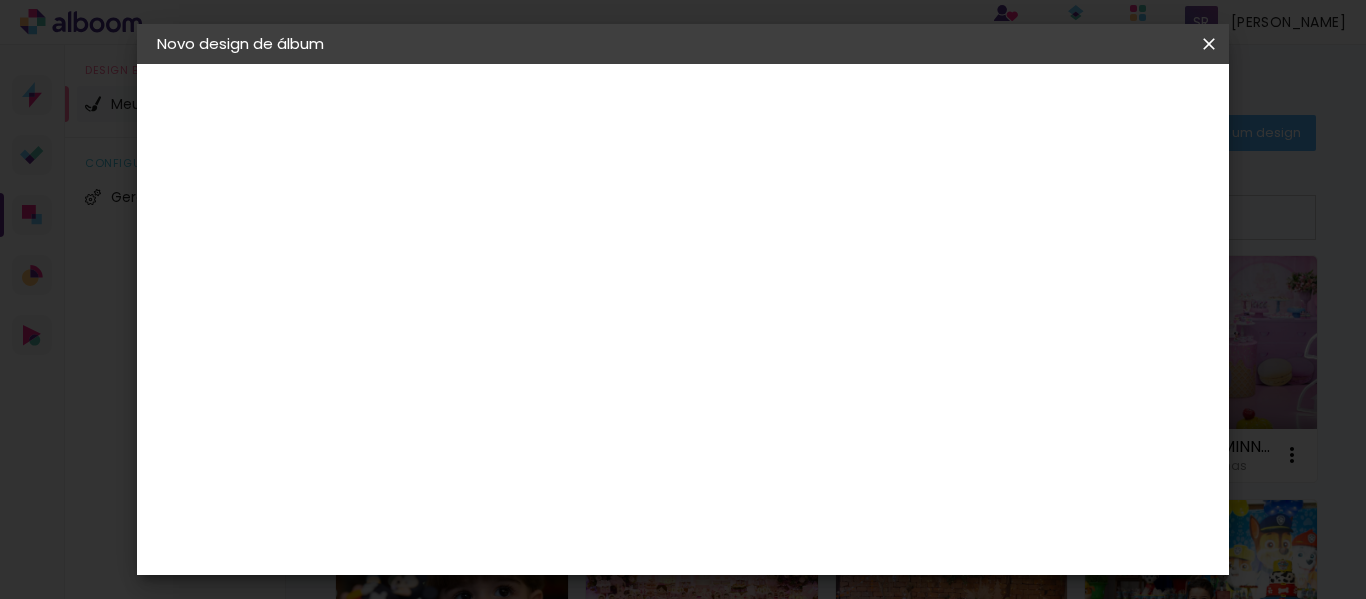 scroll, scrollTop: 300, scrollLeft: 0, axis: vertical 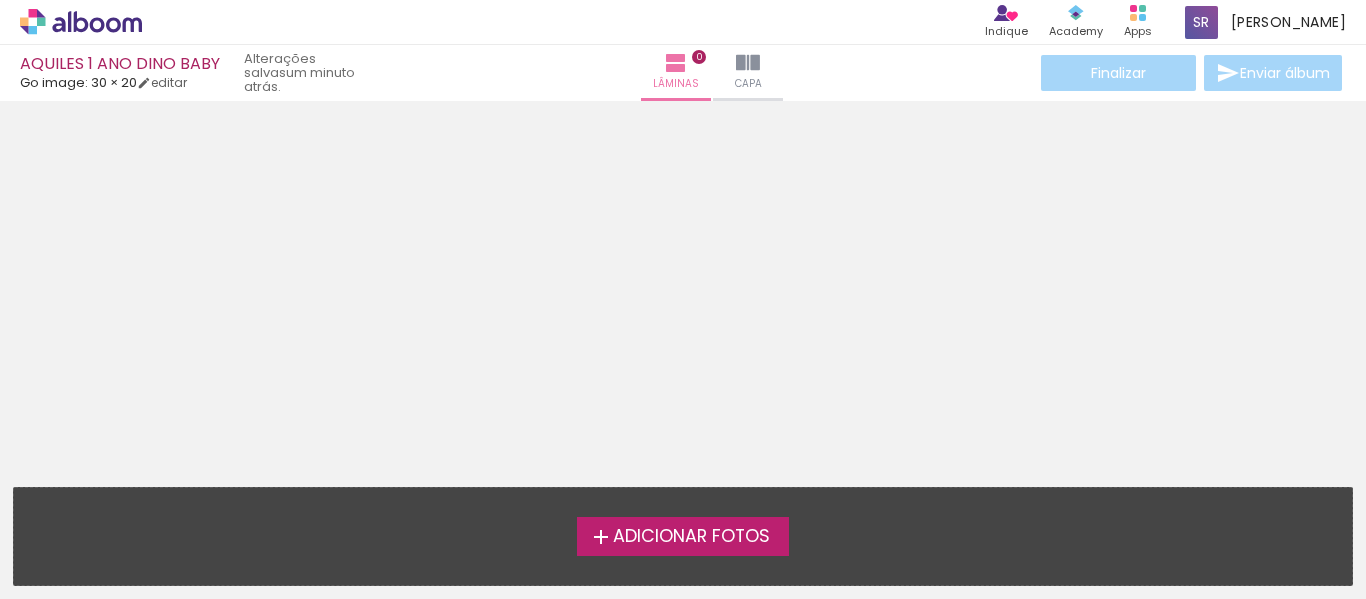 click on "AQUILES 1 ANO DINO BABY" at bounding box center [120, 65] 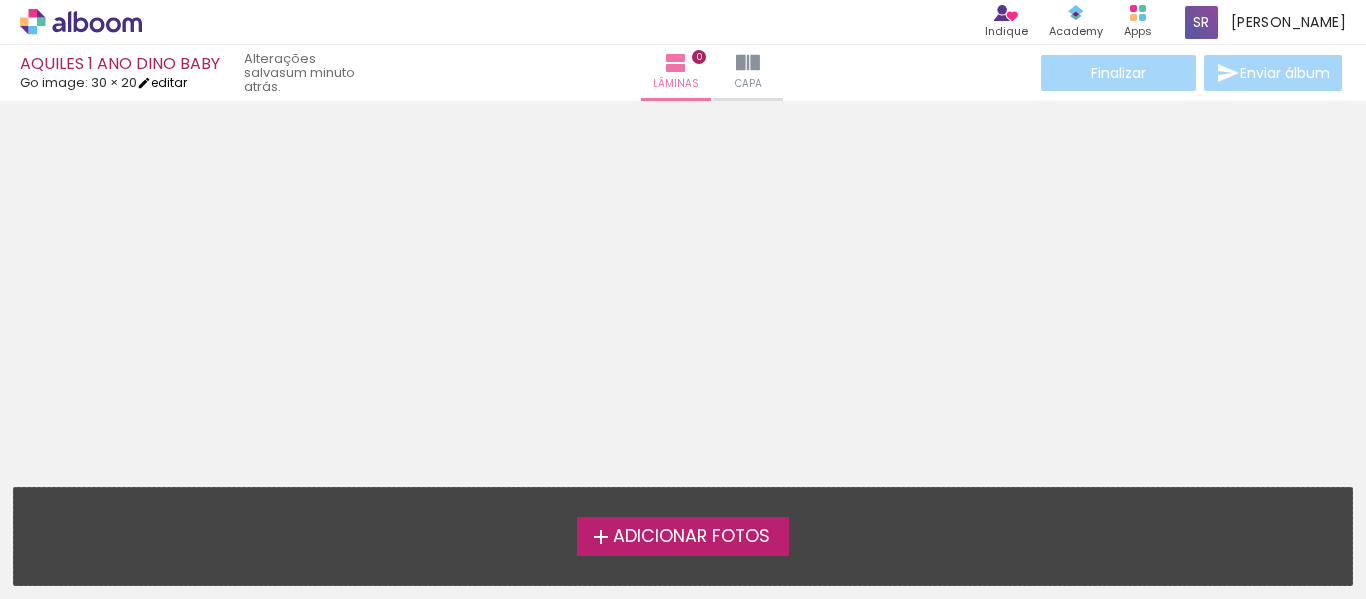 click on "editar" at bounding box center [162, 82] 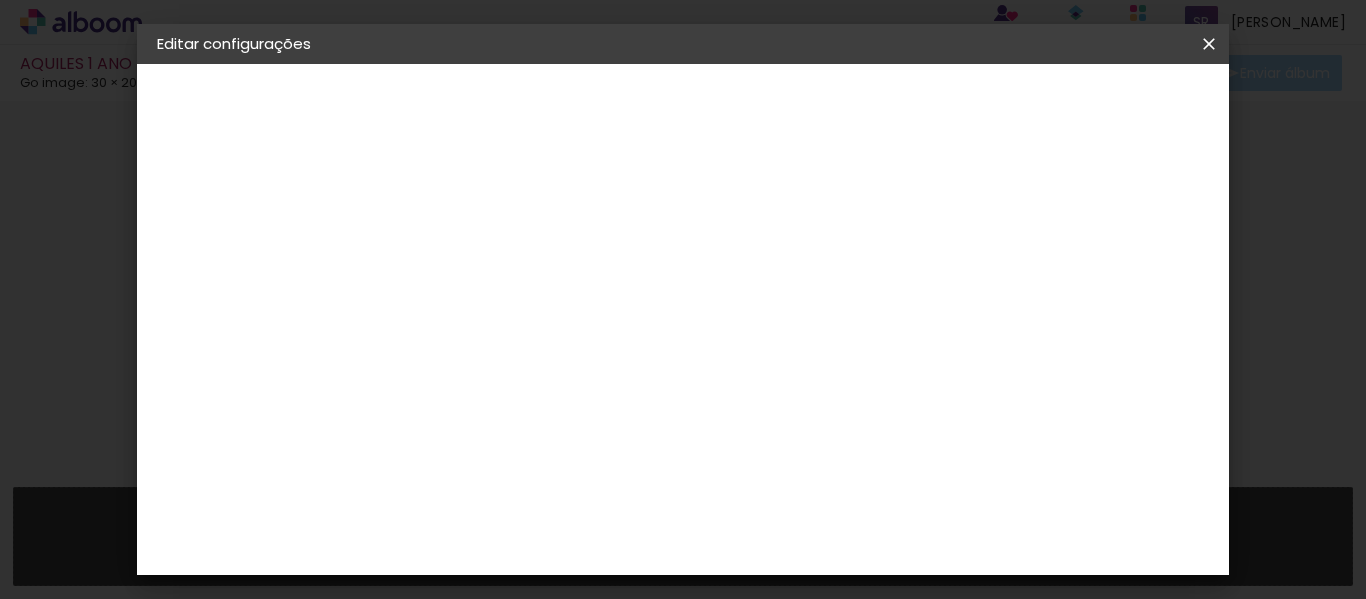 click on "AQUILES 1 ANO DINO BABY" at bounding box center (0, 0) 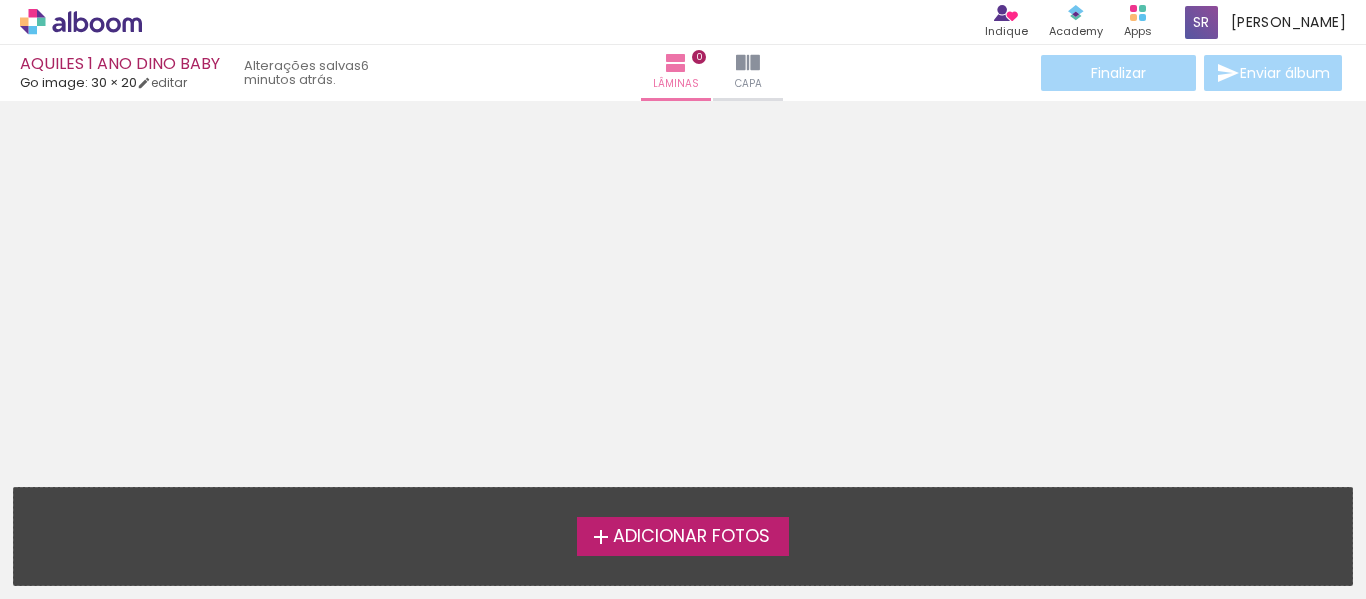 click on "Adicionar Fotos" at bounding box center [691, 537] 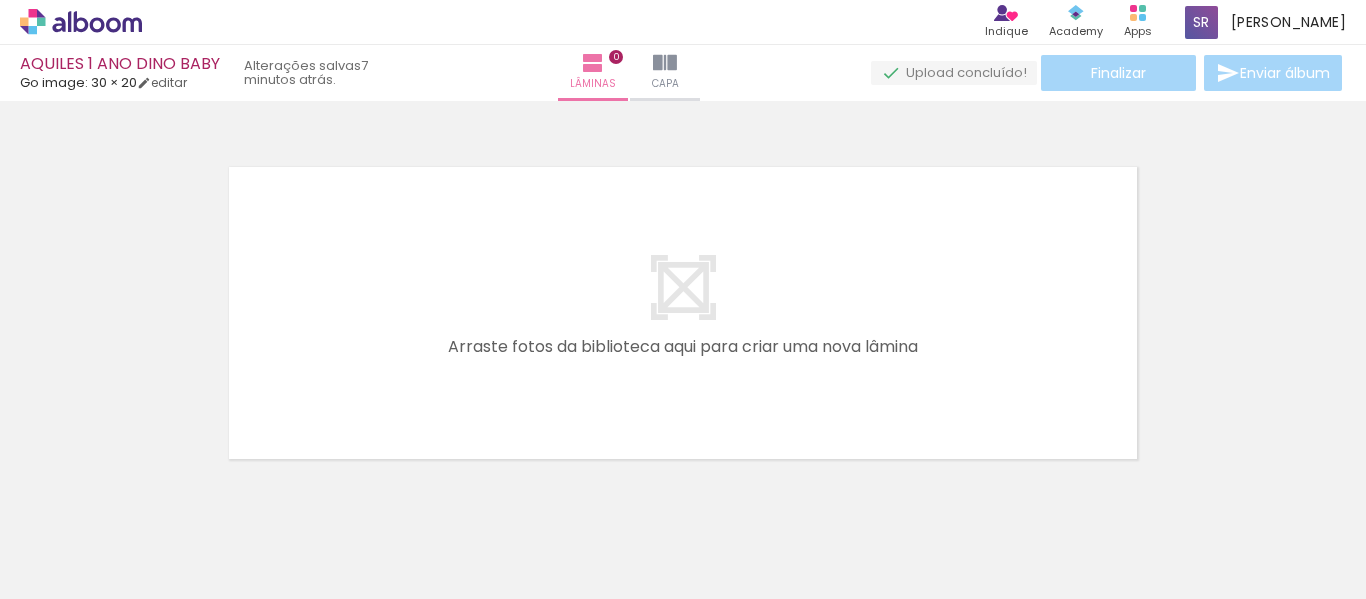 scroll, scrollTop: 26, scrollLeft: 0, axis: vertical 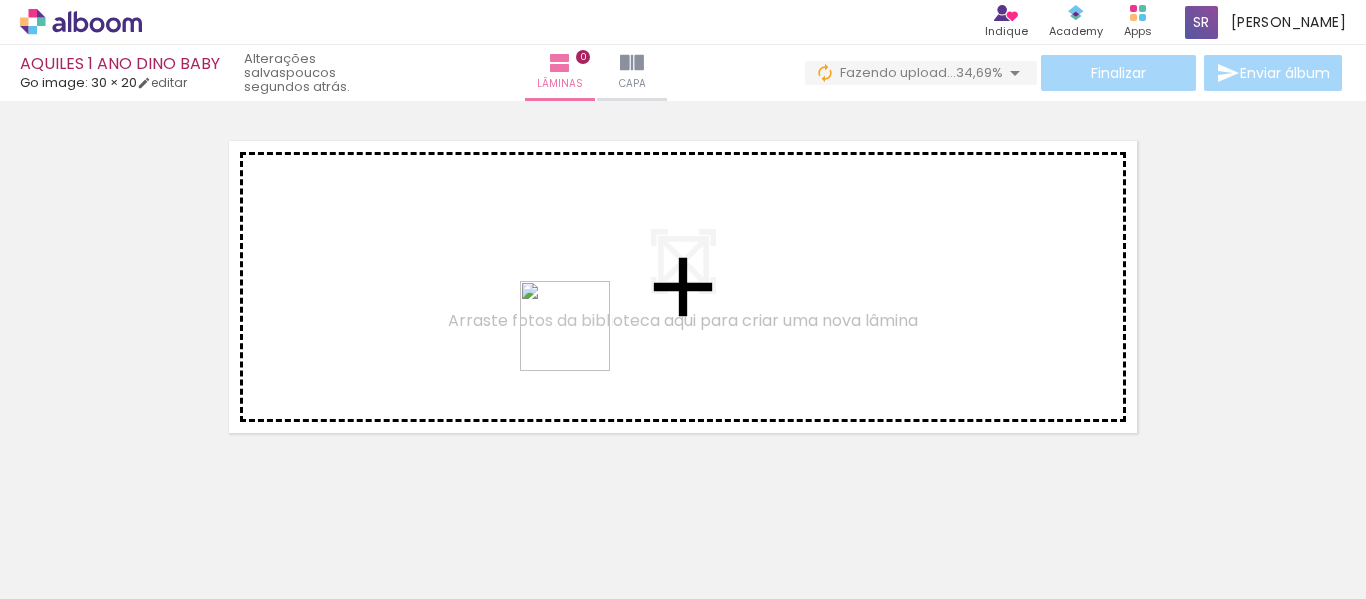 drag, startPoint x: 761, startPoint y: 543, endPoint x: 566, endPoint y: 322, distance: 294.73038 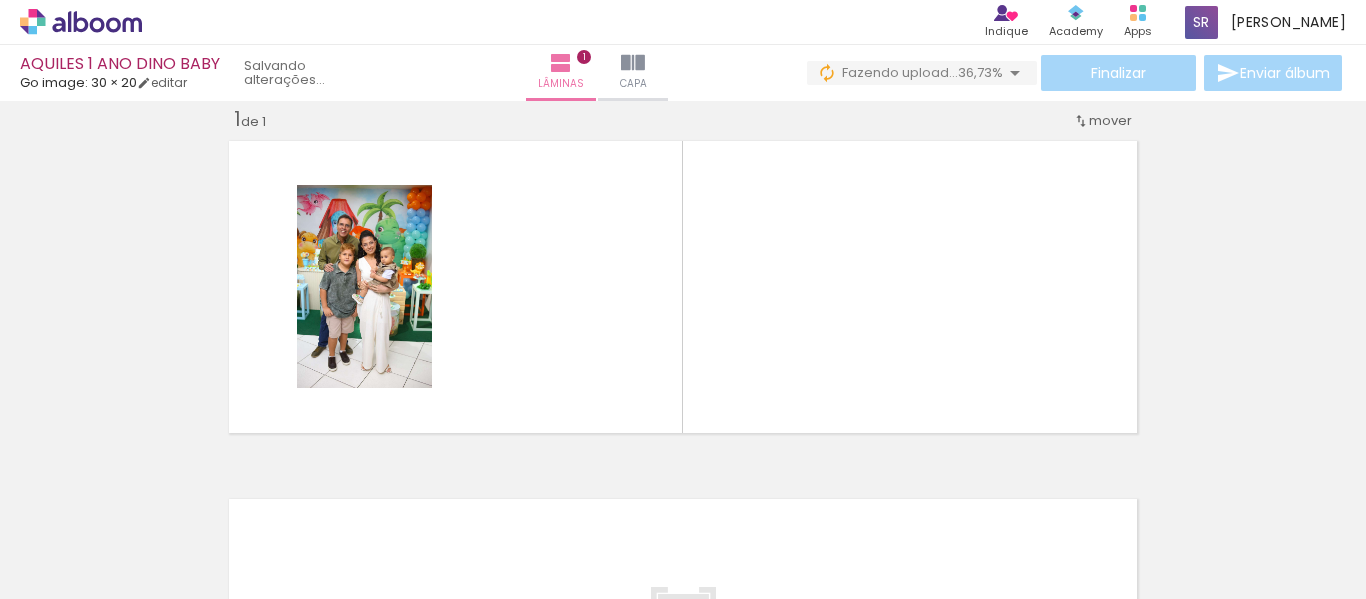 scroll, scrollTop: 26, scrollLeft: 0, axis: vertical 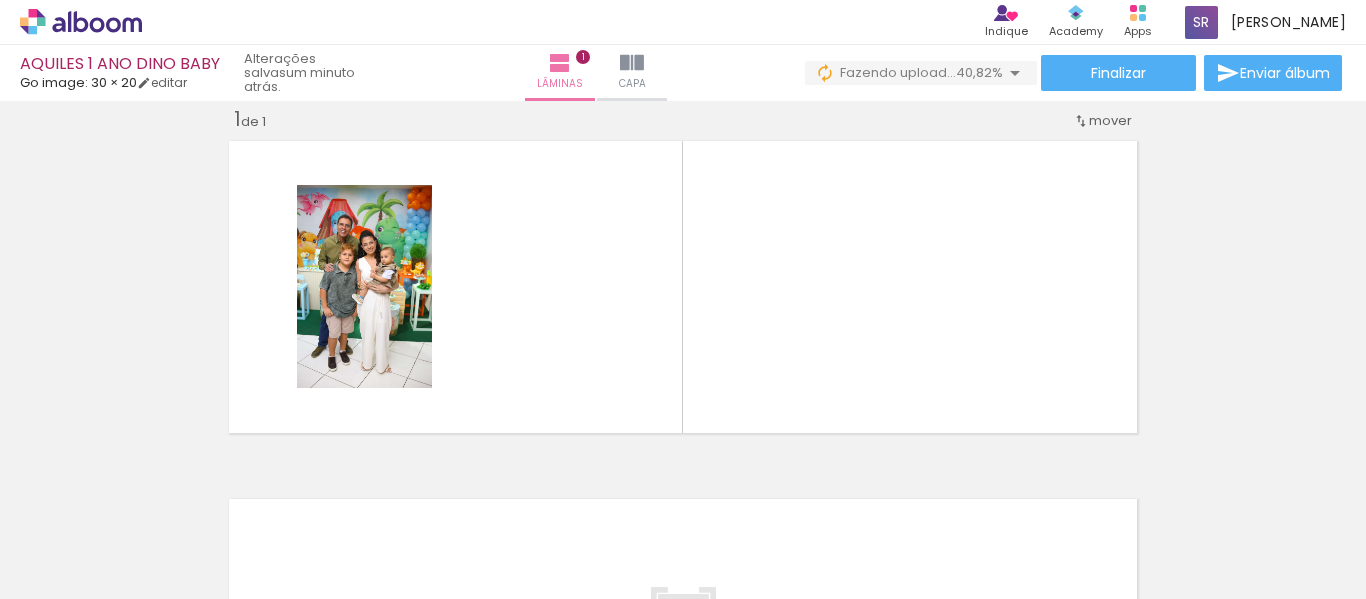 drag, startPoint x: 878, startPoint y: 531, endPoint x: 669, endPoint y: 386, distance: 254.37373 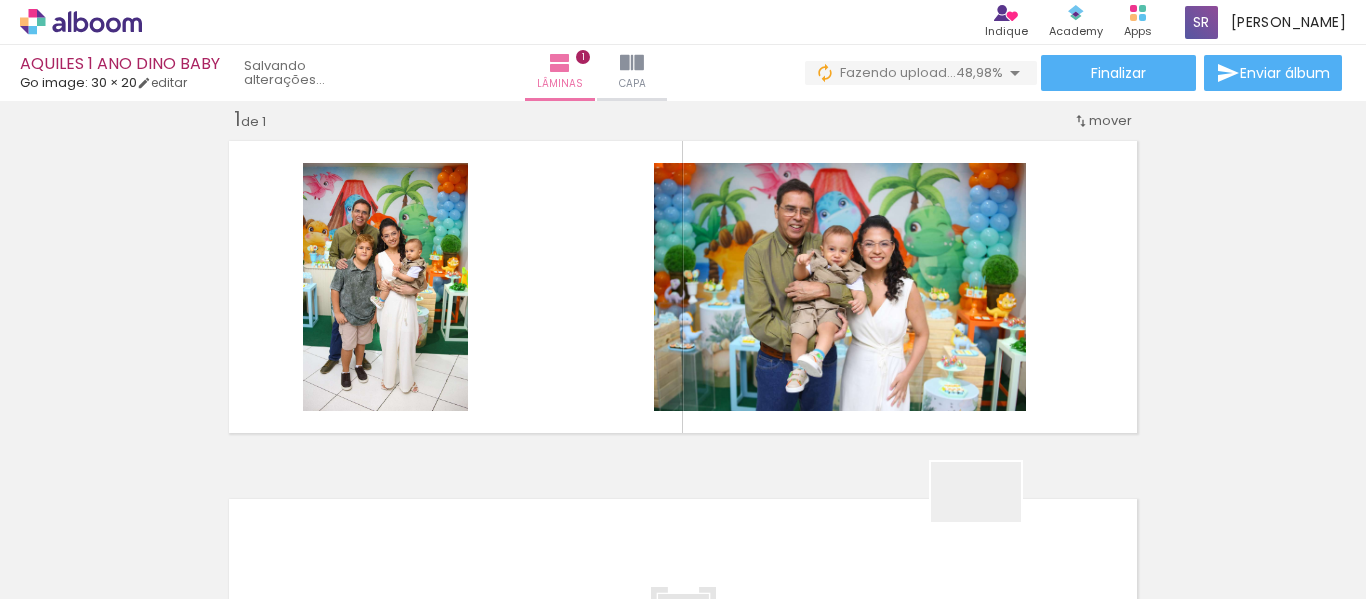 drag, startPoint x: 987, startPoint y: 531, endPoint x: 1071, endPoint y: 364, distance: 186.93582 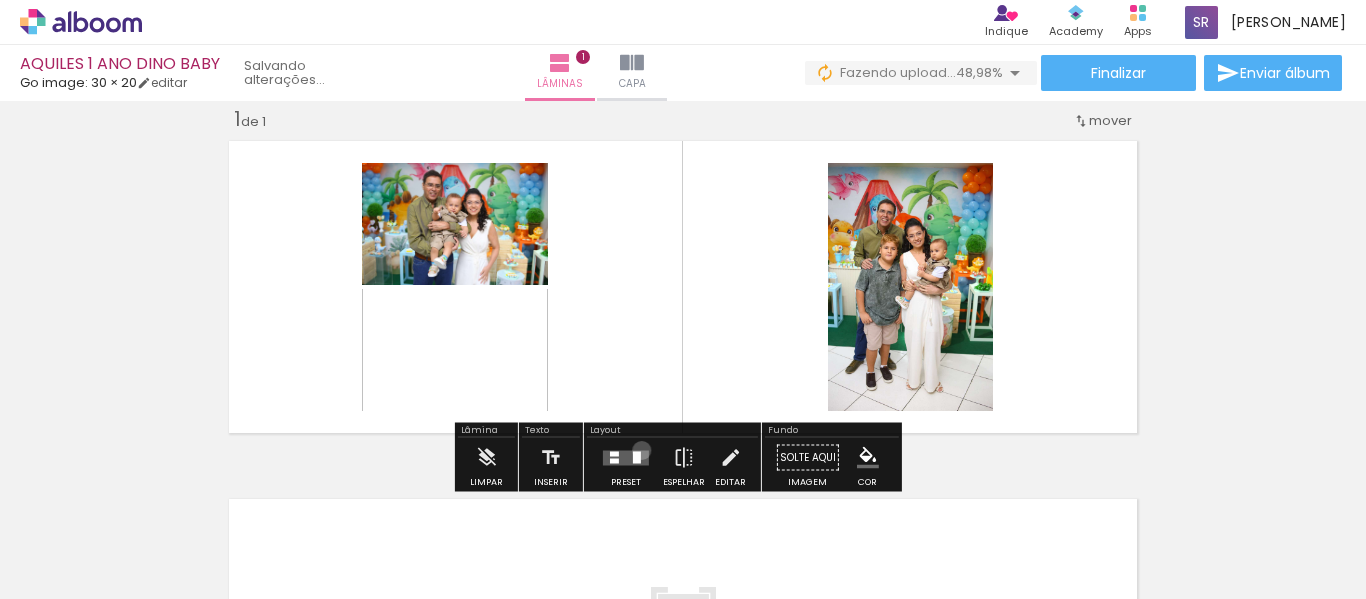 click at bounding box center (626, 457) 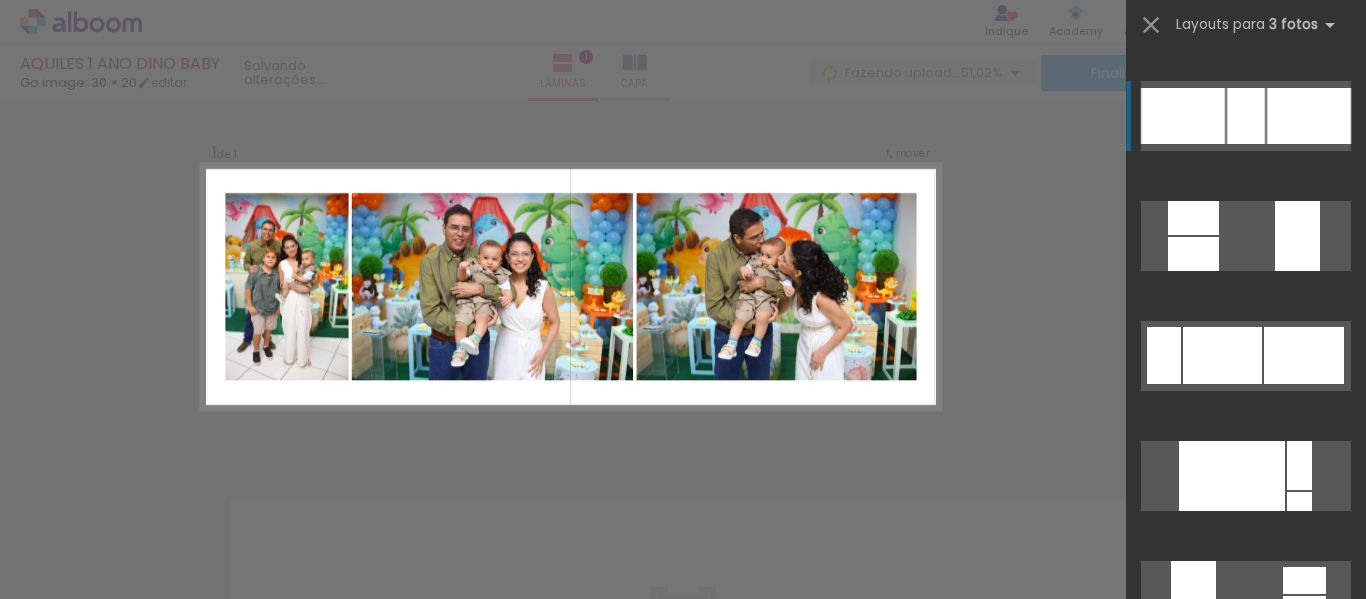 scroll, scrollTop: 800, scrollLeft: 0, axis: vertical 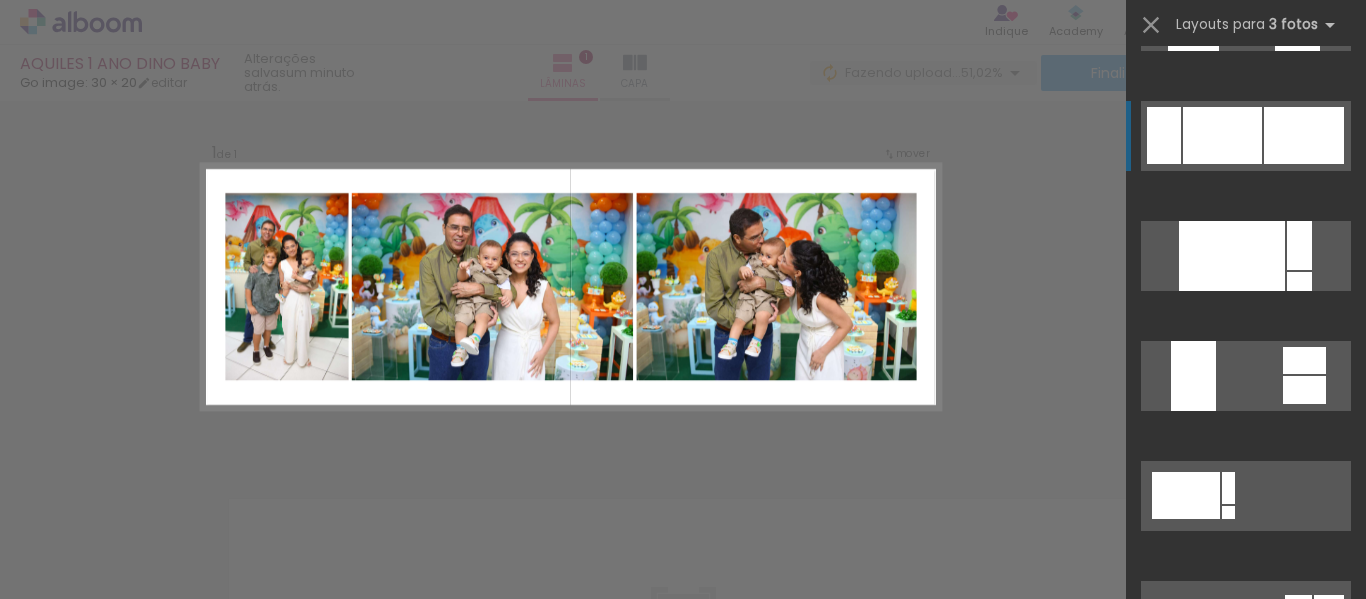 click at bounding box center (1246, -10704) 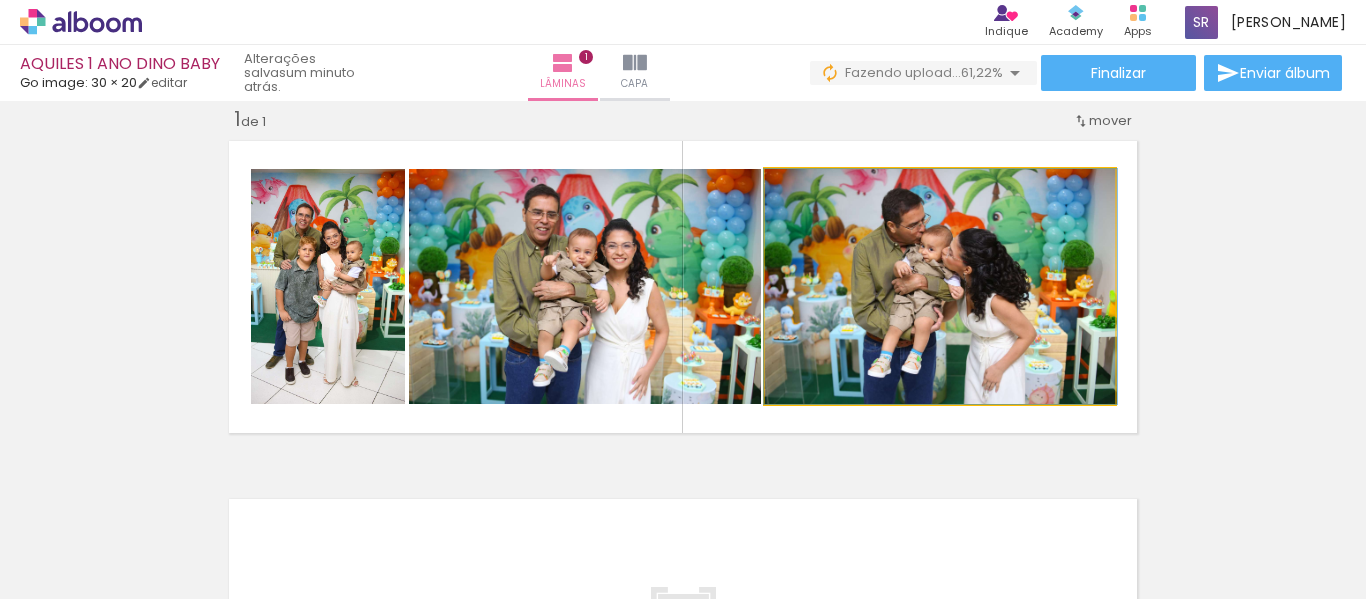 drag, startPoint x: 827, startPoint y: 224, endPoint x: 805, endPoint y: 212, distance: 25.059929 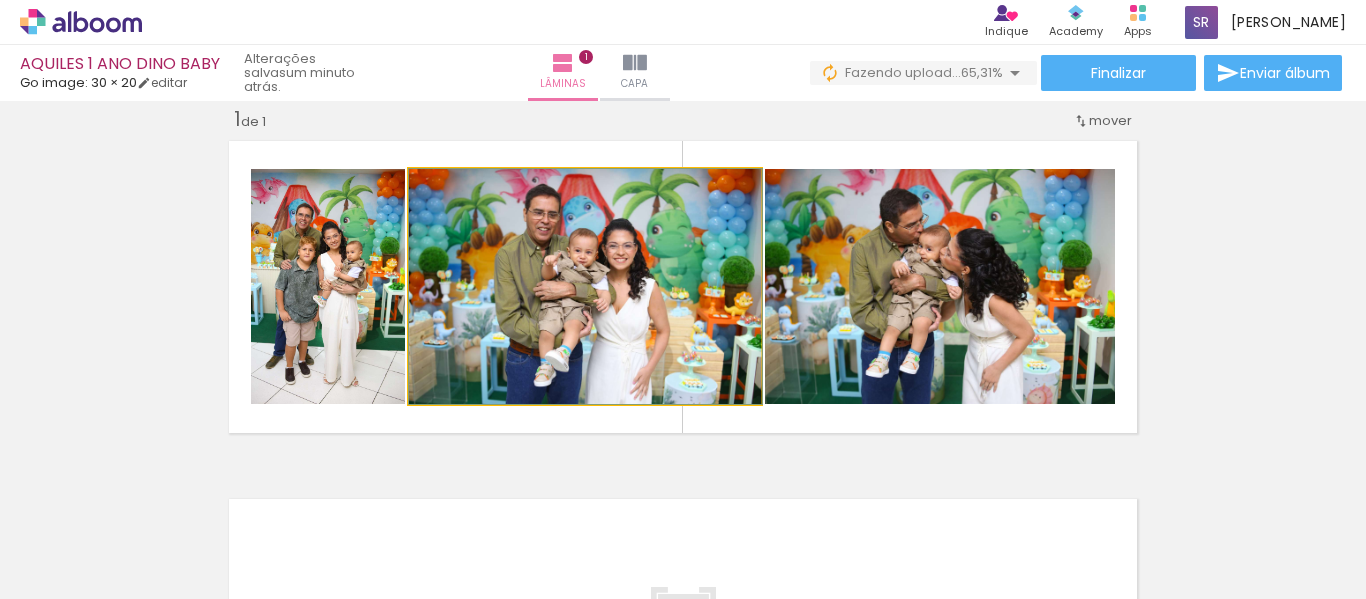 drag, startPoint x: 590, startPoint y: 232, endPoint x: 619, endPoint y: 231, distance: 29.017237 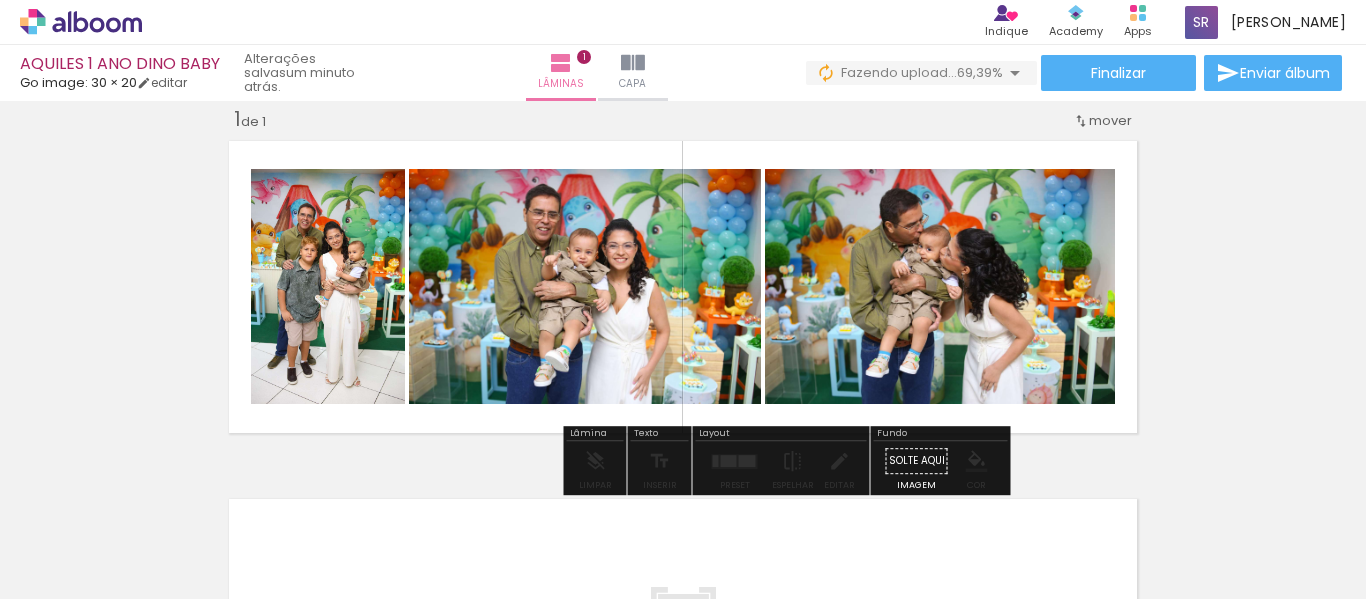 drag, startPoint x: 300, startPoint y: 236, endPoint x: 356, endPoint y: 240, distance: 56.142673 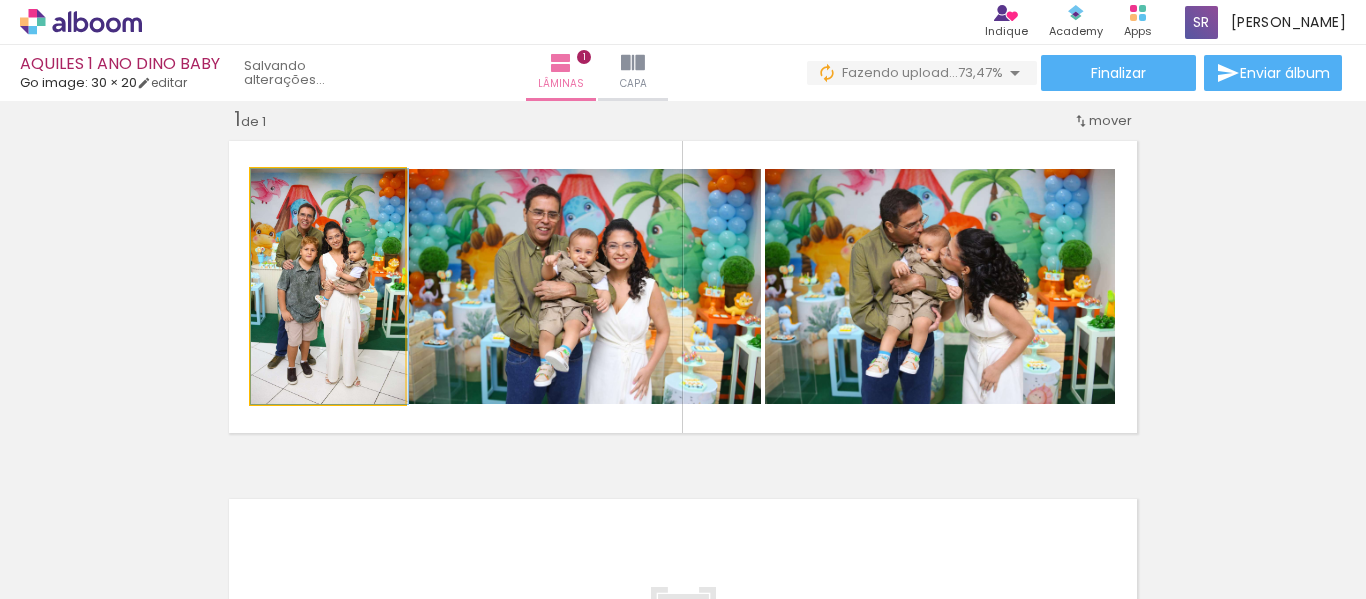 drag, startPoint x: 338, startPoint y: 227, endPoint x: 359, endPoint y: 227, distance: 21 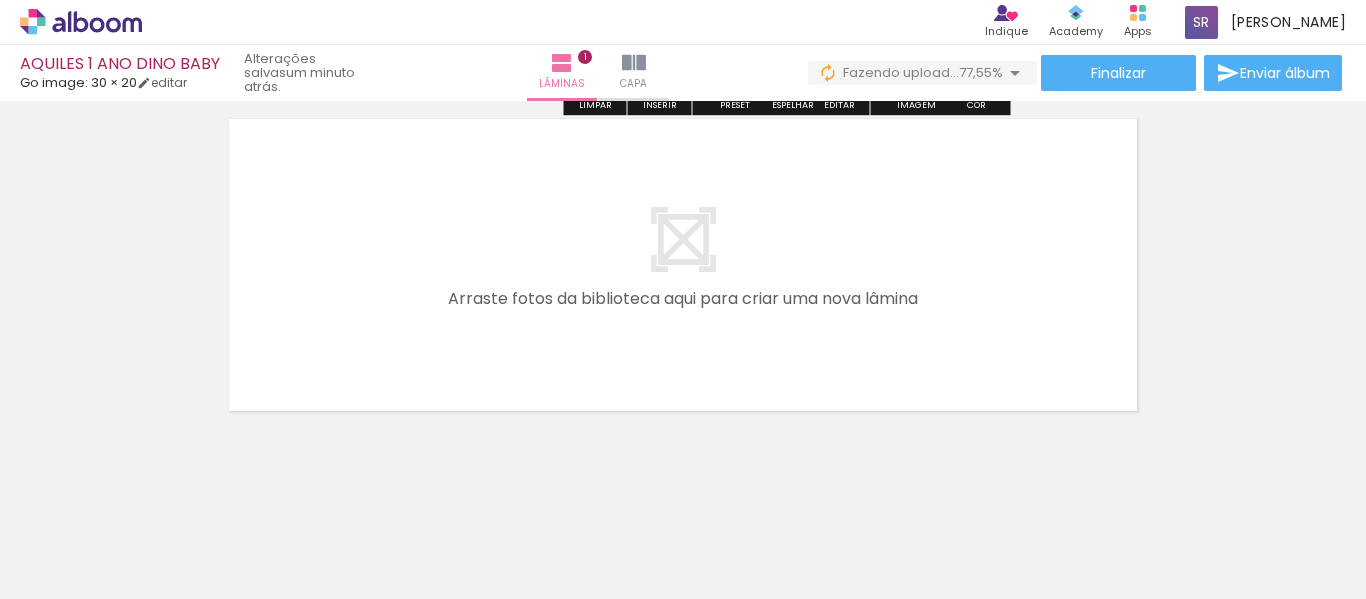 scroll, scrollTop: 421, scrollLeft: 0, axis: vertical 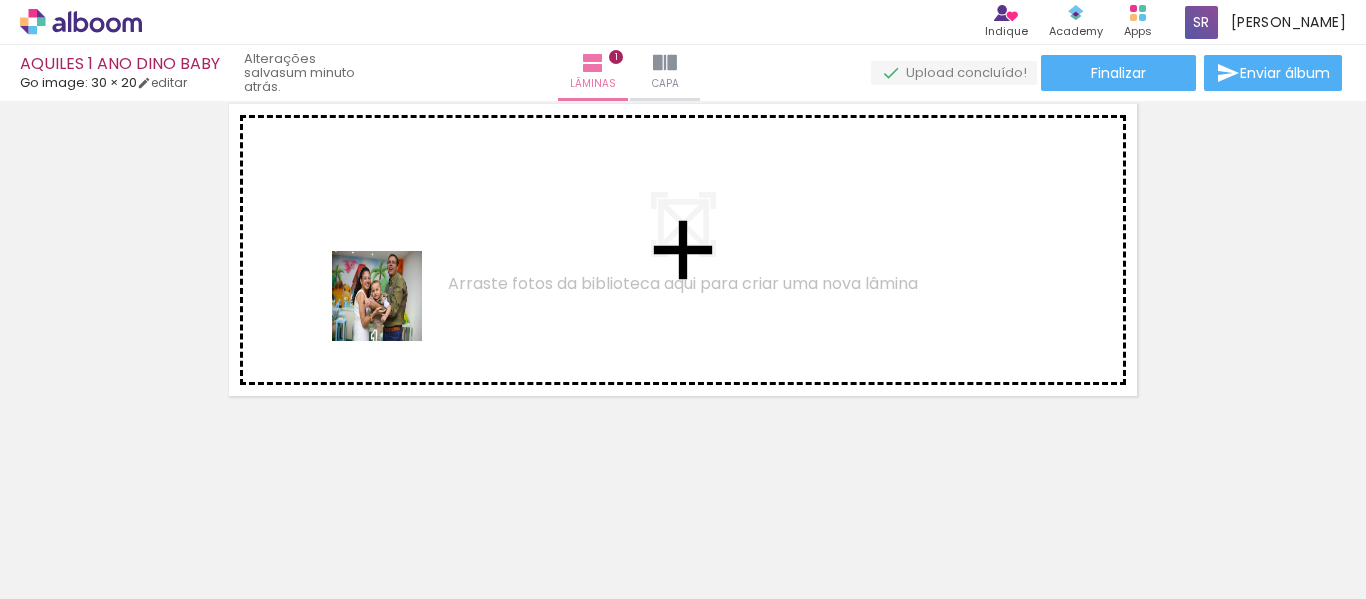 drag, startPoint x: 398, startPoint y: 535, endPoint x: 392, endPoint y: 311, distance: 224.08034 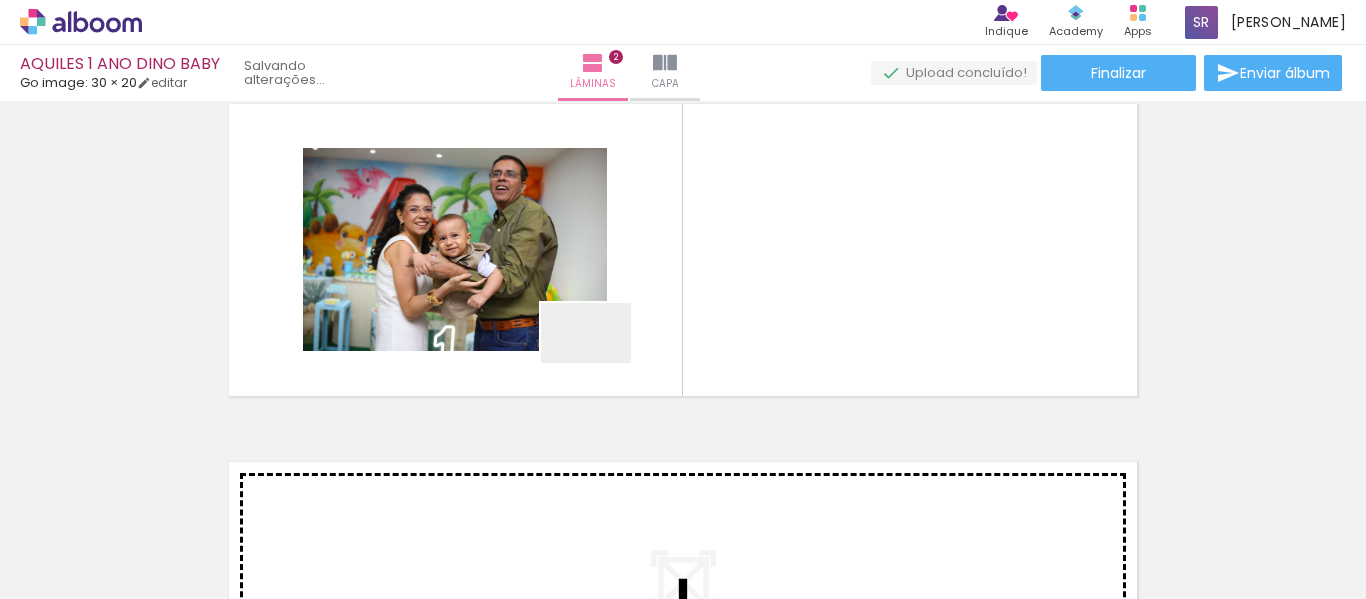 scroll, scrollTop: 384, scrollLeft: 0, axis: vertical 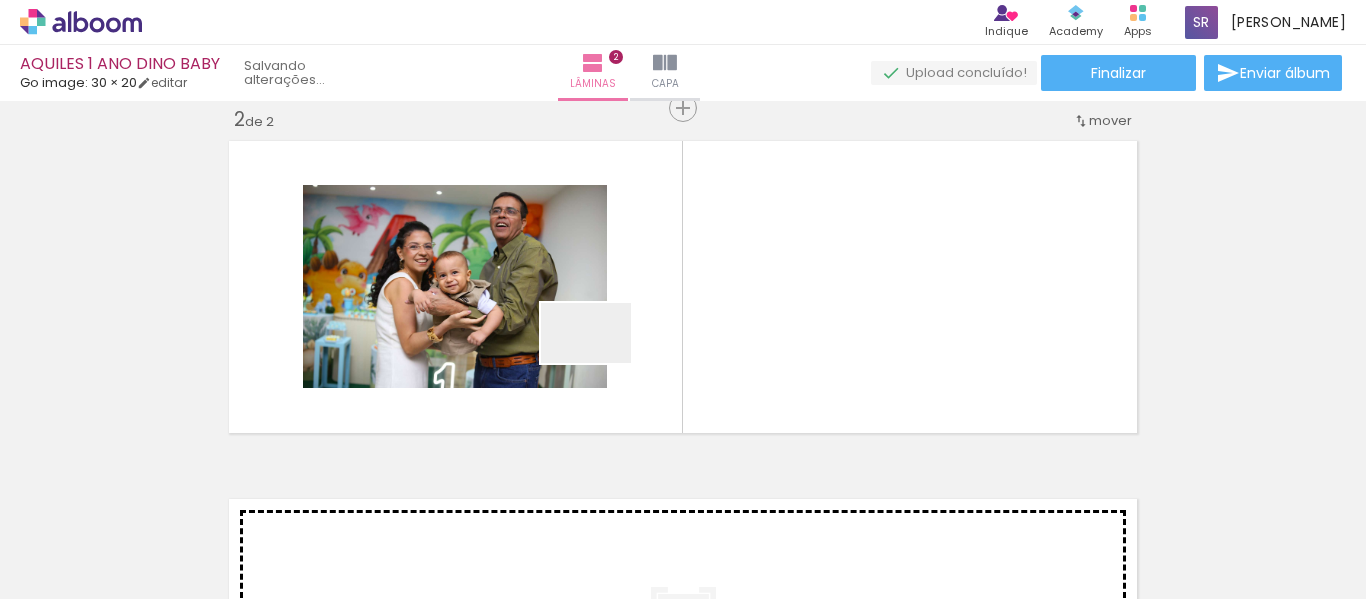 drag, startPoint x: 525, startPoint y: 550, endPoint x: 656, endPoint y: 290, distance: 291.13742 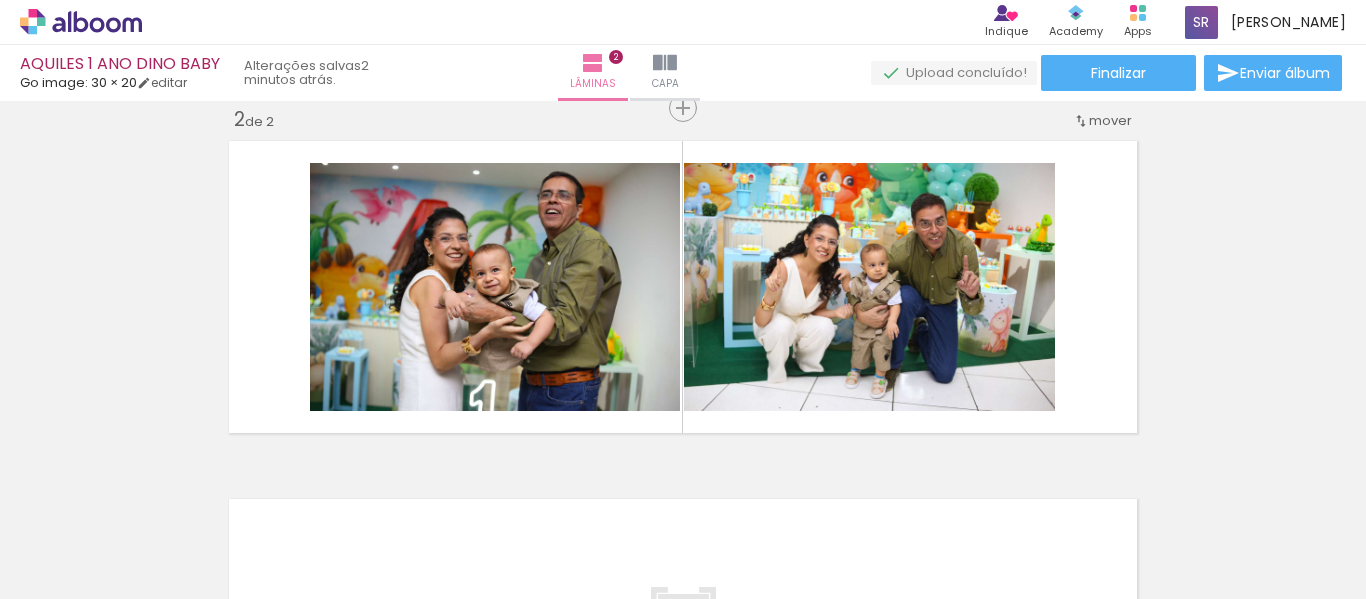 scroll, scrollTop: 0, scrollLeft: 0, axis: both 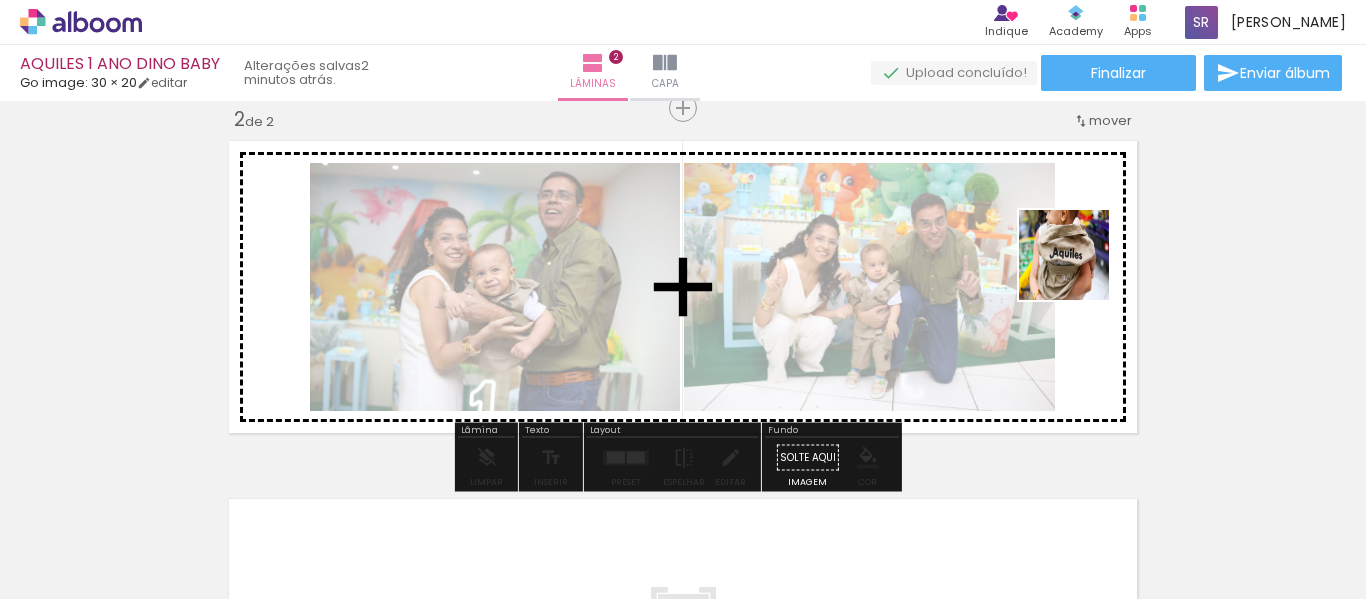 drag, startPoint x: 236, startPoint y: 525, endPoint x: 1079, endPoint y: 270, distance: 880.7236 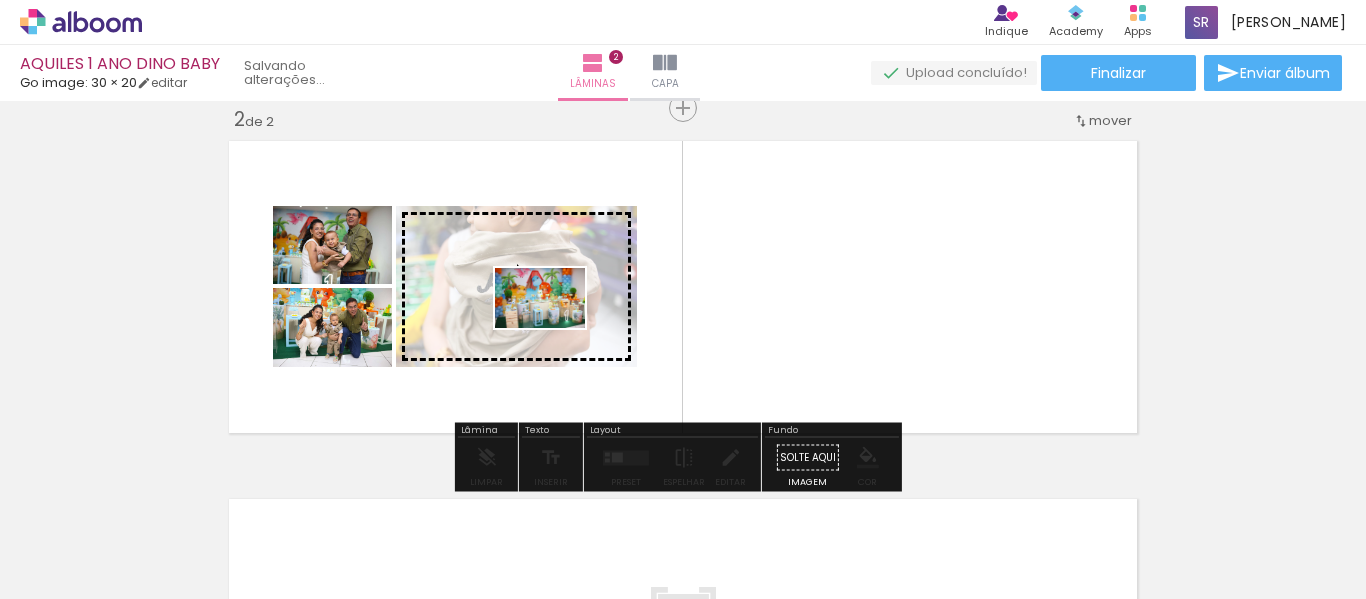 drag, startPoint x: 654, startPoint y: 555, endPoint x: 555, endPoint y: 328, distance: 247.64894 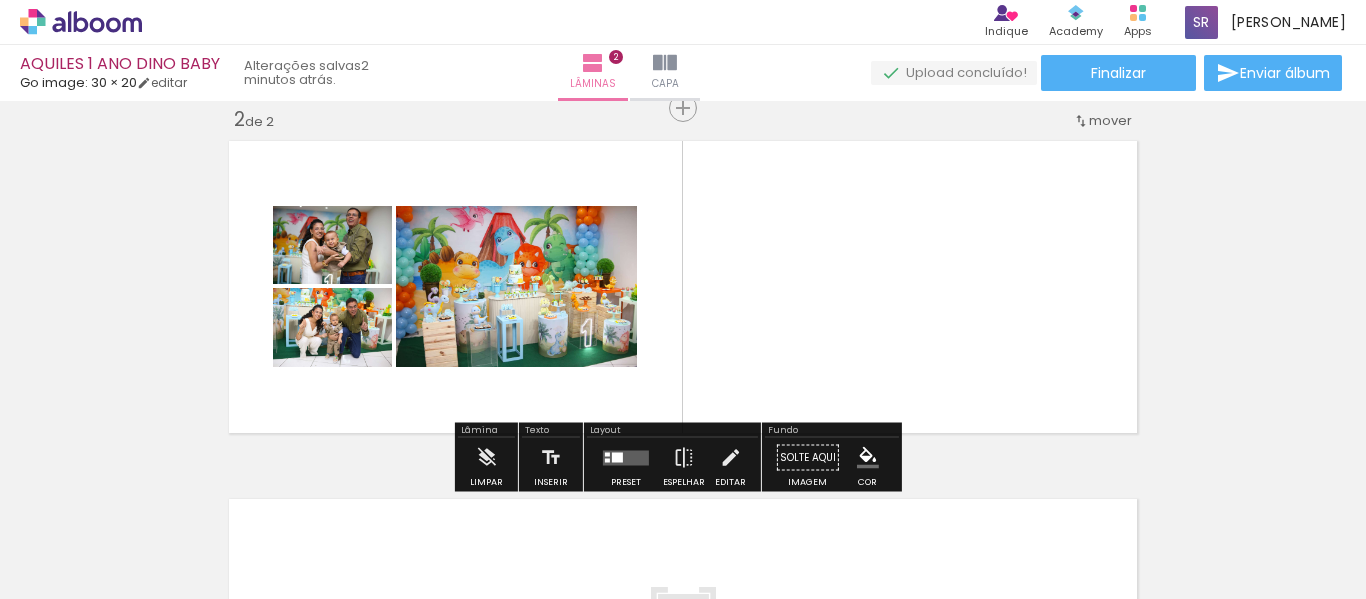 click at bounding box center (626, 457) 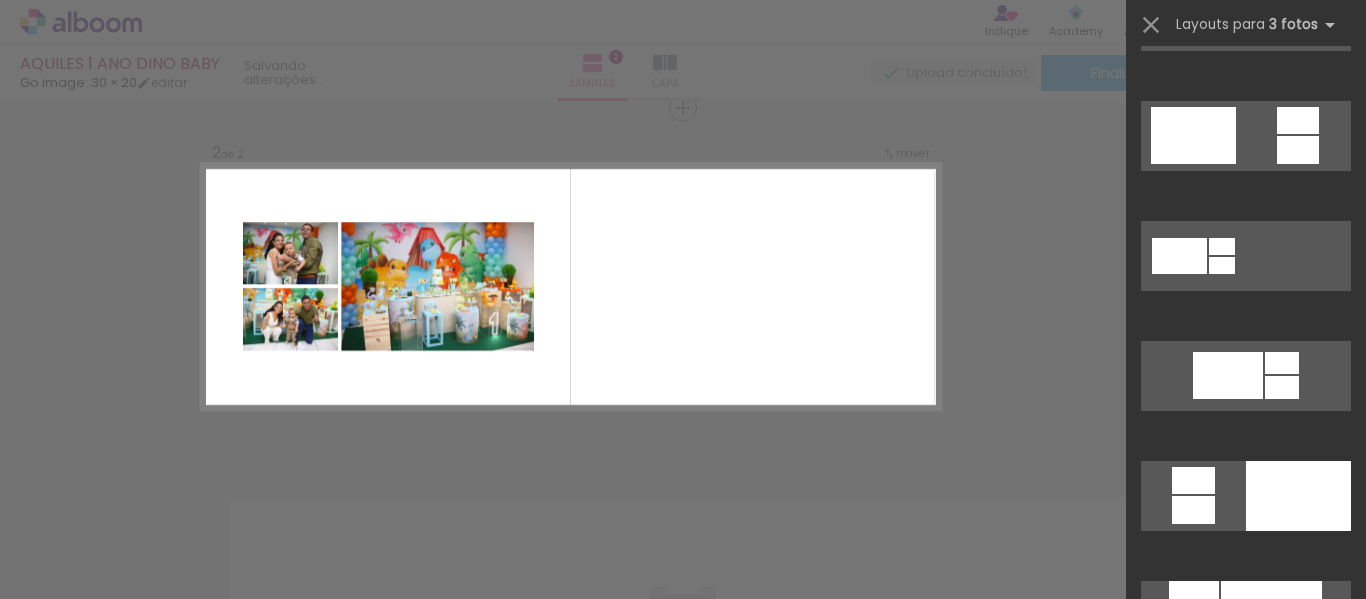 scroll, scrollTop: 0, scrollLeft: 0, axis: both 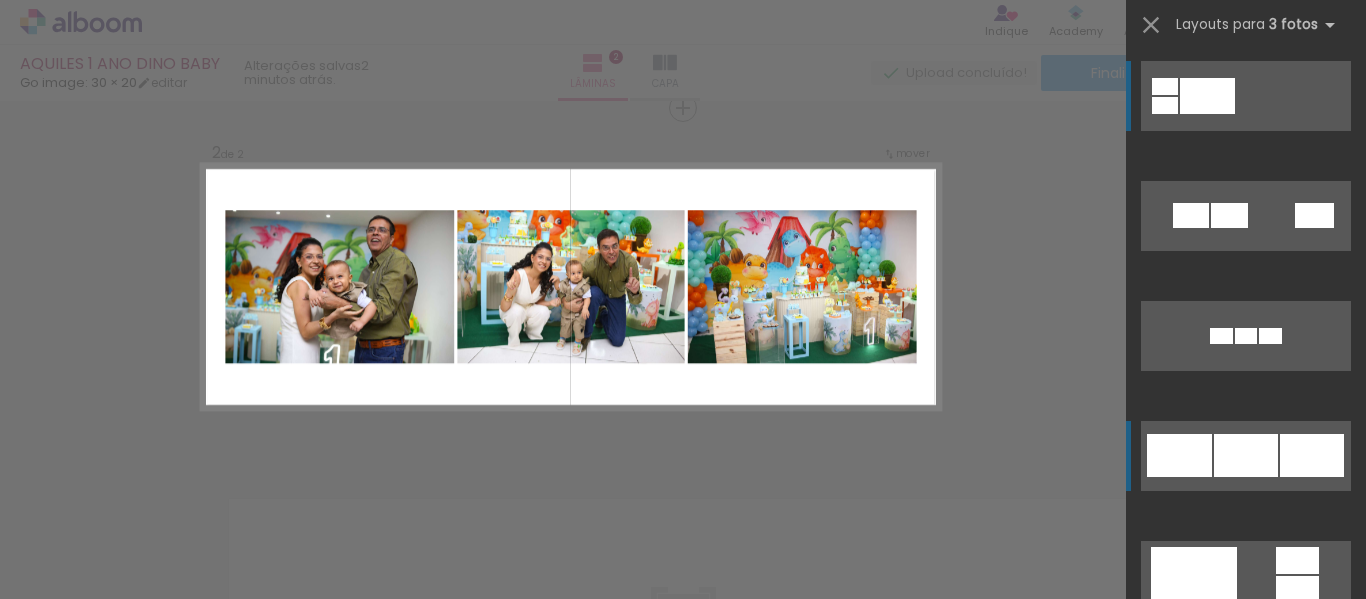 click at bounding box center (1246, 336) 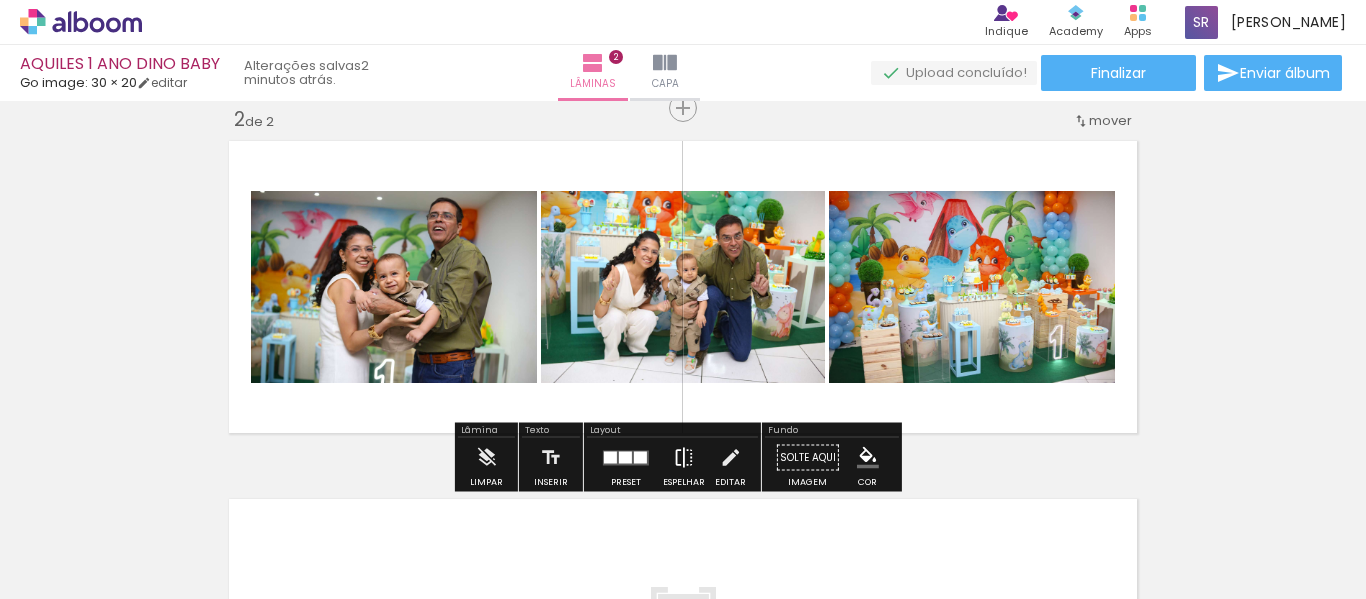 click at bounding box center (684, 458) 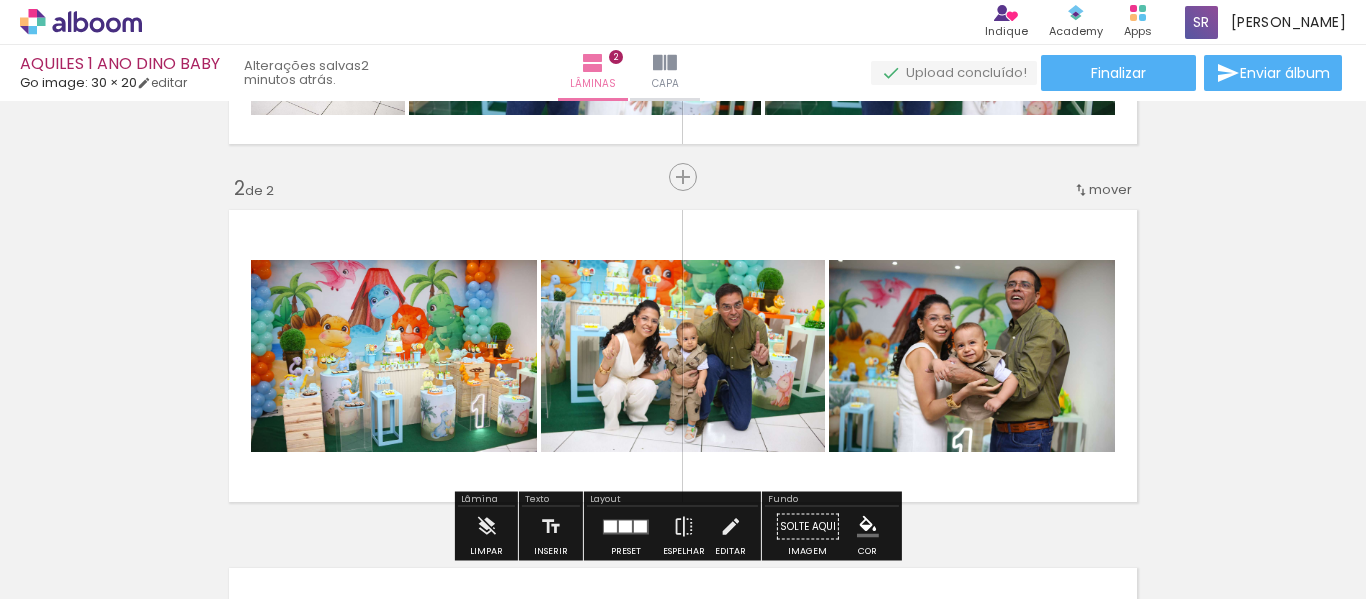 scroll, scrollTop: 284, scrollLeft: 0, axis: vertical 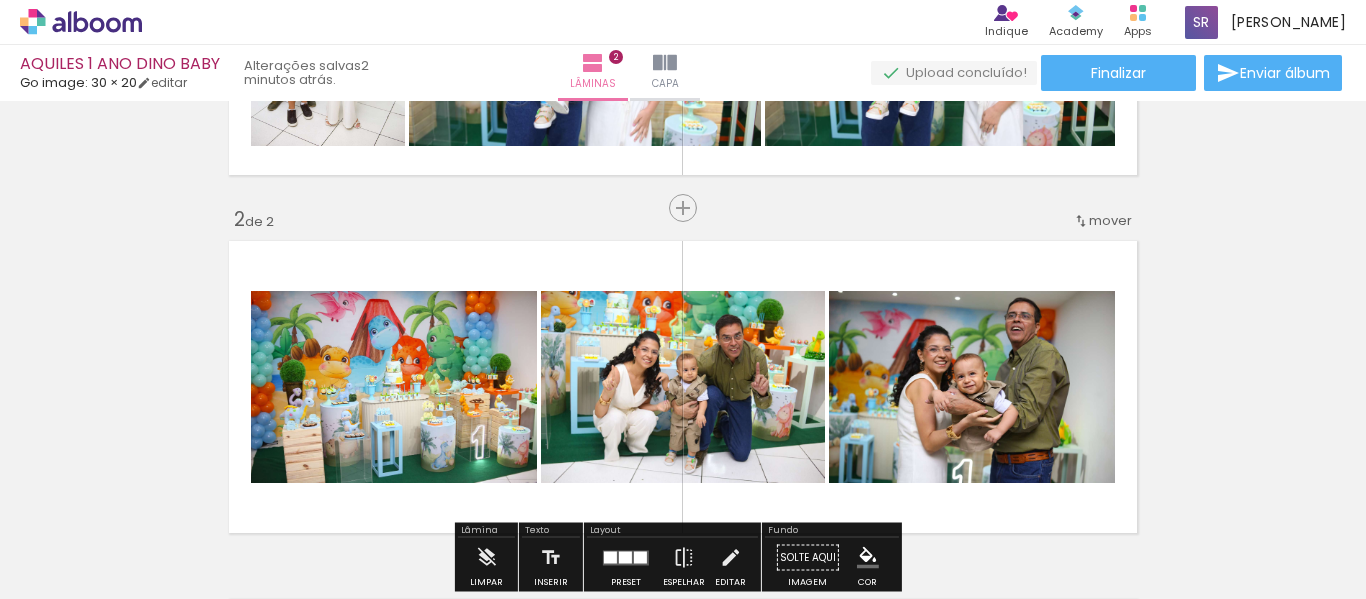 click on "mover" at bounding box center (1110, 220) 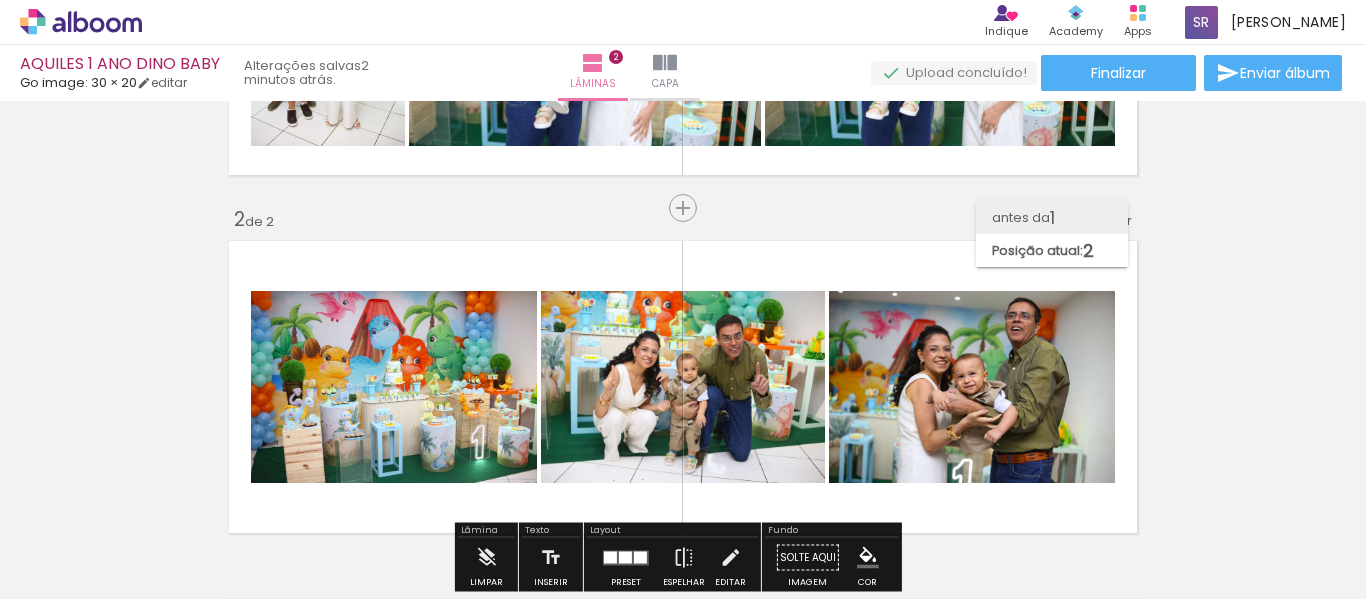 click on "antes da  1" at bounding box center [1052, 217] 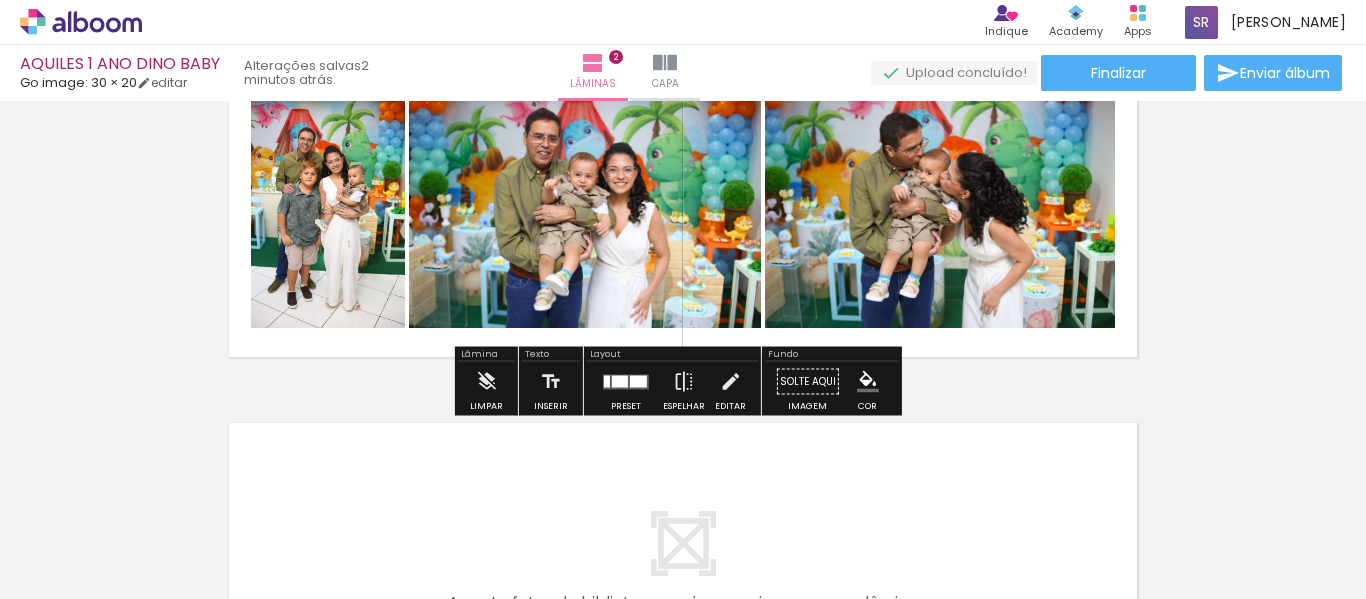 scroll, scrollTop: 379, scrollLeft: 0, axis: vertical 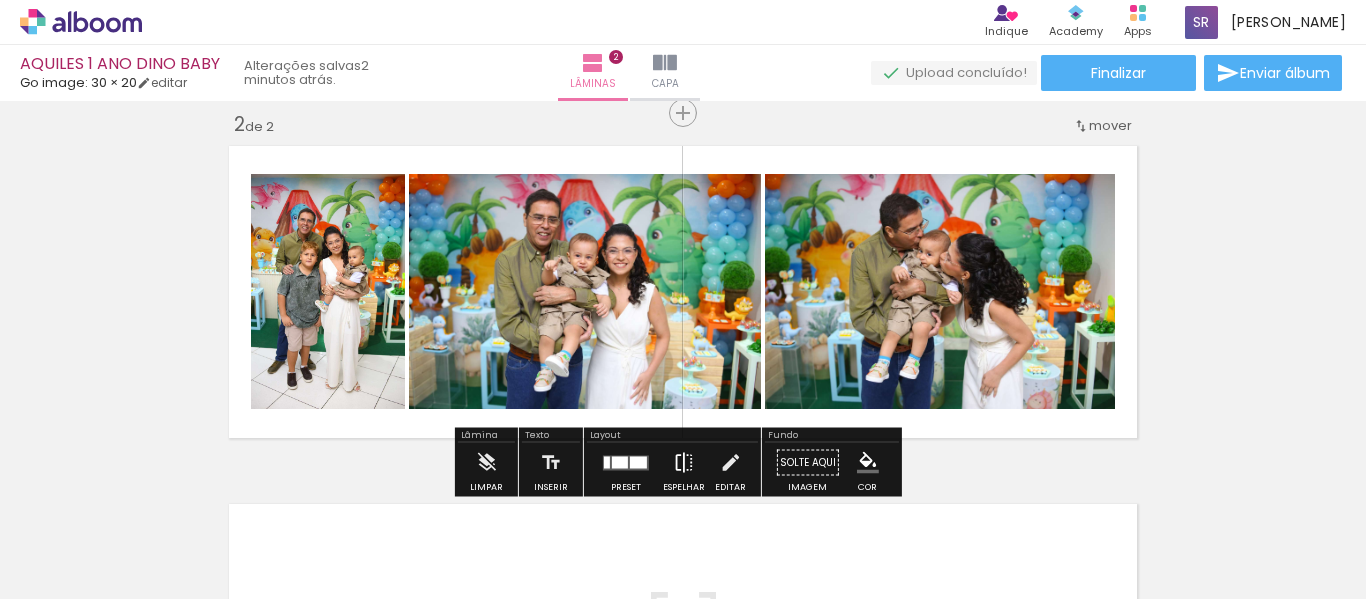 click at bounding box center (684, 463) 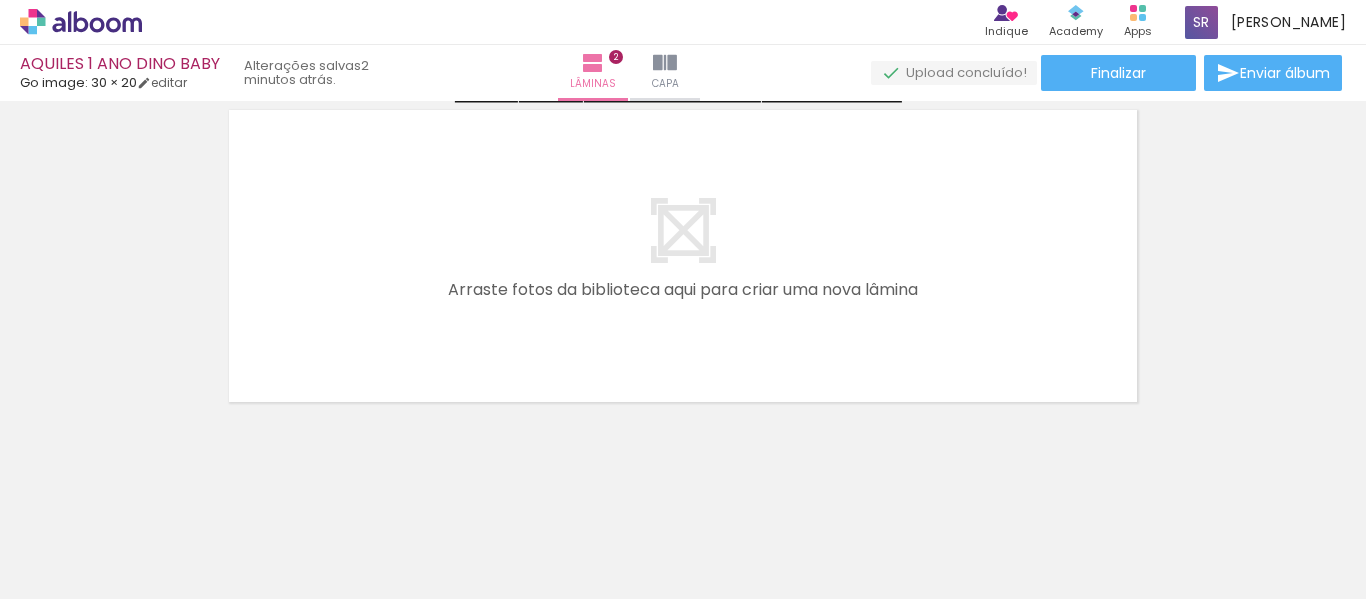scroll, scrollTop: 779, scrollLeft: 0, axis: vertical 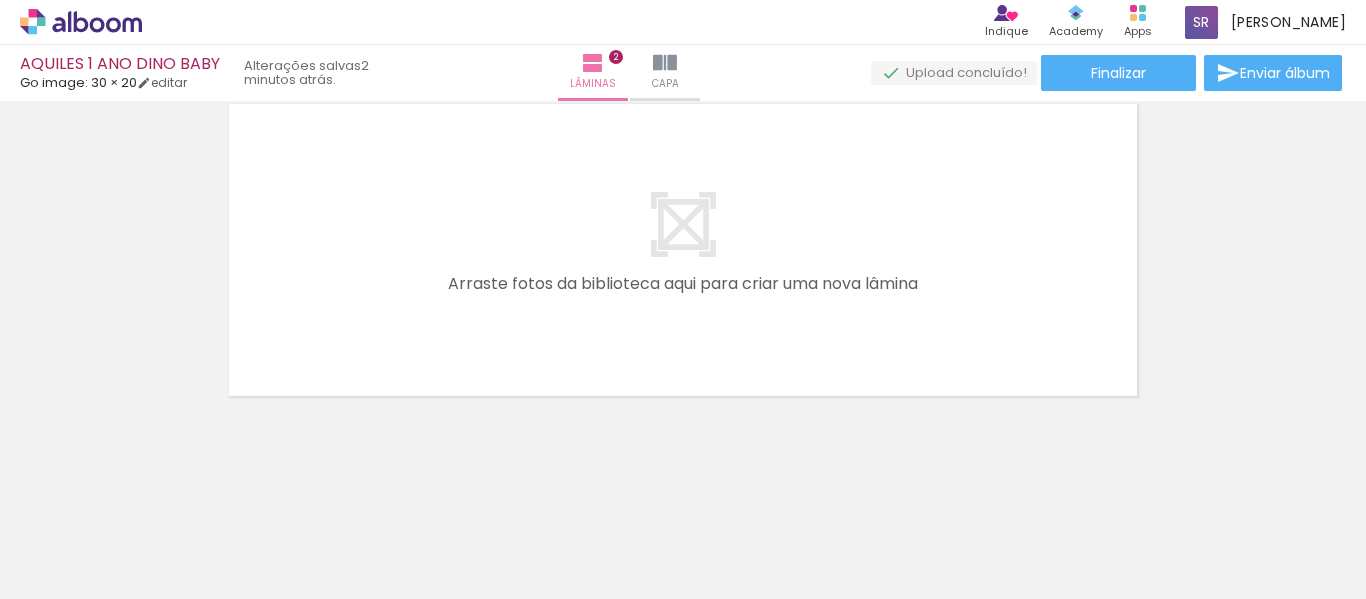 drag, startPoint x: 622, startPoint y: 530, endPoint x: 668, endPoint y: 305, distance: 229.65408 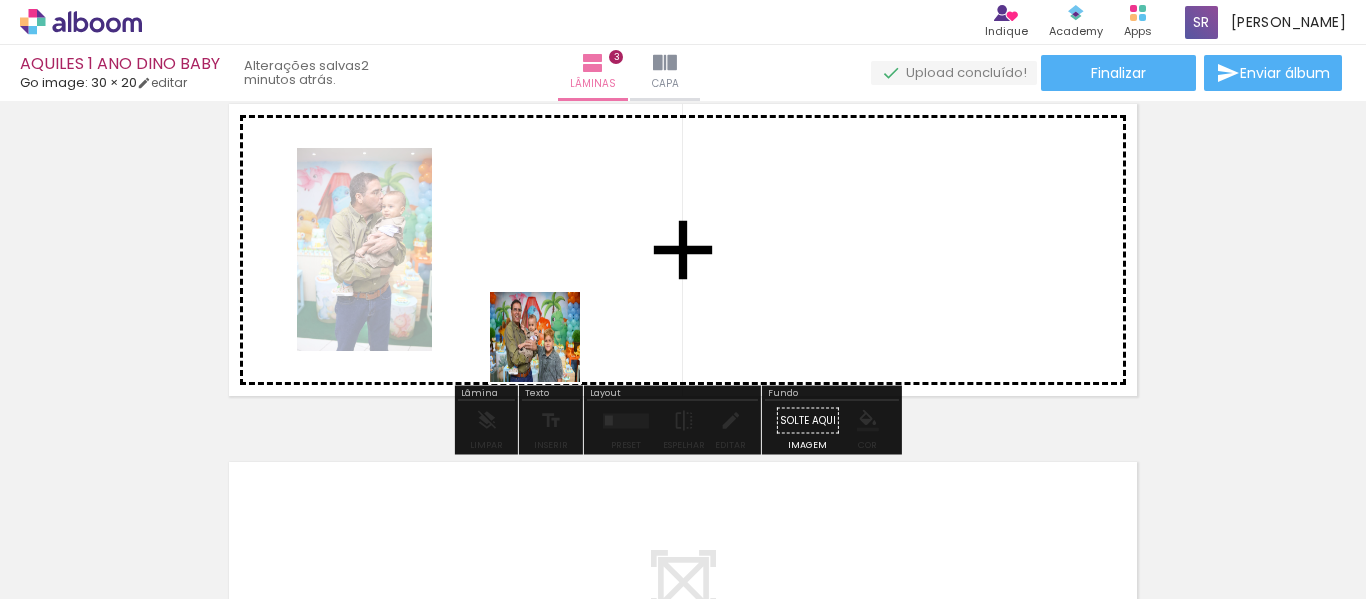 drag, startPoint x: 538, startPoint y: 536, endPoint x: 550, endPoint y: 352, distance: 184.39088 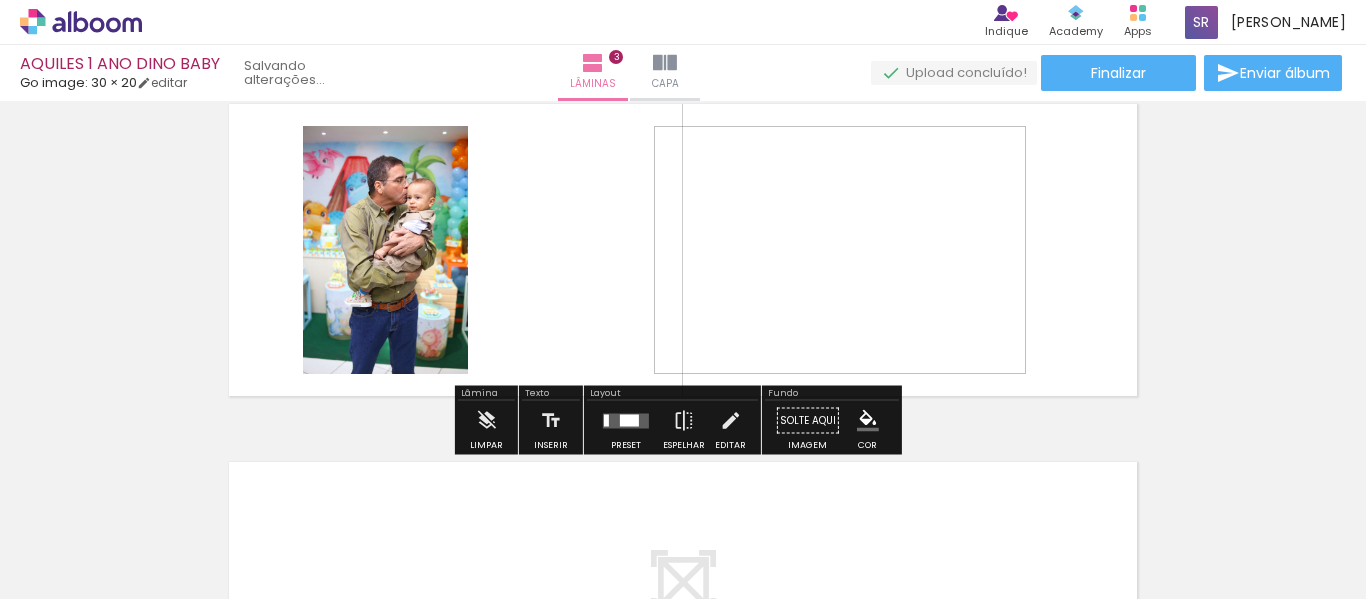 scroll, scrollTop: 742, scrollLeft: 0, axis: vertical 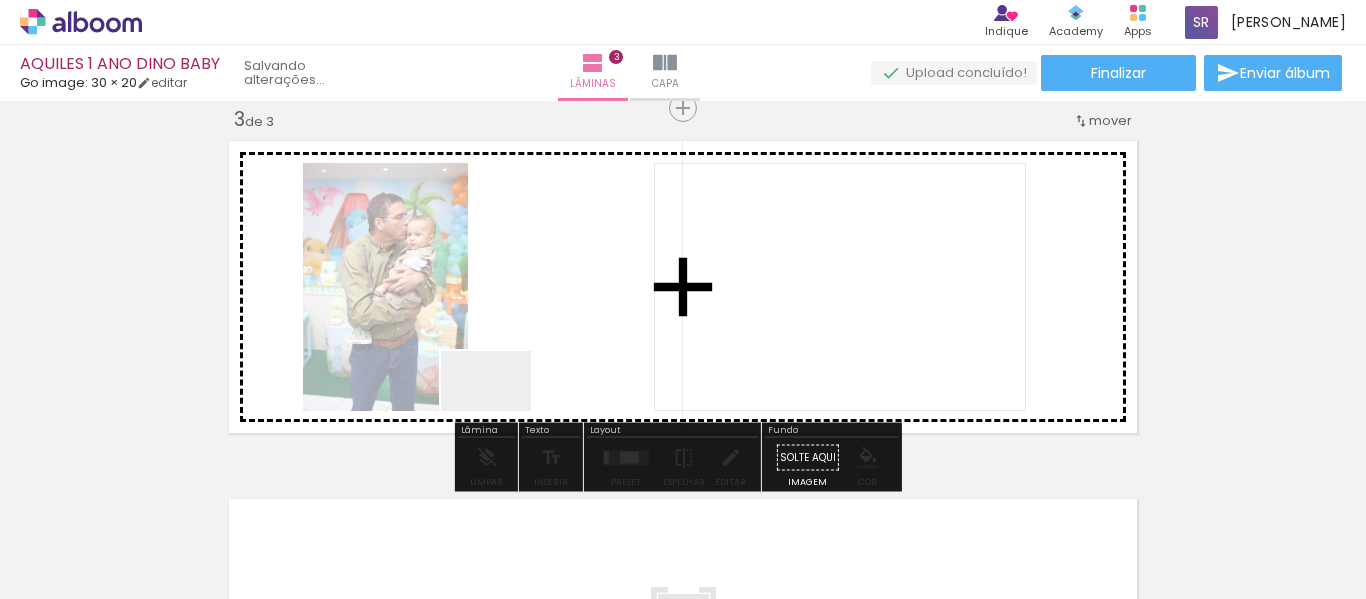 drag, startPoint x: 501, startPoint y: 411, endPoint x: 535, endPoint y: 342, distance: 76.922035 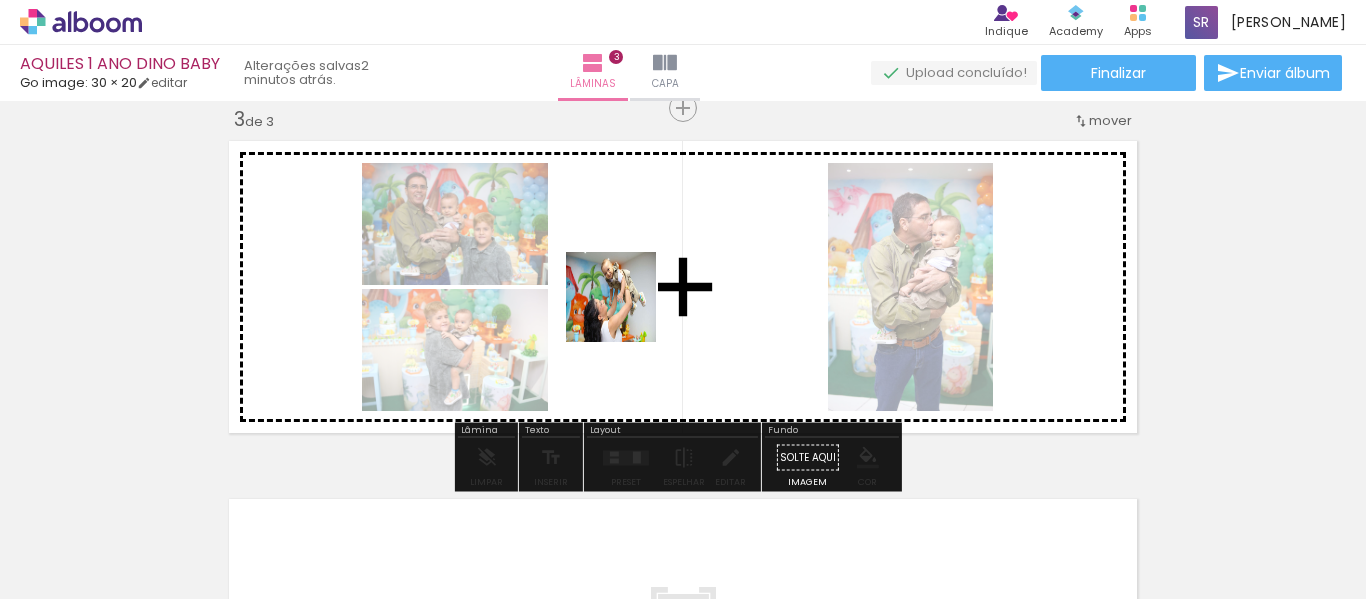 drag, startPoint x: 318, startPoint y: 539, endPoint x: 626, endPoint y: 312, distance: 382.61337 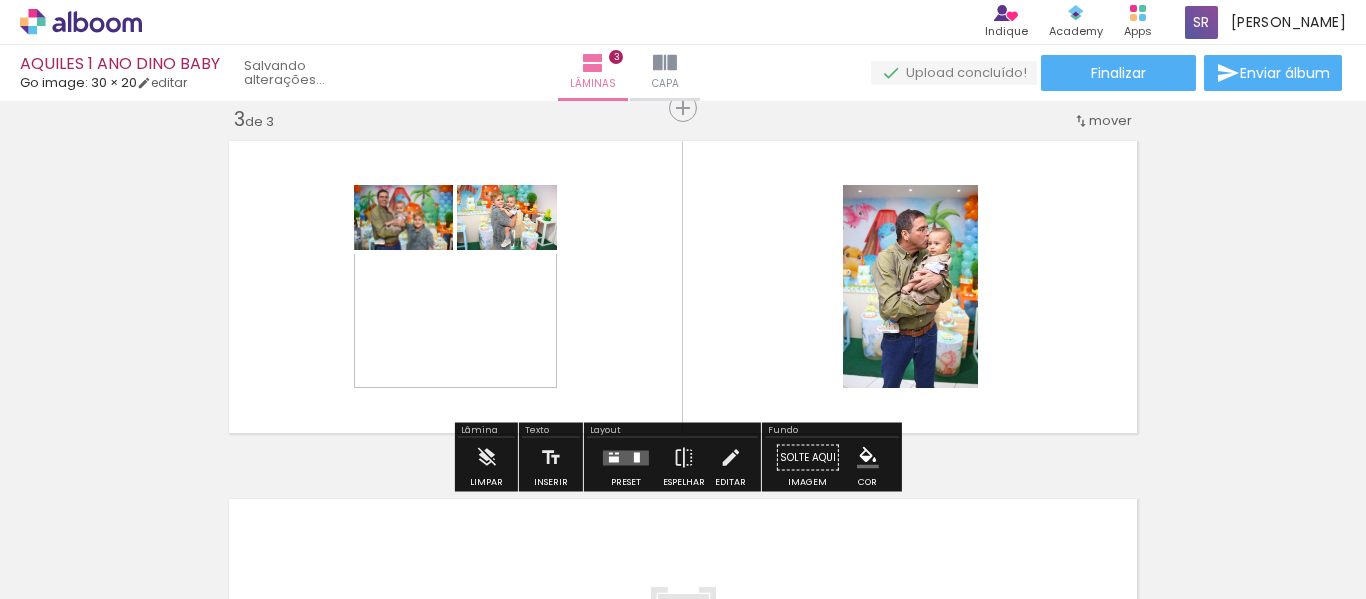 drag, startPoint x: 203, startPoint y: 522, endPoint x: 314, endPoint y: 276, distance: 269.8833 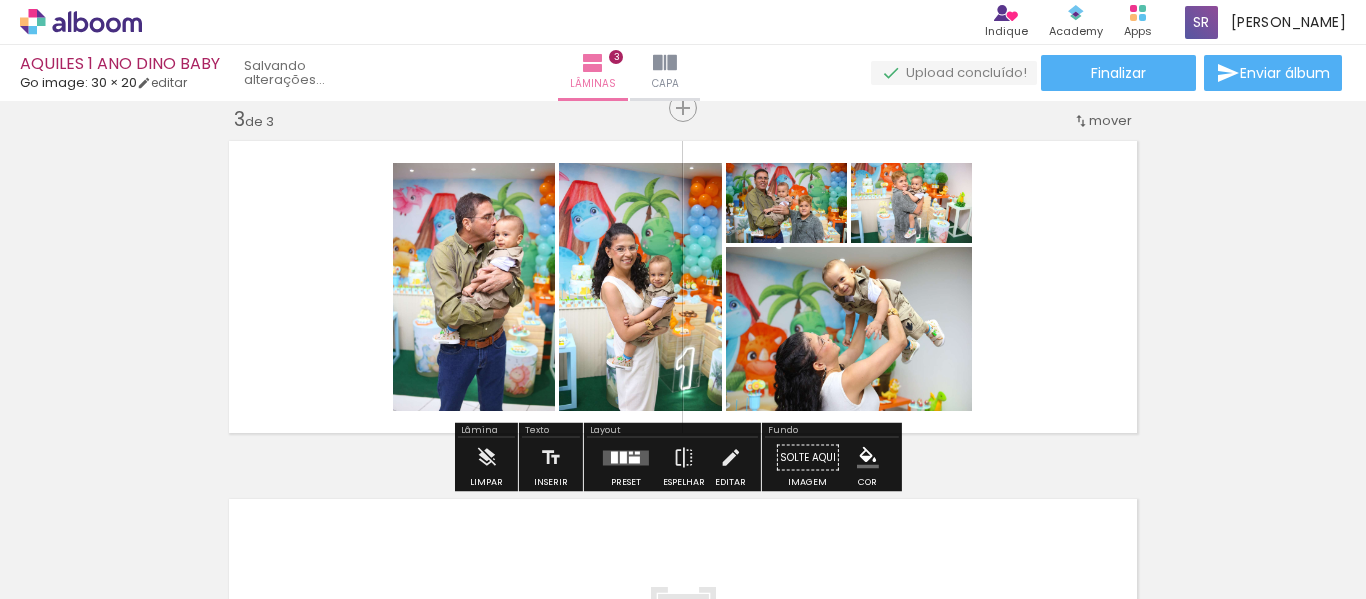 click at bounding box center (634, 459) 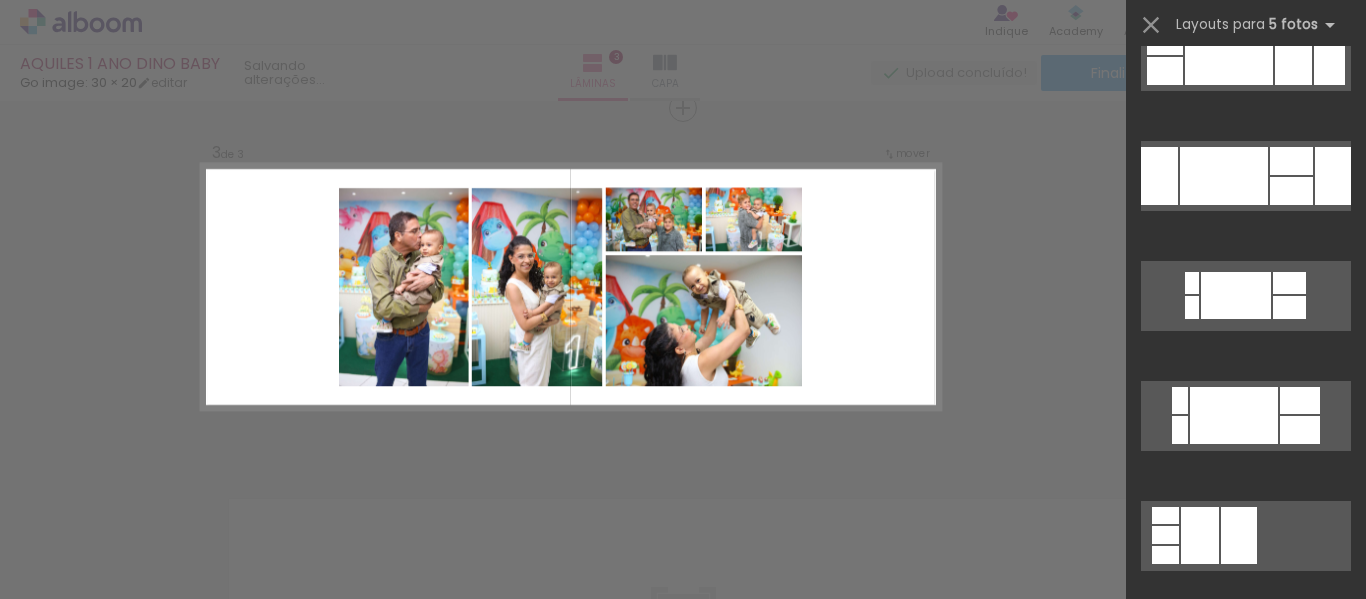 scroll, scrollTop: 1040, scrollLeft: 0, axis: vertical 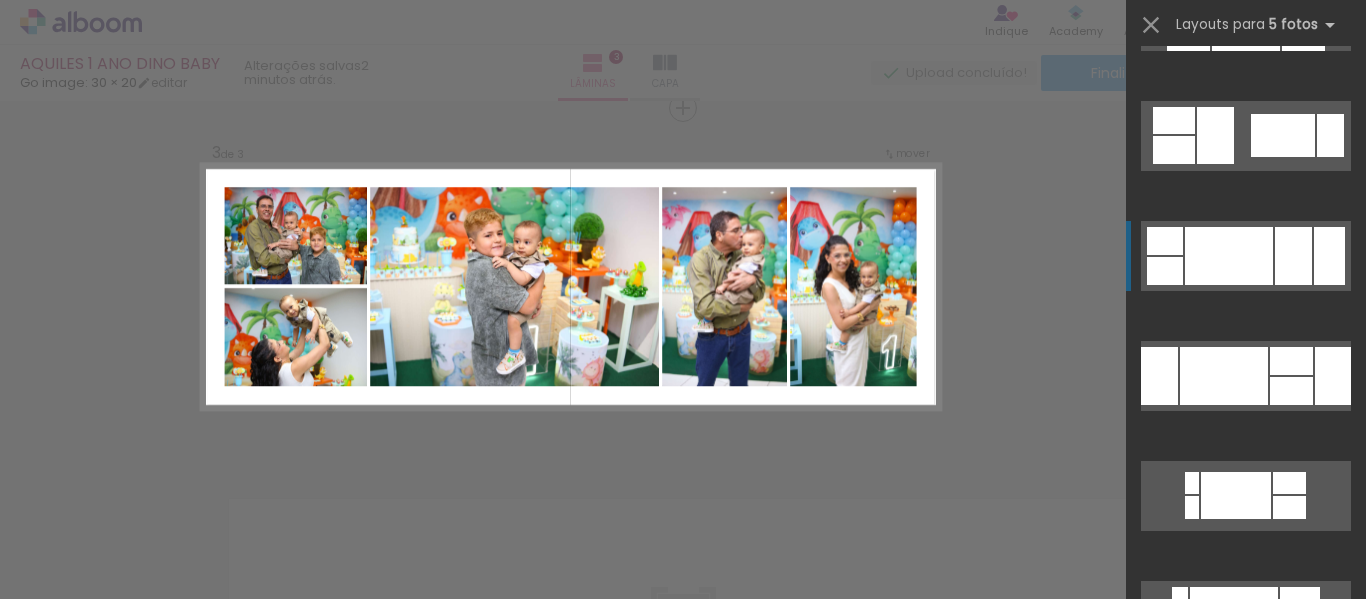 click at bounding box center [1251, -344] 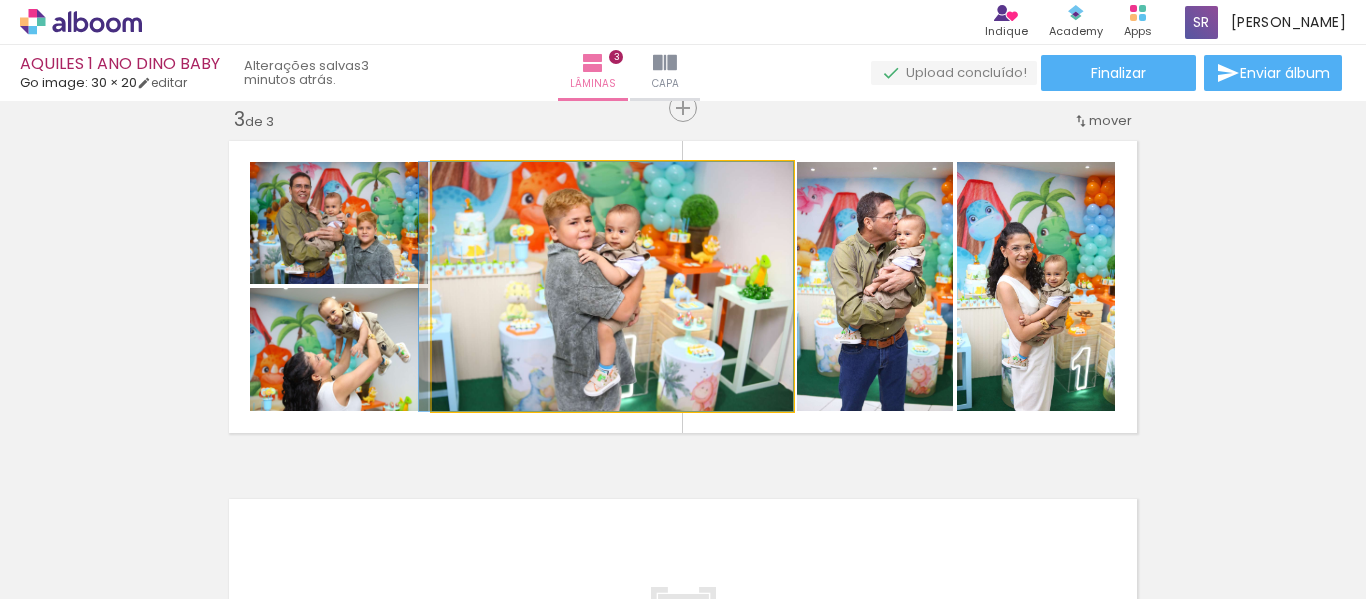 drag, startPoint x: 689, startPoint y: 312, endPoint x: 666, endPoint y: 312, distance: 23 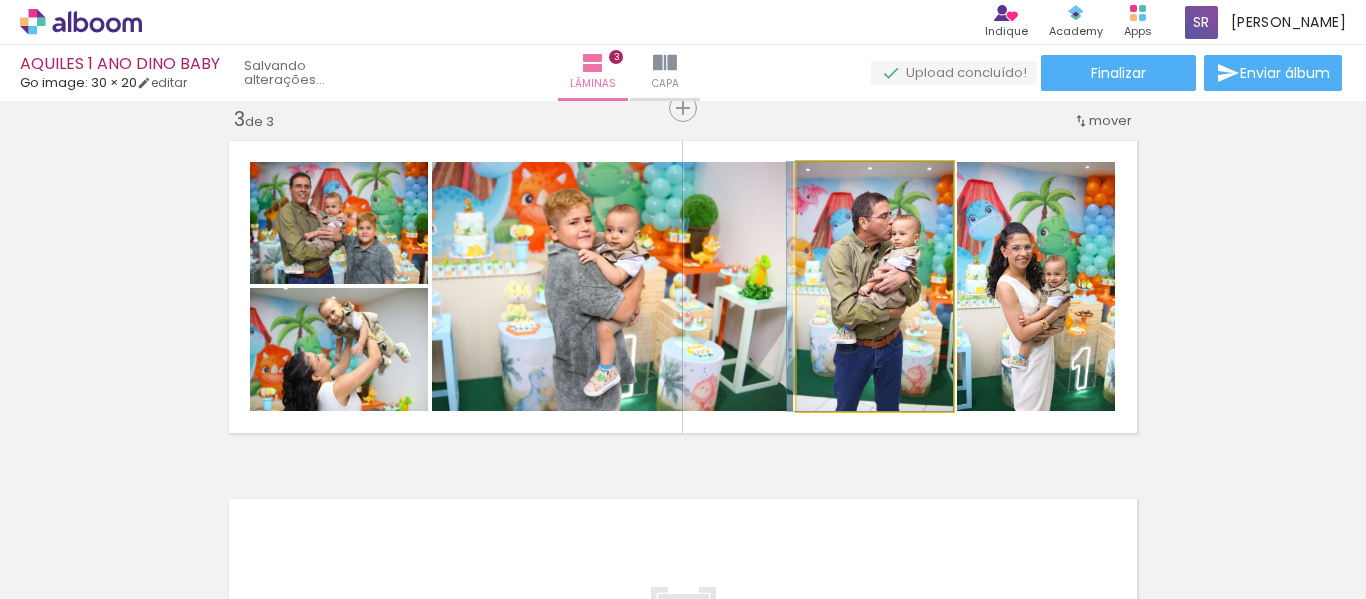 drag, startPoint x: 902, startPoint y: 308, endPoint x: 880, endPoint y: 308, distance: 22 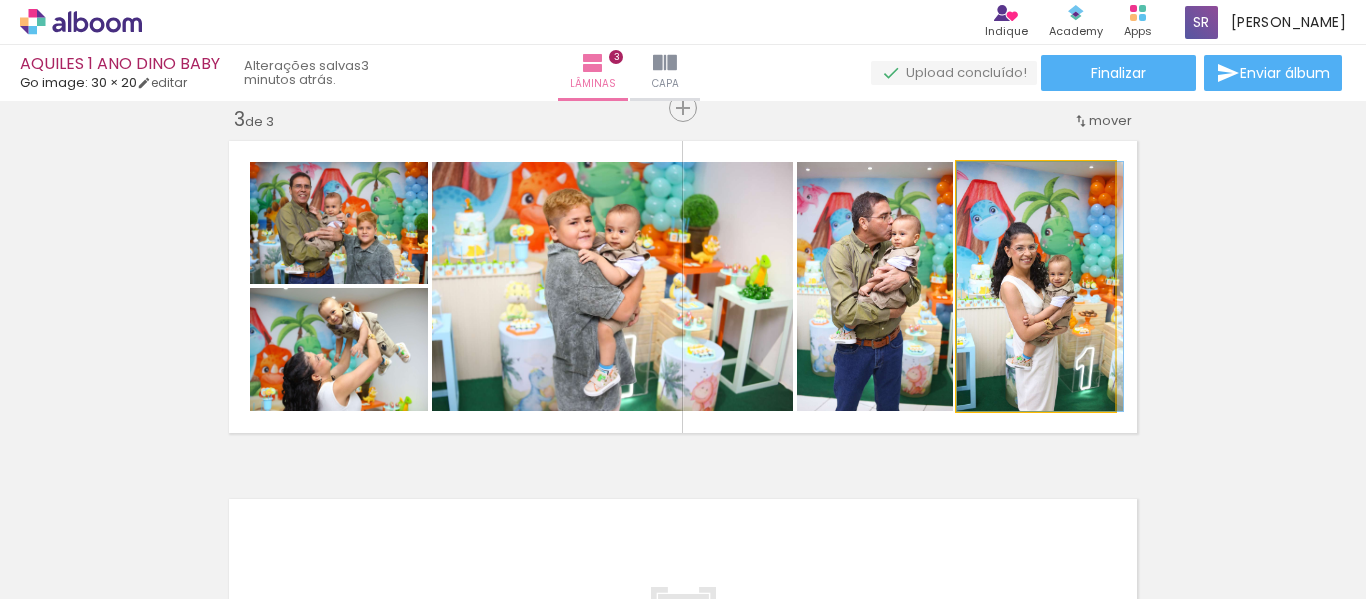 drag, startPoint x: 1018, startPoint y: 293, endPoint x: 1039, endPoint y: 293, distance: 21 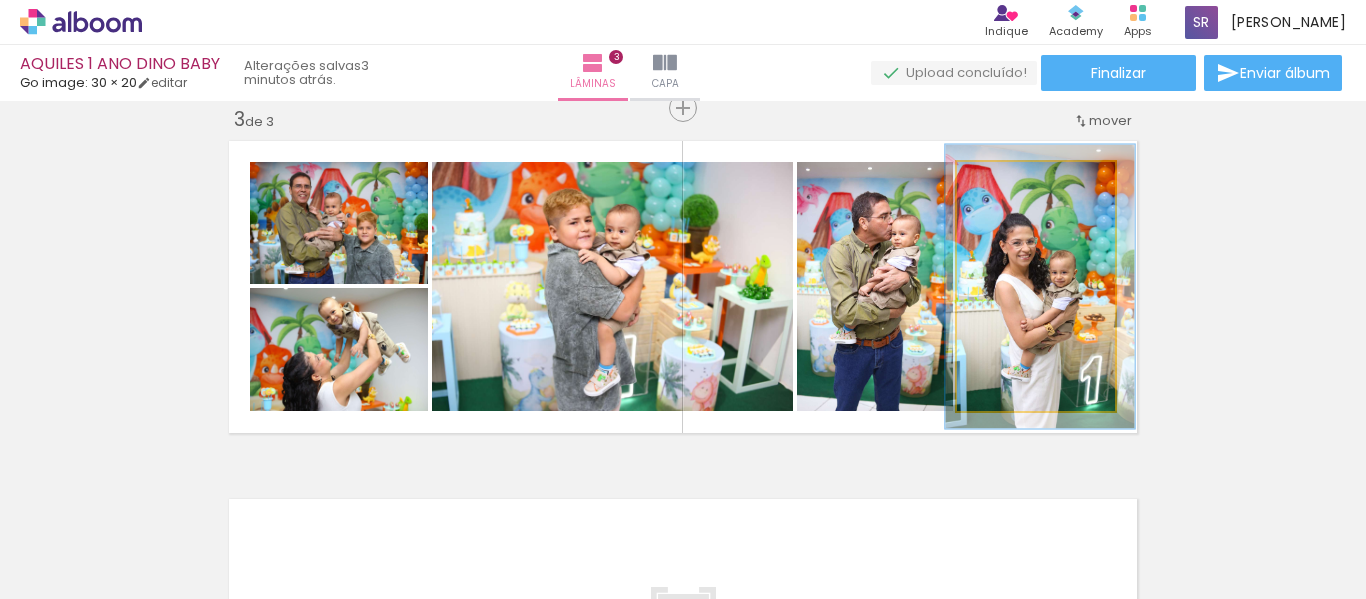 drag, startPoint x: 996, startPoint y: 178, endPoint x: 1006, endPoint y: 176, distance: 10.198039 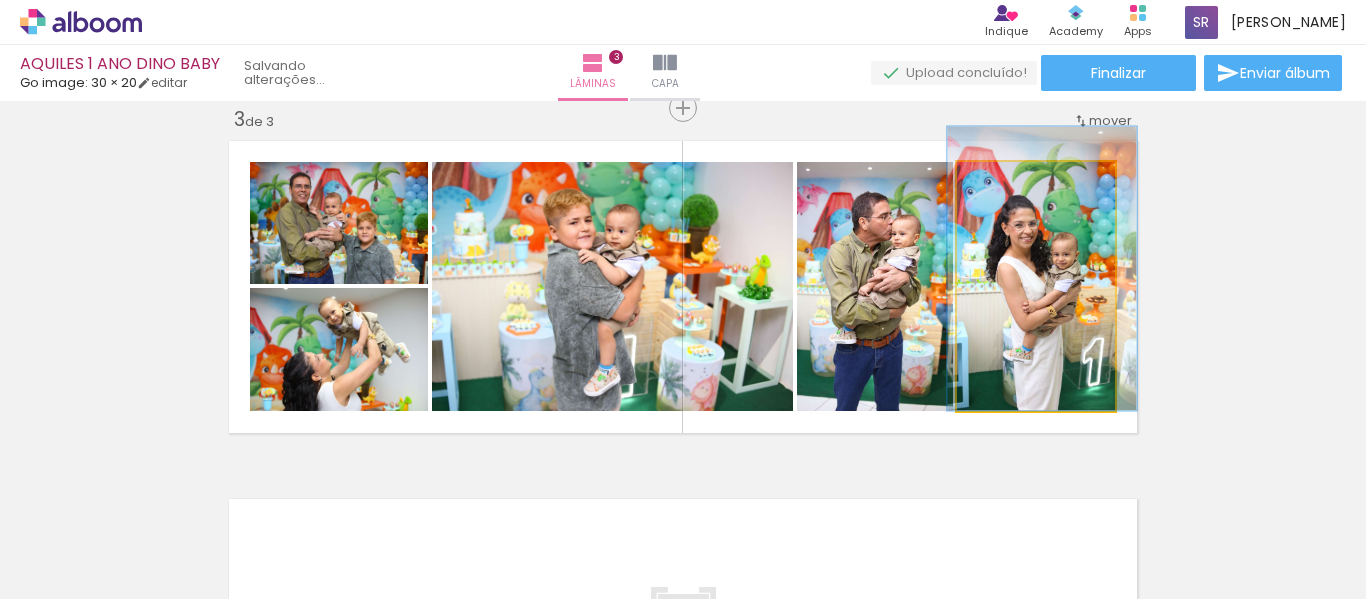 drag, startPoint x: 1038, startPoint y: 337, endPoint x: 1040, endPoint y: 287, distance: 50.039986 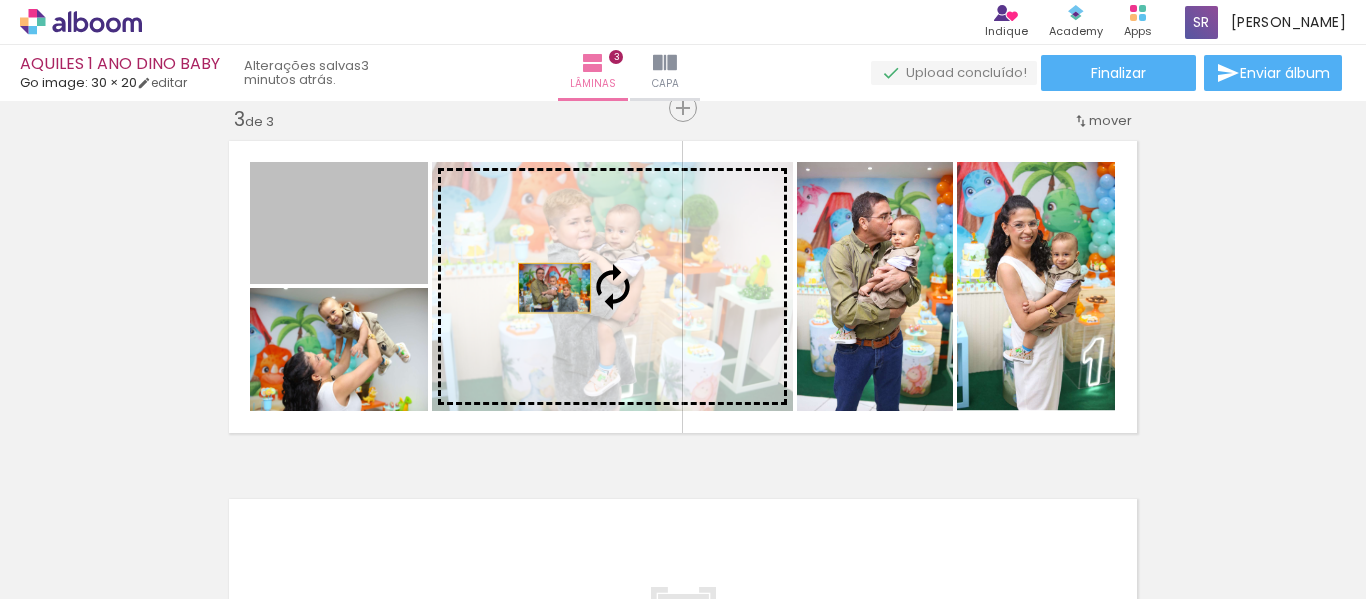 drag, startPoint x: 358, startPoint y: 247, endPoint x: 547, endPoint y: 288, distance: 193.39597 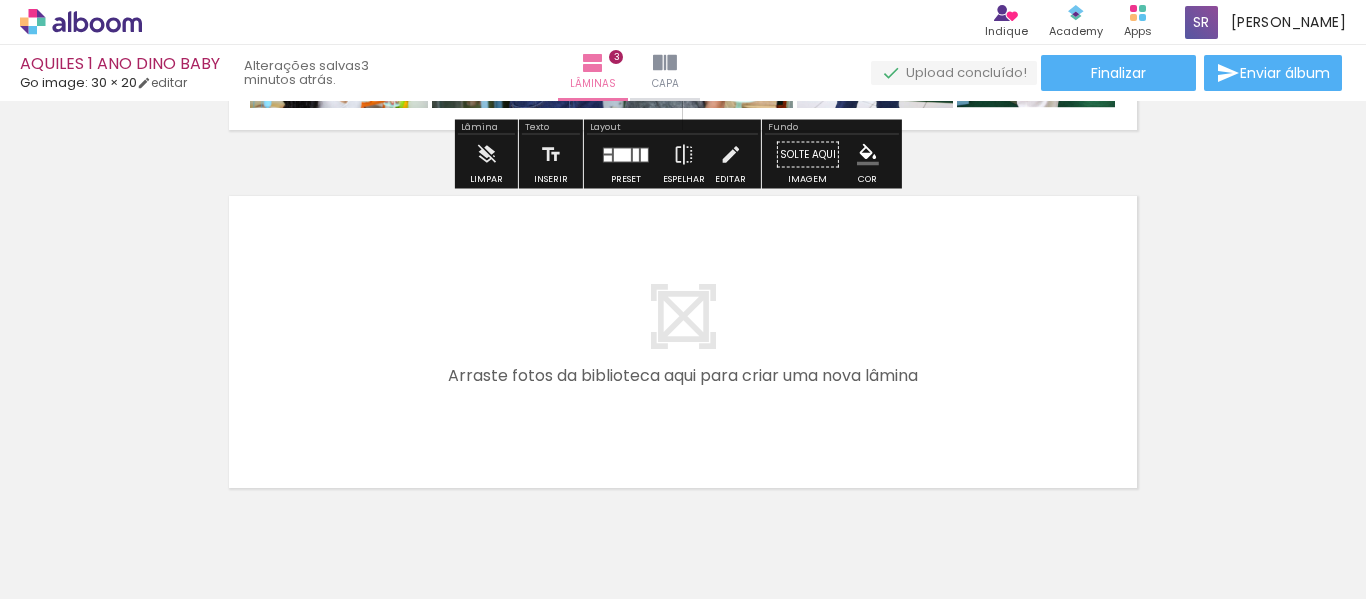 scroll, scrollTop: 1137, scrollLeft: 0, axis: vertical 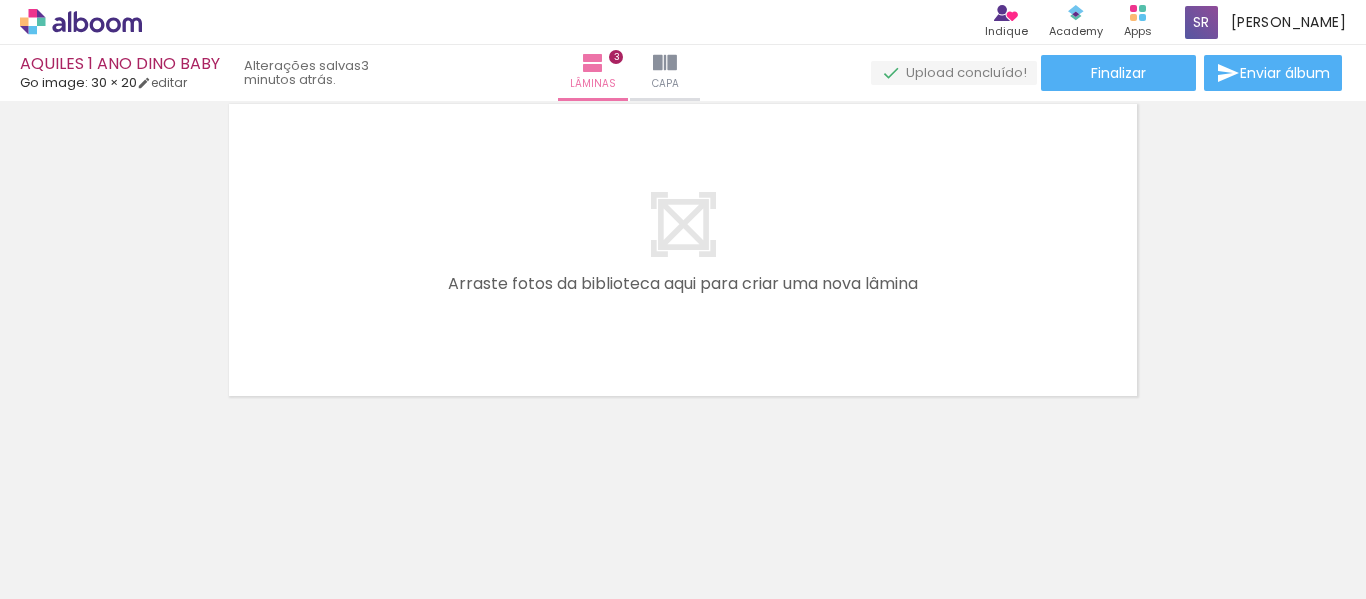 click at bounding box center [683, 299] 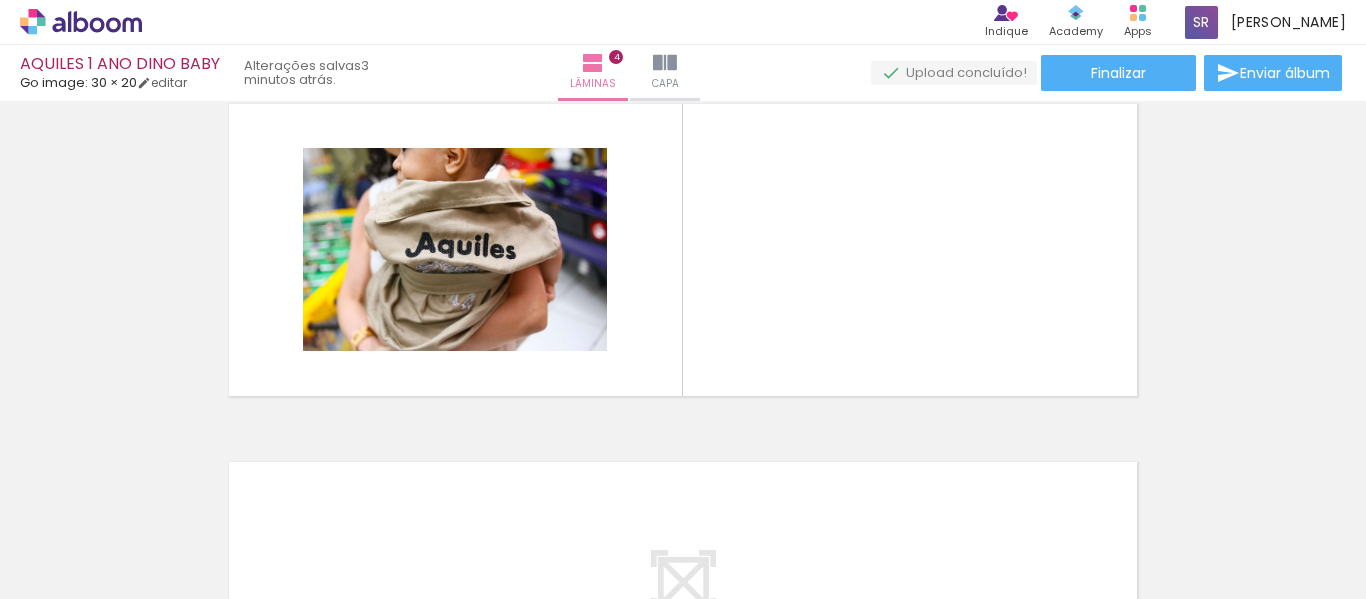 scroll, scrollTop: 1100, scrollLeft: 0, axis: vertical 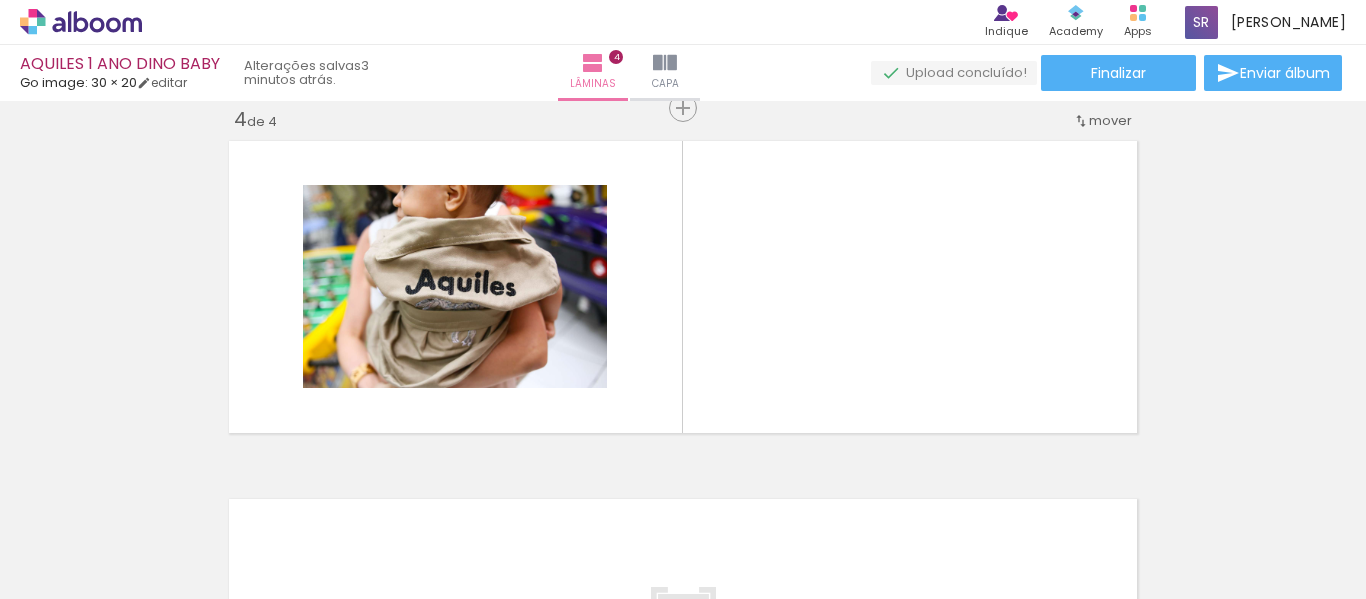 drag, startPoint x: 333, startPoint y: 526, endPoint x: 464, endPoint y: 386, distance: 191.73158 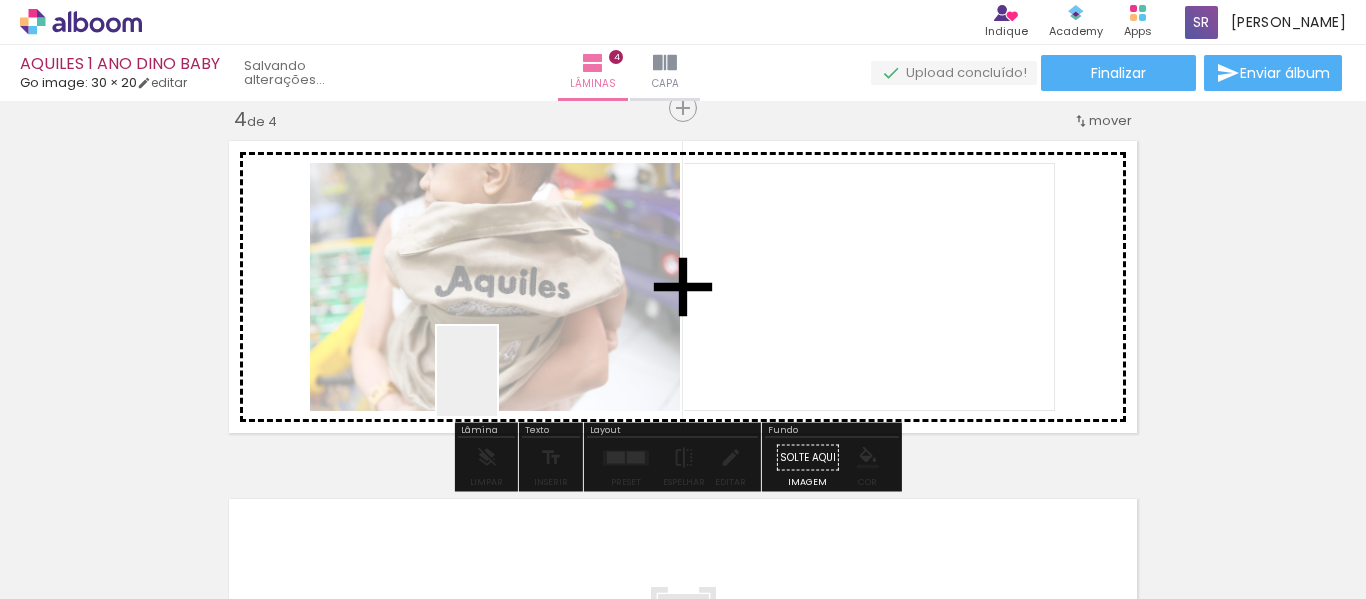 drag, startPoint x: 497, startPoint y: 386, endPoint x: 520, endPoint y: 347, distance: 45.276924 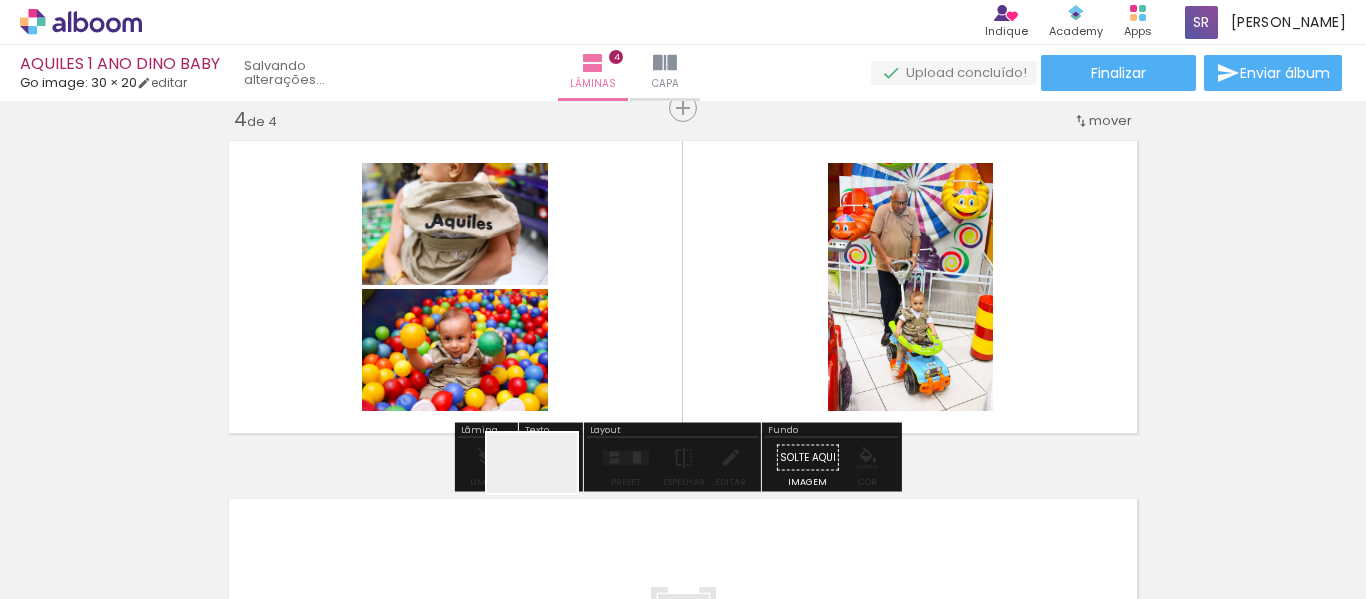 drag, startPoint x: 545, startPoint y: 525, endPoint x: 611, endPoint y: 354, distance: 183.29485 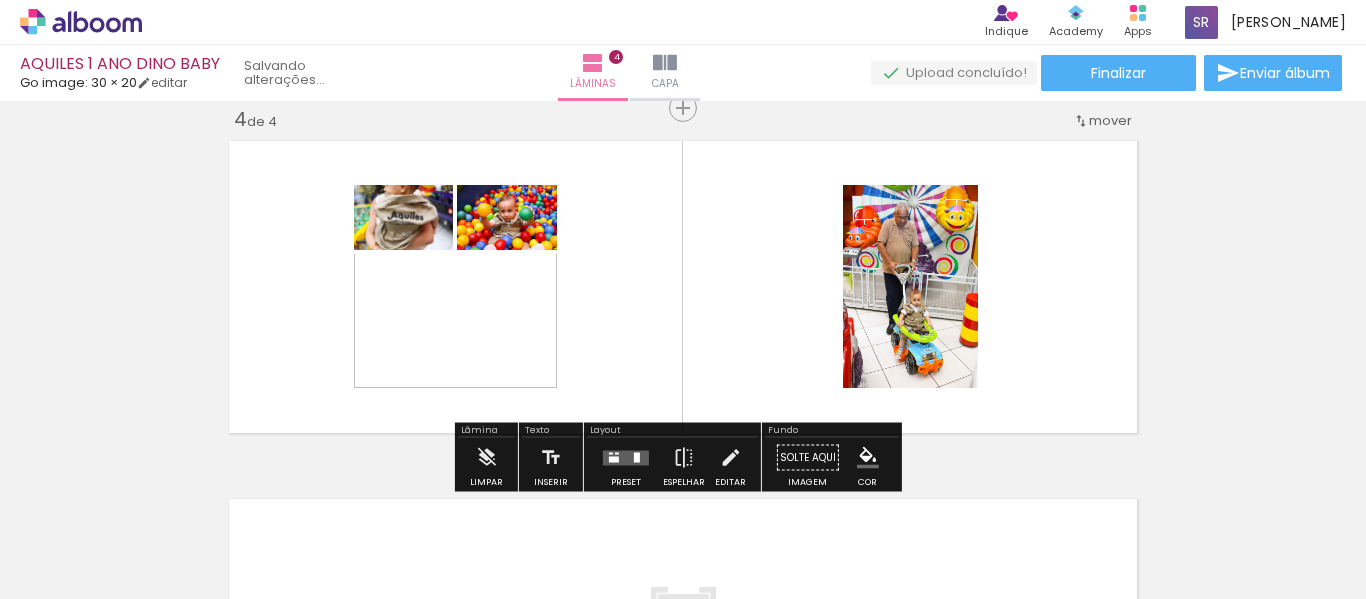 scroll, scrollTop: 1100, scrollLeft: 0, axis: vertical 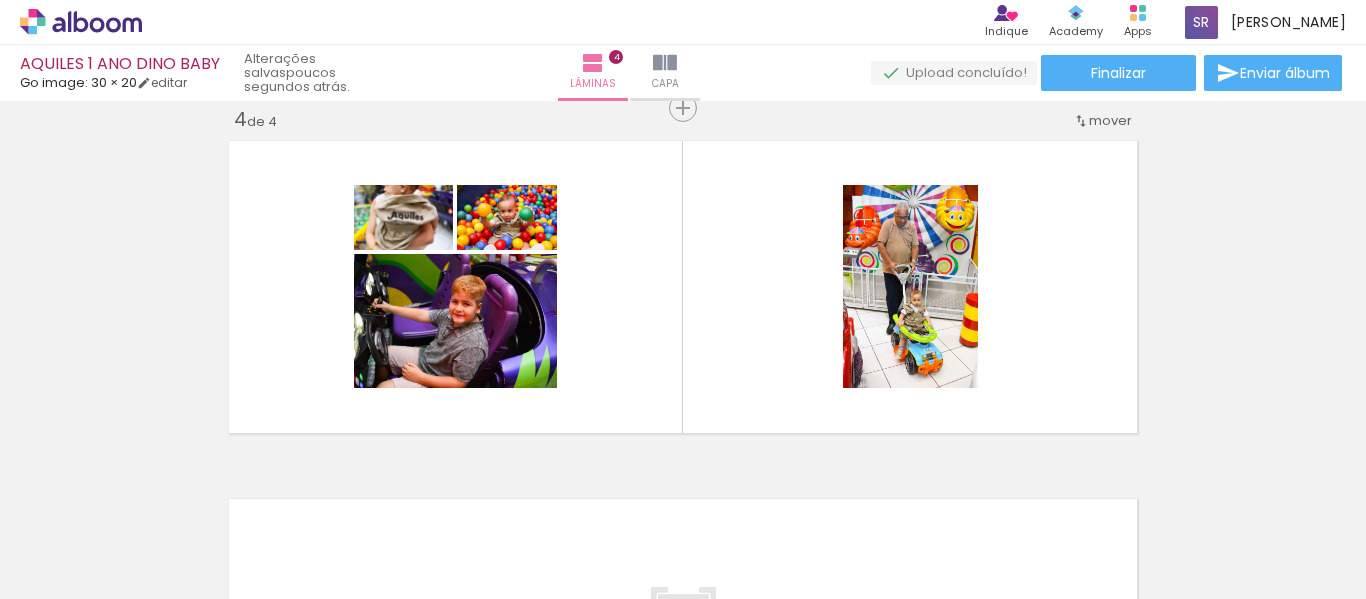 drag, startPoint x: 497, startPoint y: 545, endPoint x: 694, endPoint y: 304, distance: 311.27158 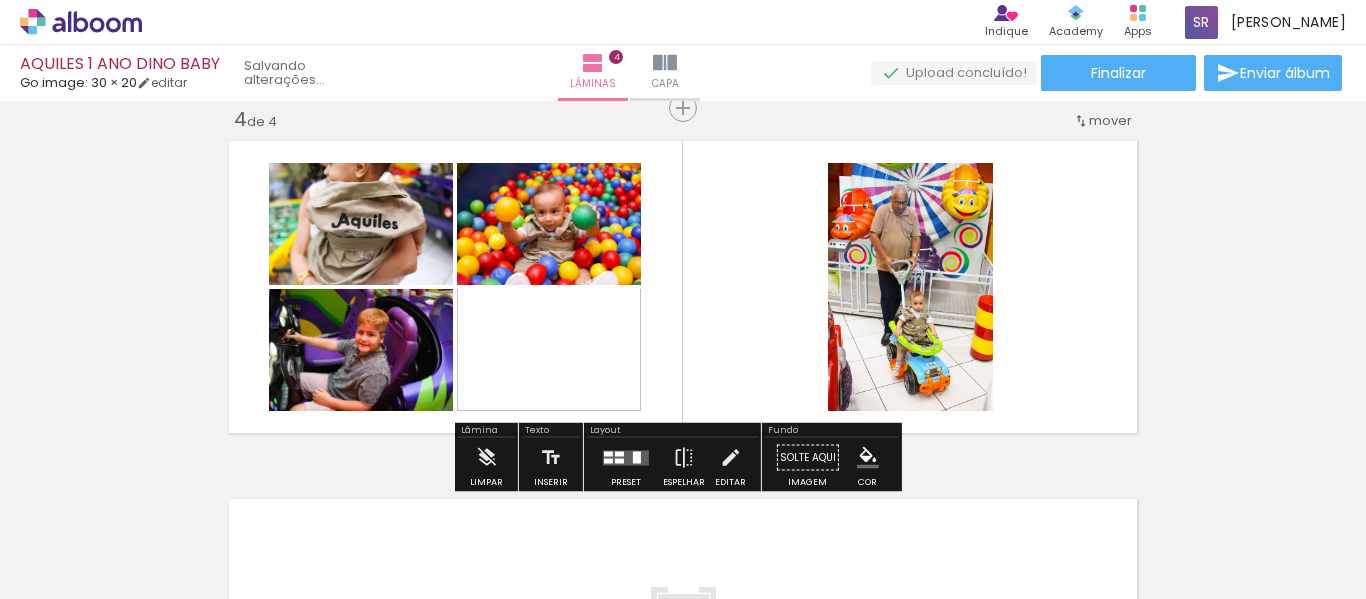 click at bounding box center (626, 457) 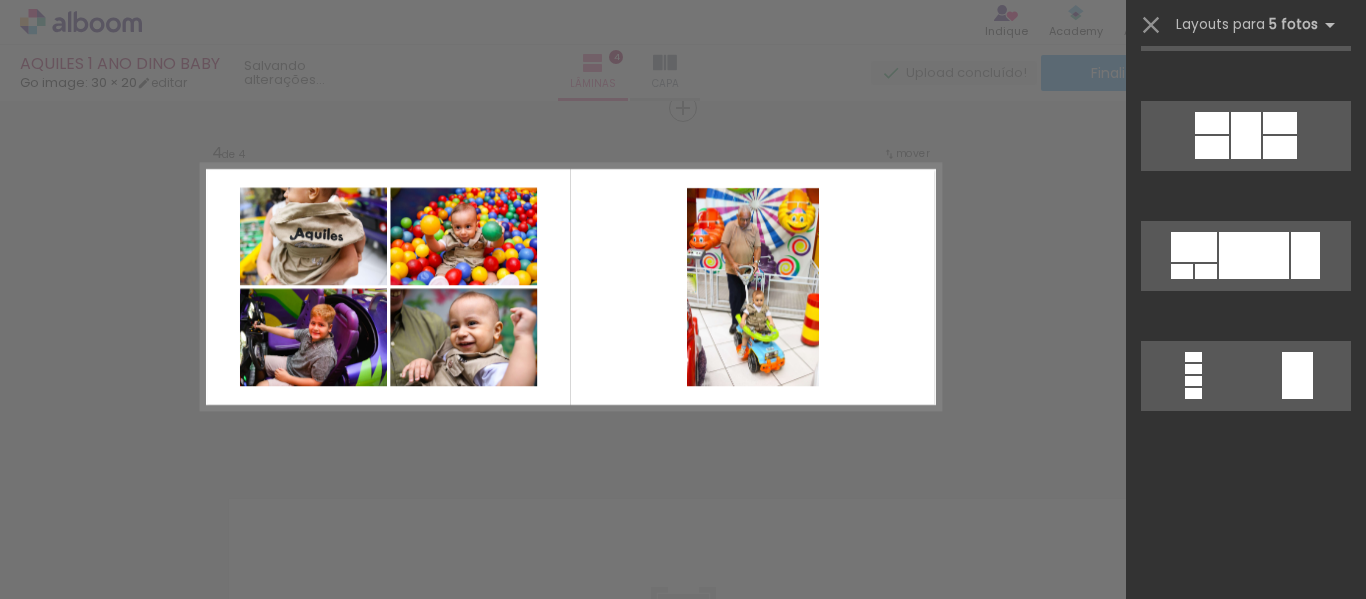 scroll, scrollTop: 0, scrollLeft: 0, axis: both 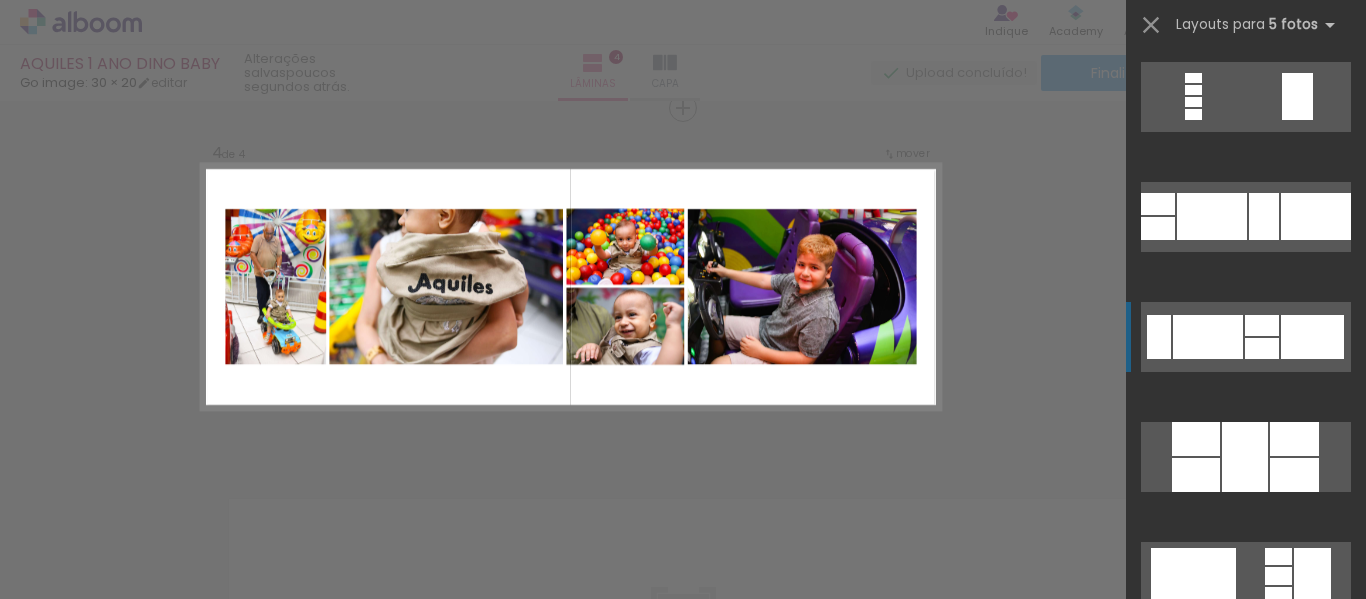 click at bounding box center (1260, -399) 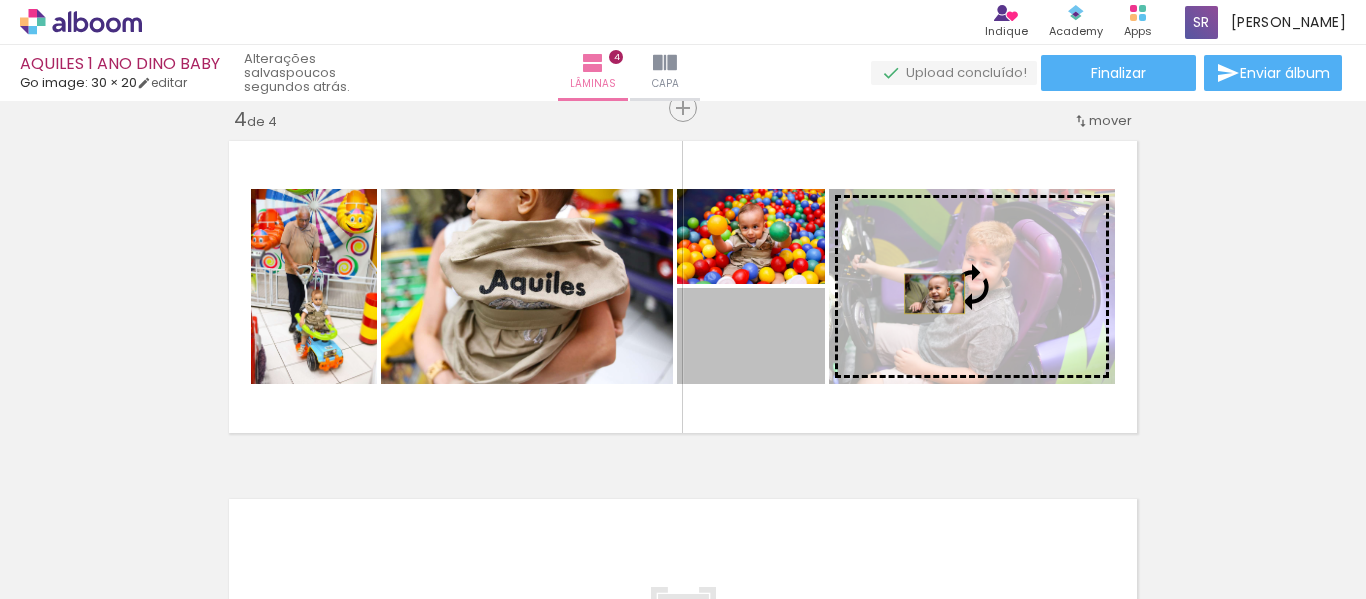 drag, startPoint x: 769, startPoint y: 328, endPoint x: 942, endPoint y: 292, distance: 176.70596 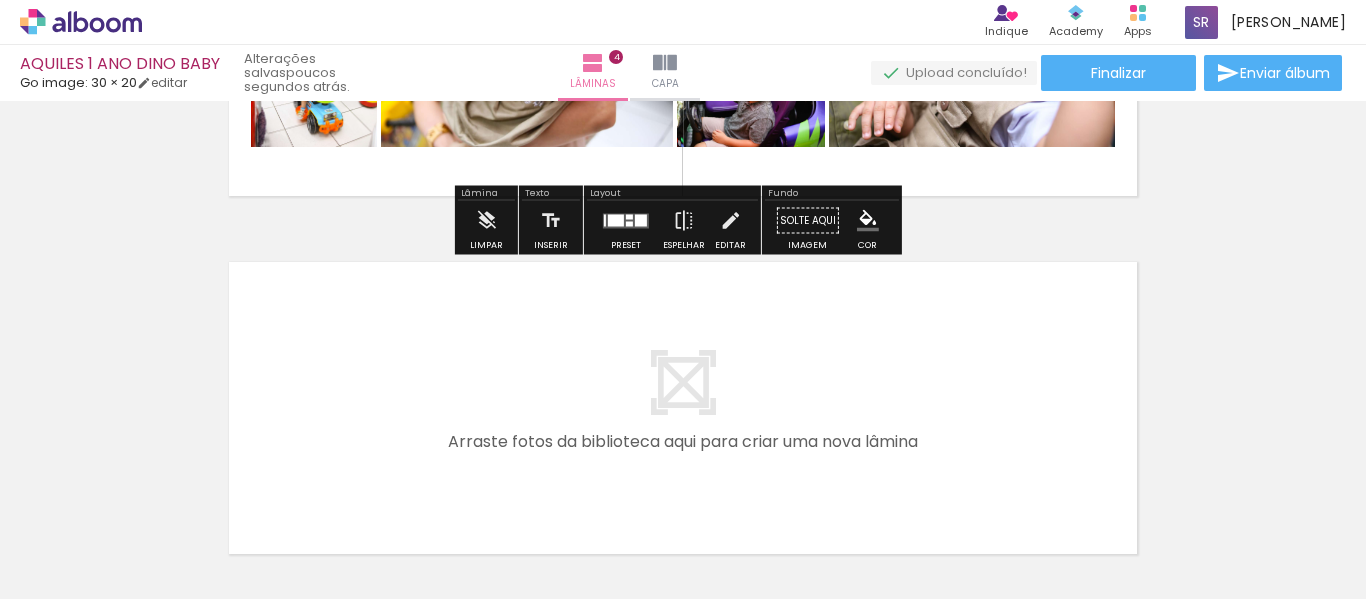 scroll, scrollTop: 1400, scrollLeft: 0, axis: vertical 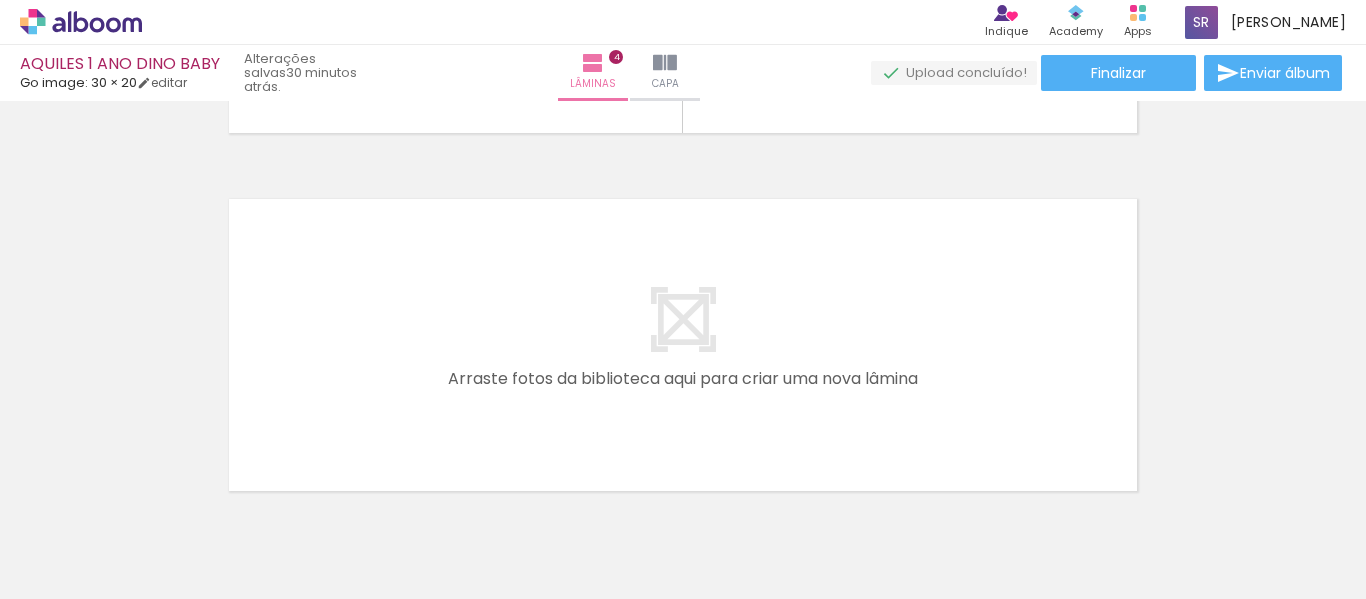 drag, startPoint x: 554, startPoint y: 533, endPoint x: 439, endPoint y: 355, distance: 211.91743 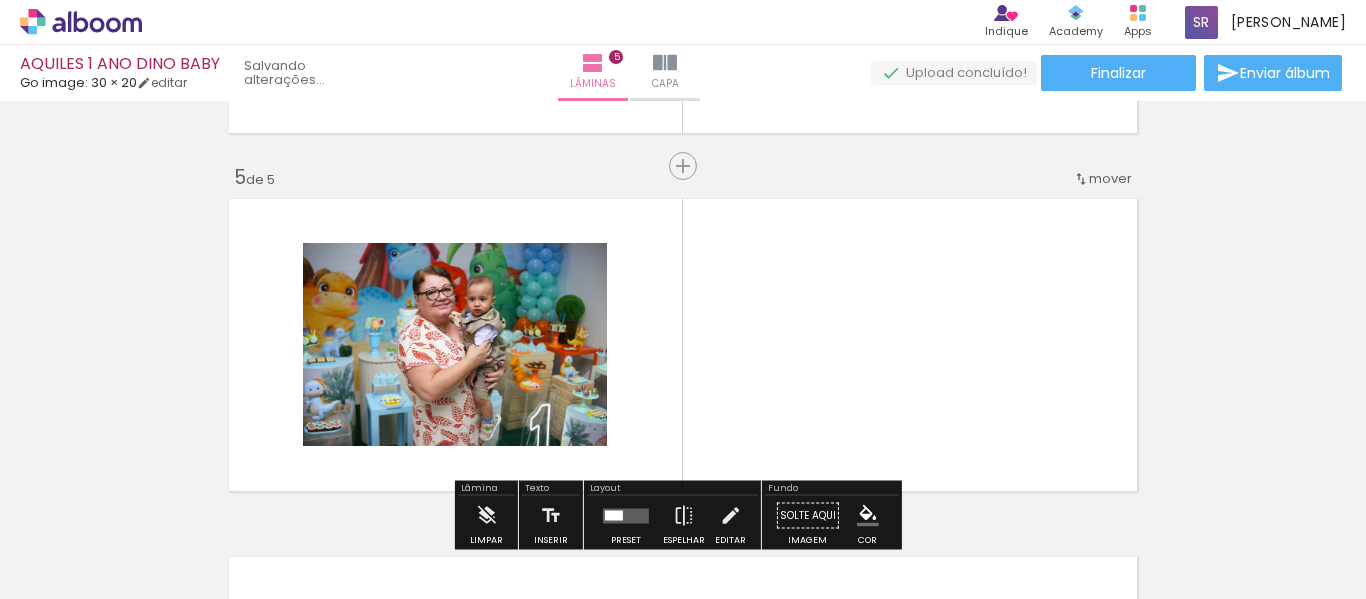 scroll, scrollTop: 1458, scrollLeft: 0, axis: vertical 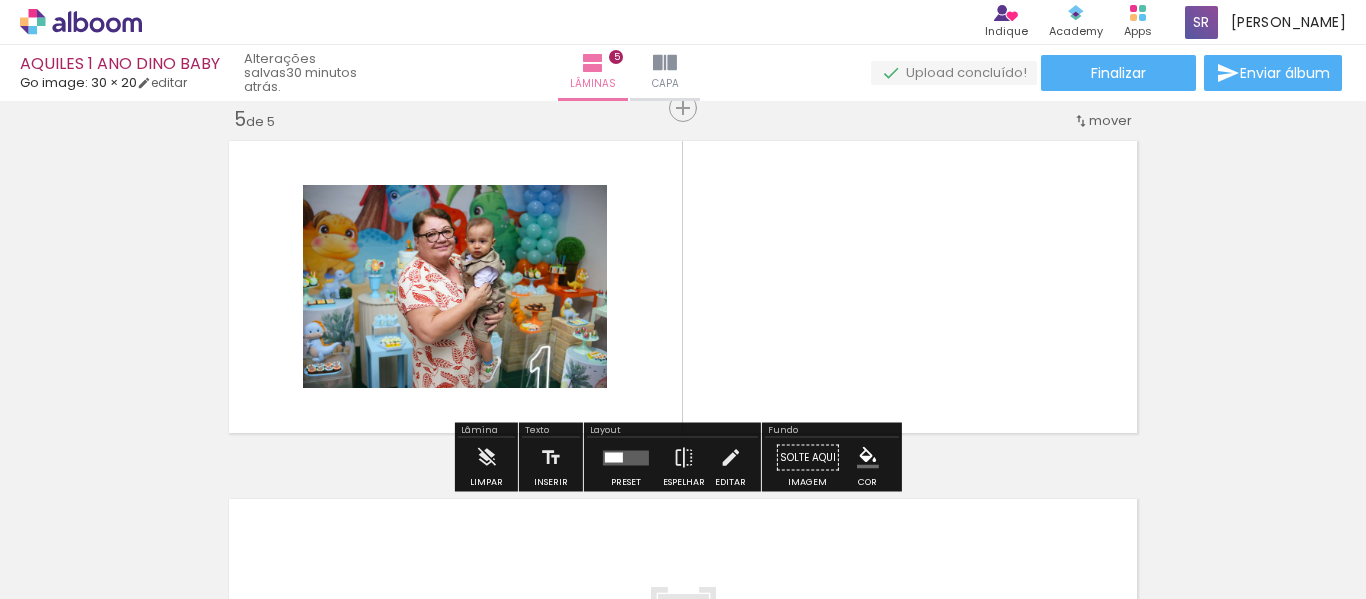 drag, startPoint x: 631, startPoint y: 520, endPoint x: 662, endPoint y: 322, distance: 200.41208 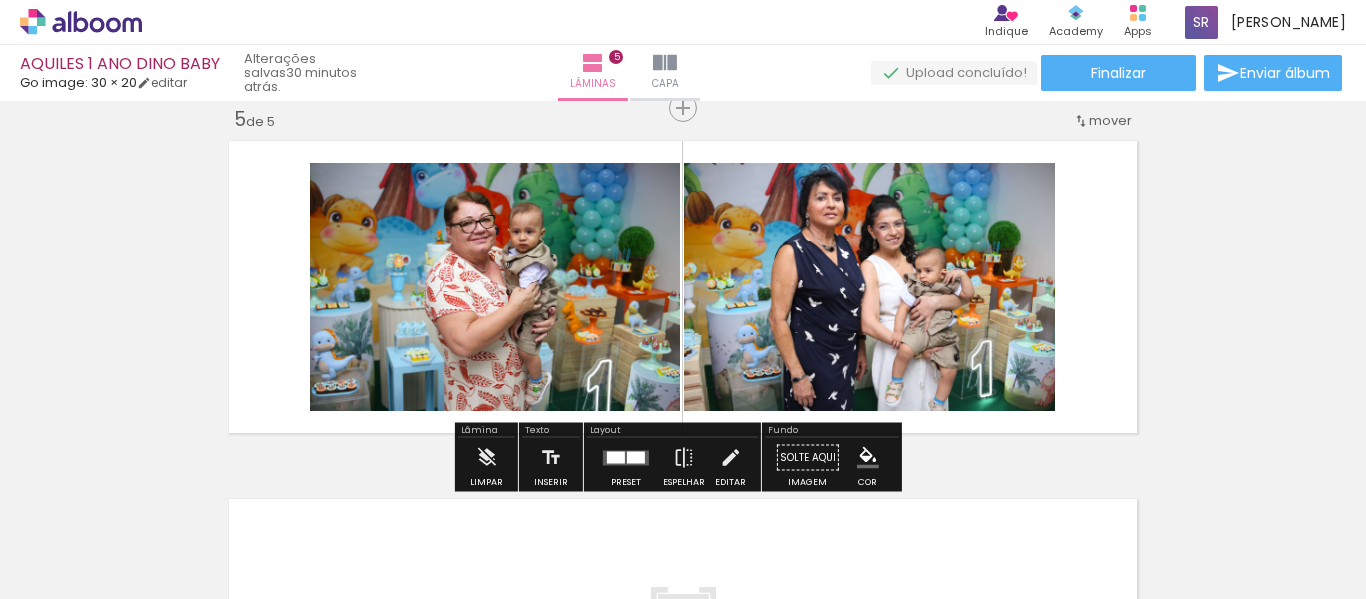 drag, startPoint x: 772, startPoint y: 524, endPoint x: 795, endPoint y: 354, distance: 171.54883 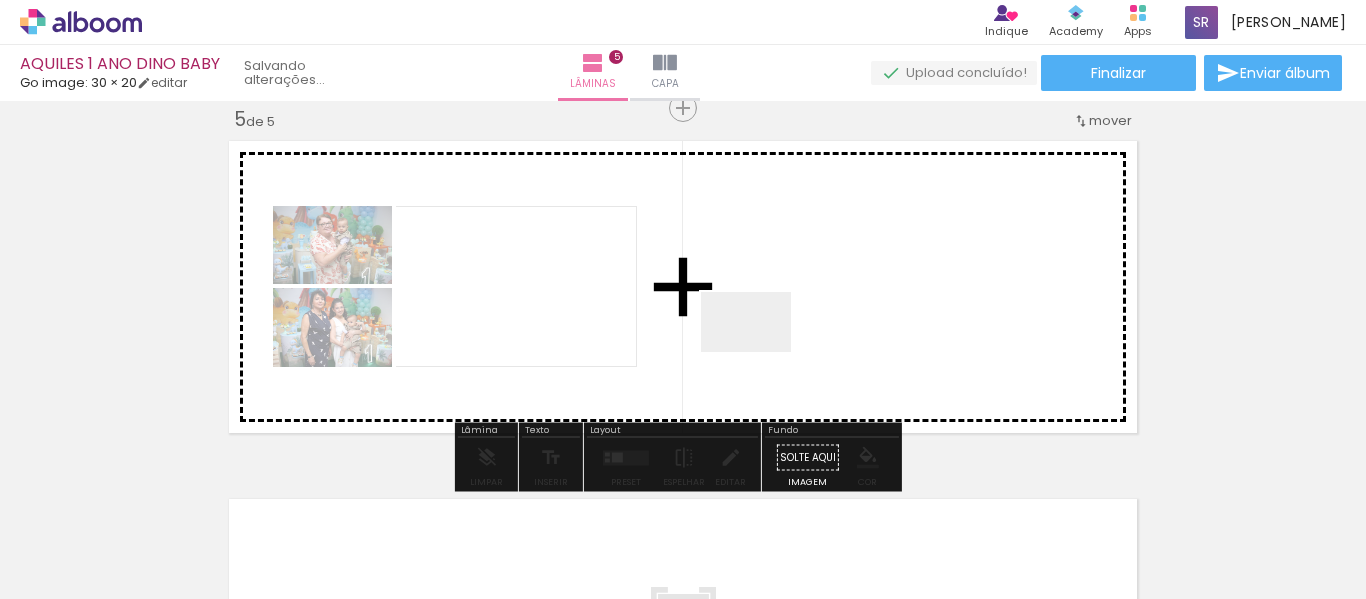 click 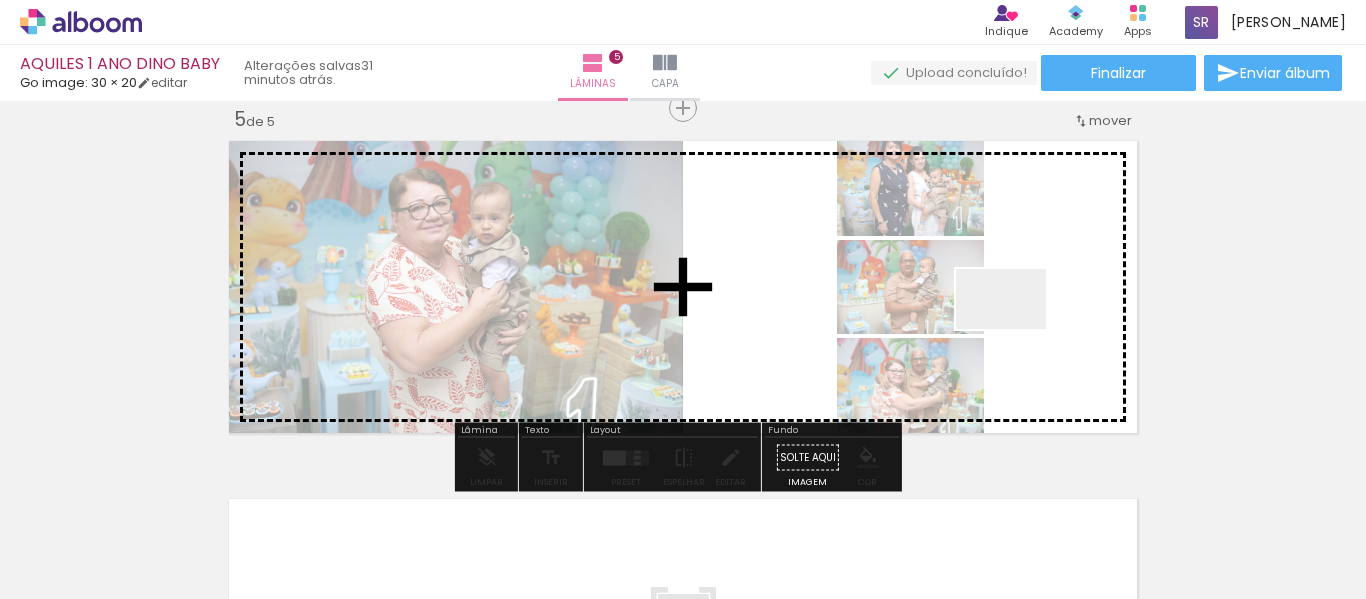 drag, startPoint x: 976, startPoint y: 549, endPoint x: 1016, endPoint y: 329, distance: 223.6068 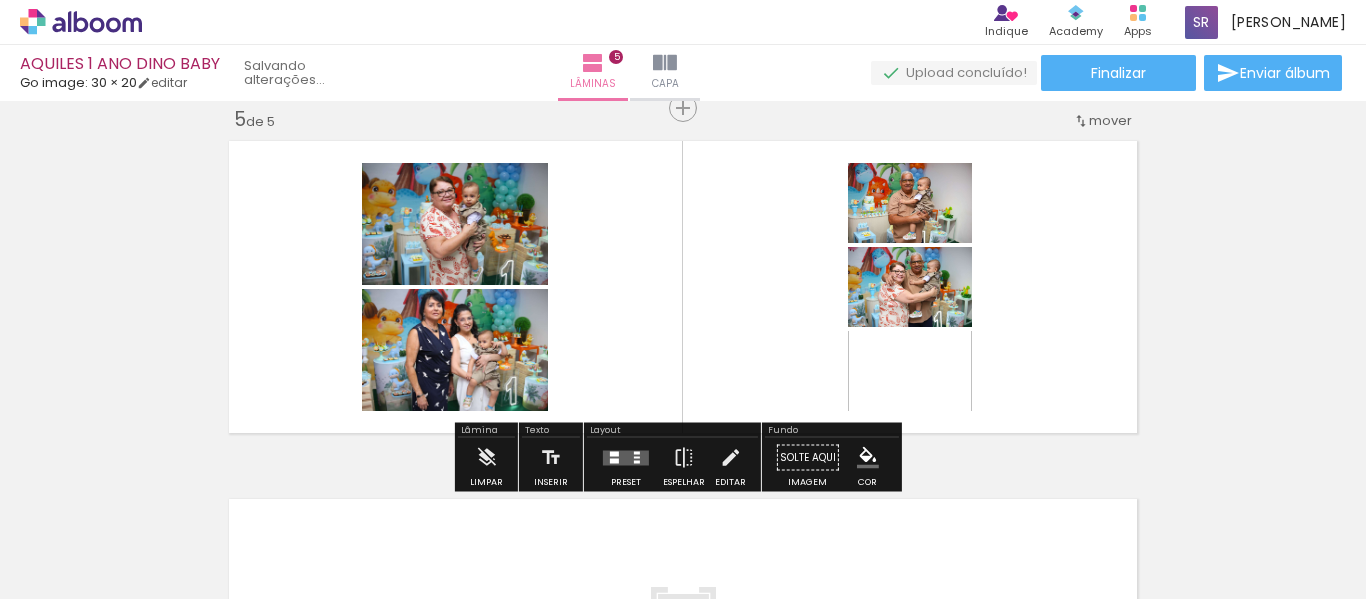 click 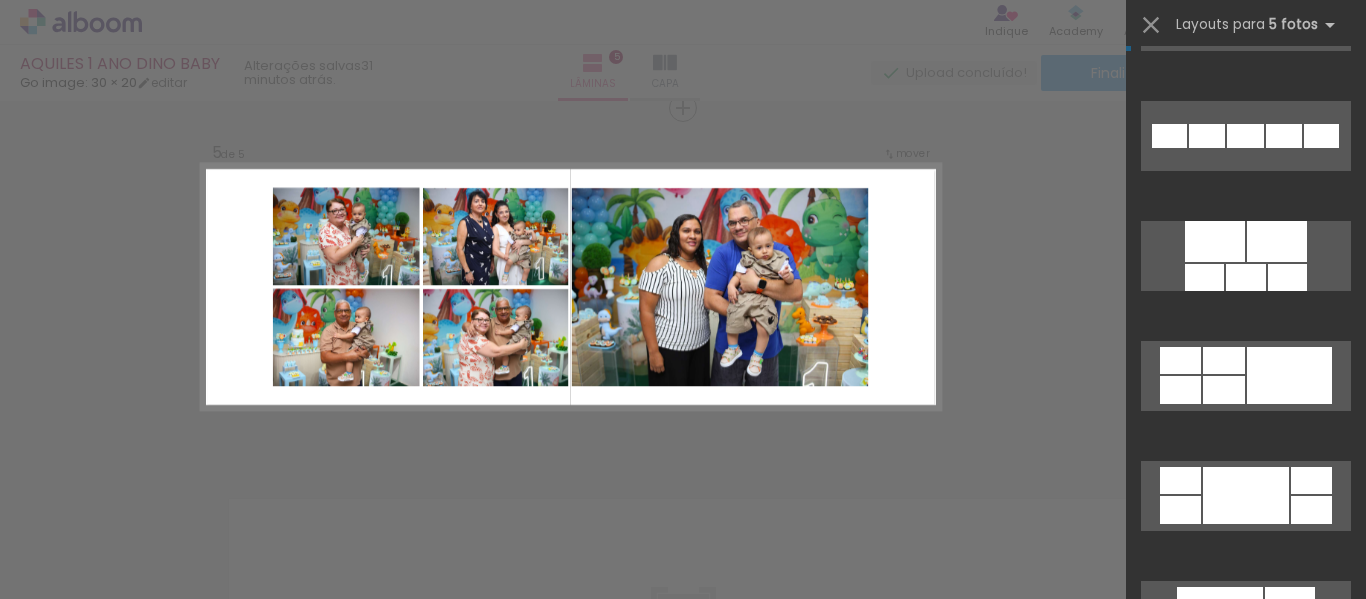 scroll, scrollTop: 1216, scrollLeft: 0, axis: vertical 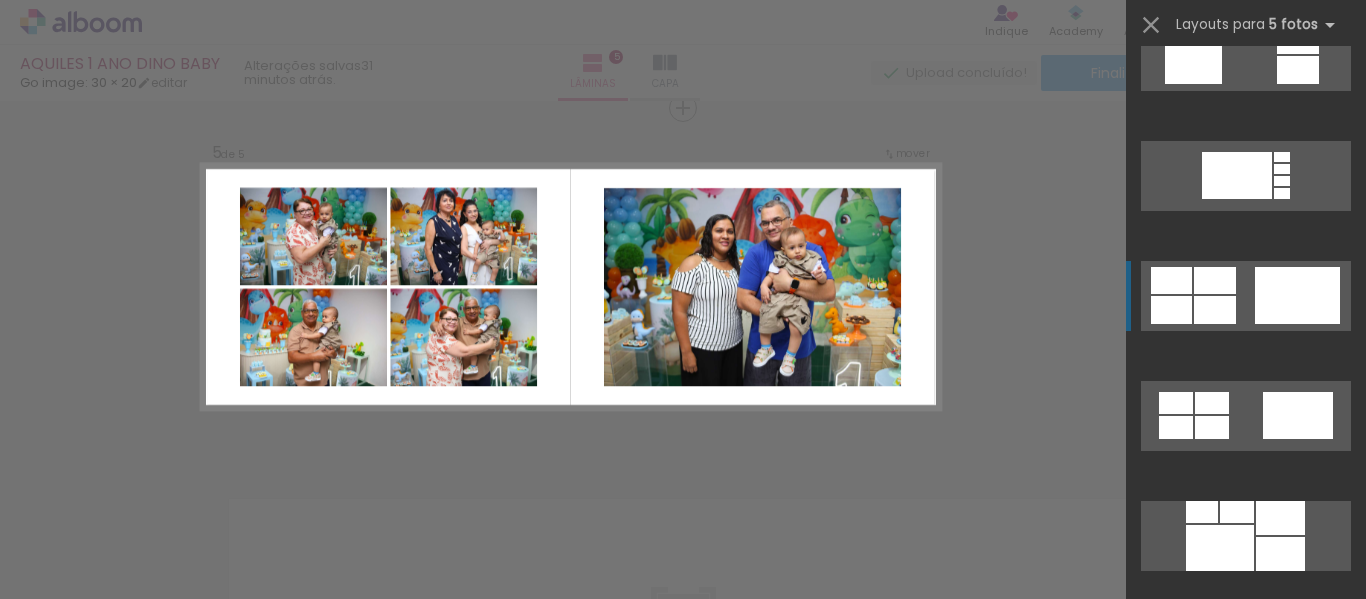 click at bounding box center [1273, -161] 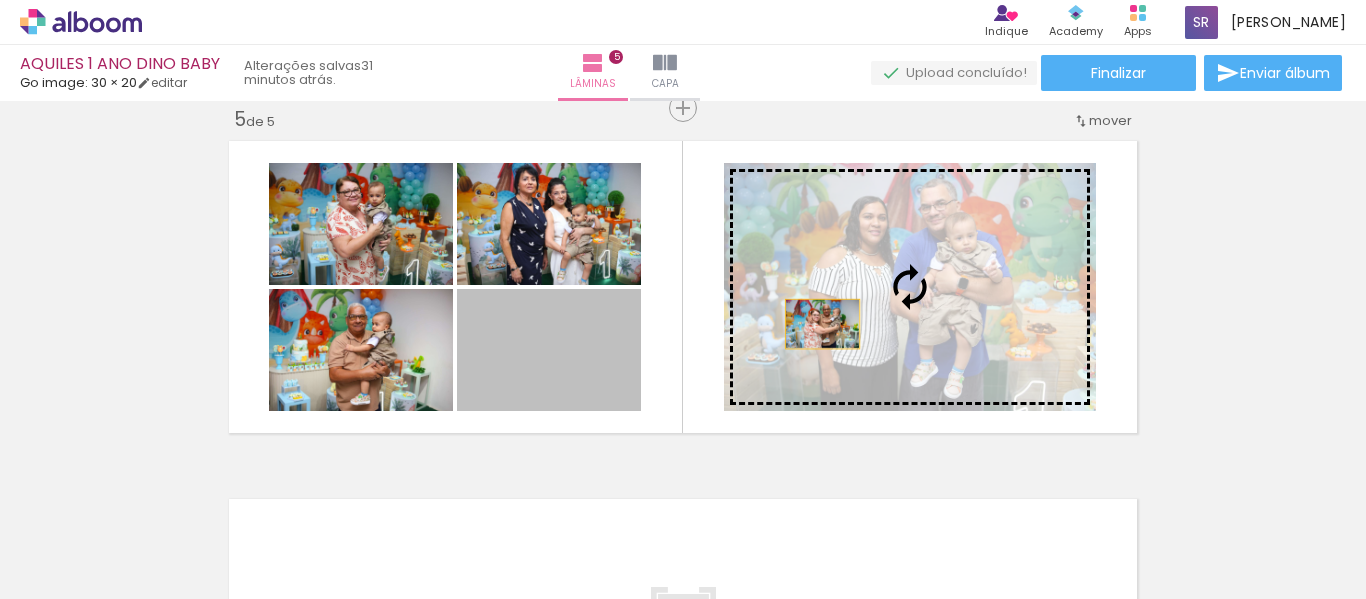 drag, startPoint x: 579, startPoint y: 359, endPoint x: 815, endPoint y: 324, distance: 238.58122 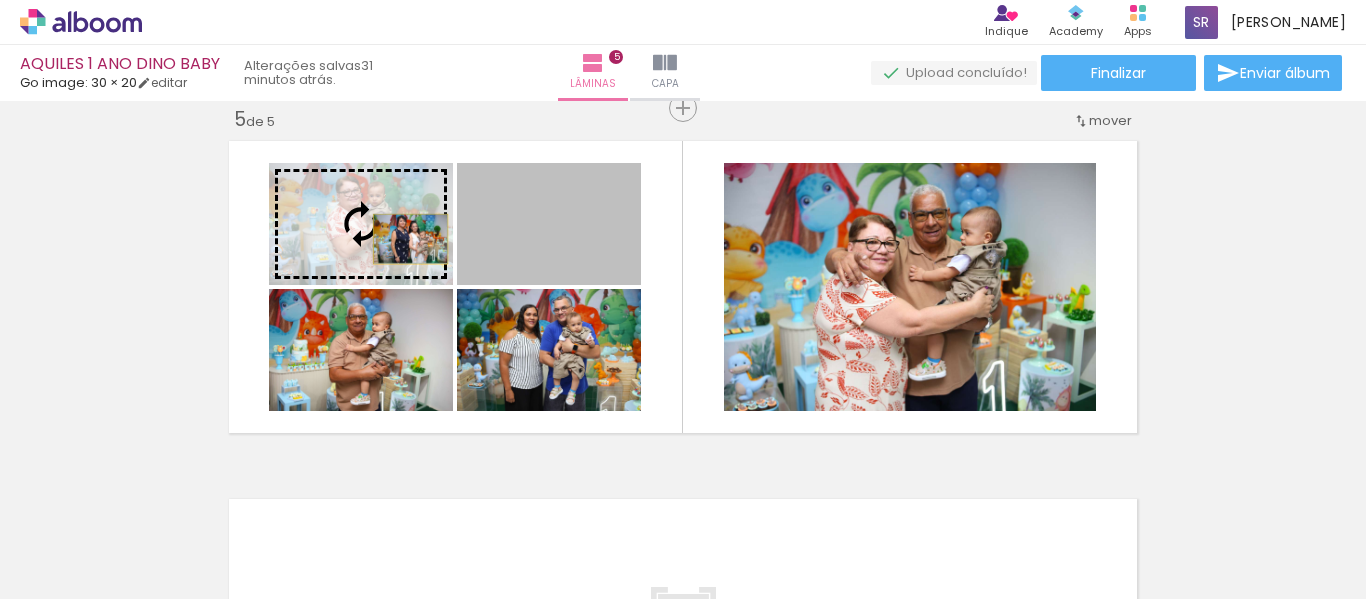 drag, startPoint x: 599, startPoint y: 246, endPoint x: 403, endPoint y: 239, distance: 196.12495 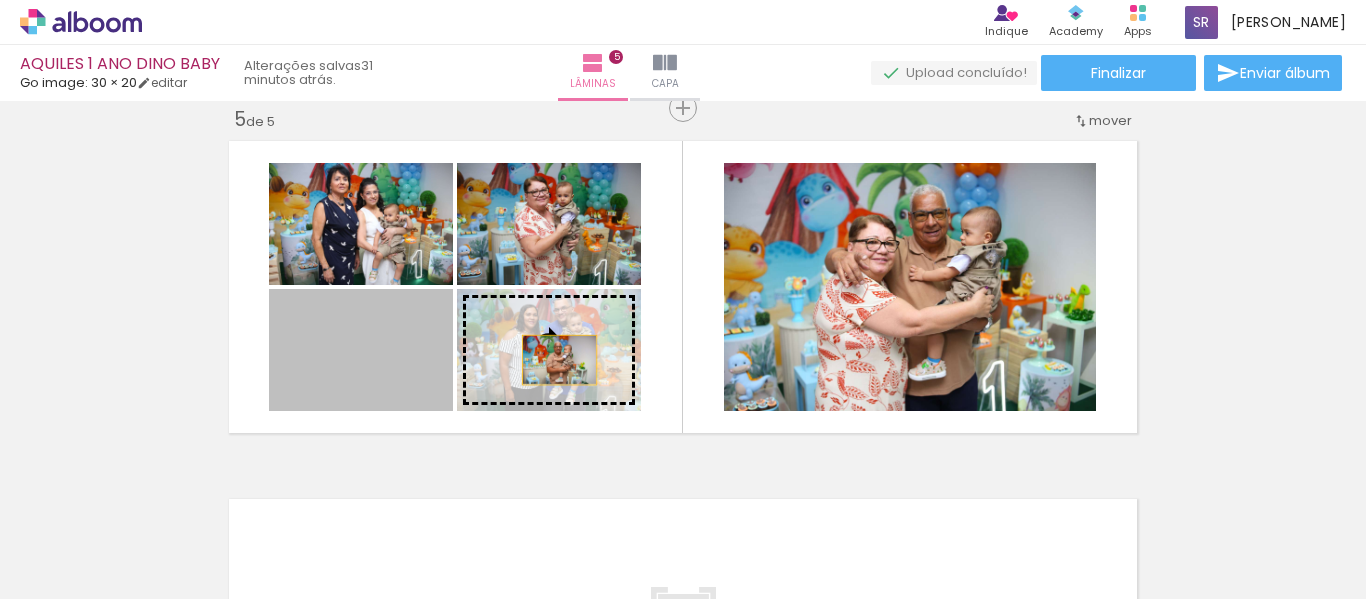 drag, startPoint x: 373, startPoint y: 382, endPoint x: 552, endPoint y: 360, distance: 180.3469 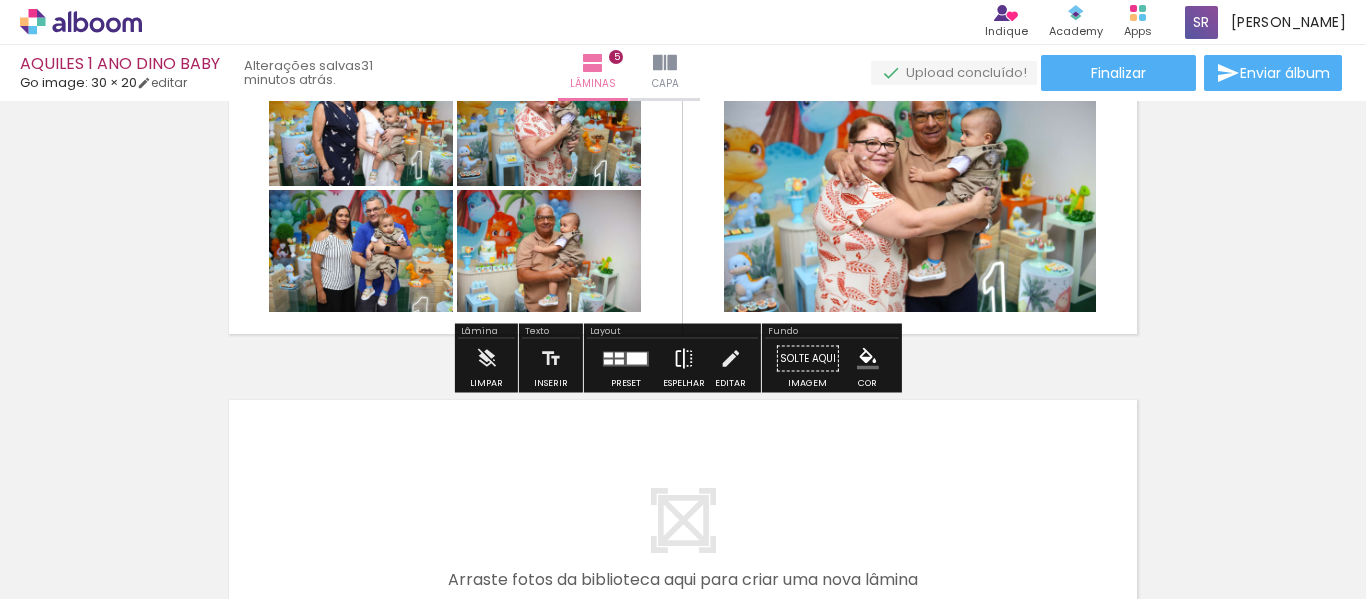 scroll, scrollTop: 1558, scrollLeft: 0, axis: vertical 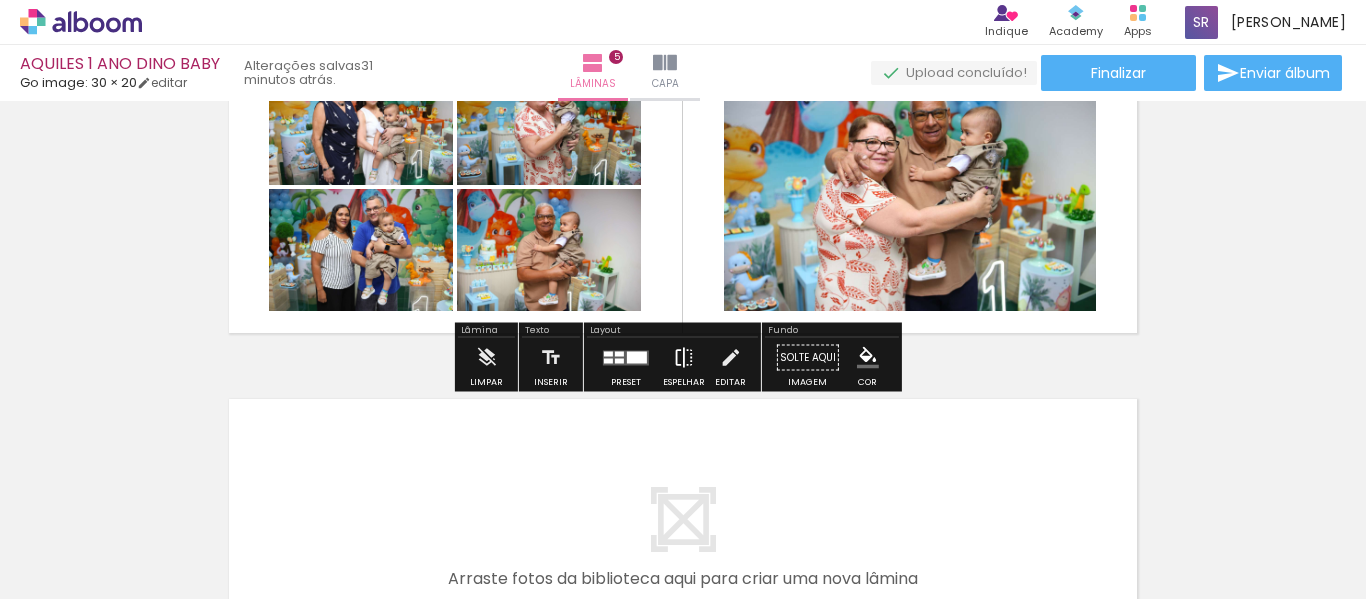 click on "Espelhar" at bounding box center [684, 363] 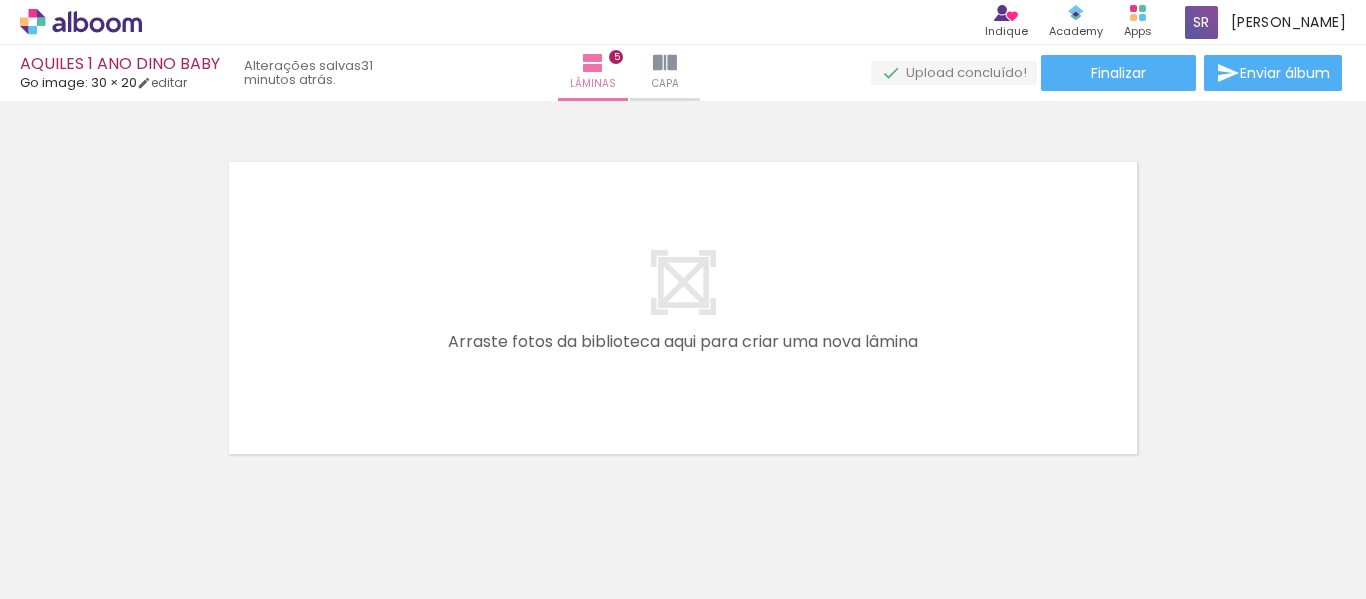 scroll, scrollTop: 1800, scrollLeft: 0, axis: vertical 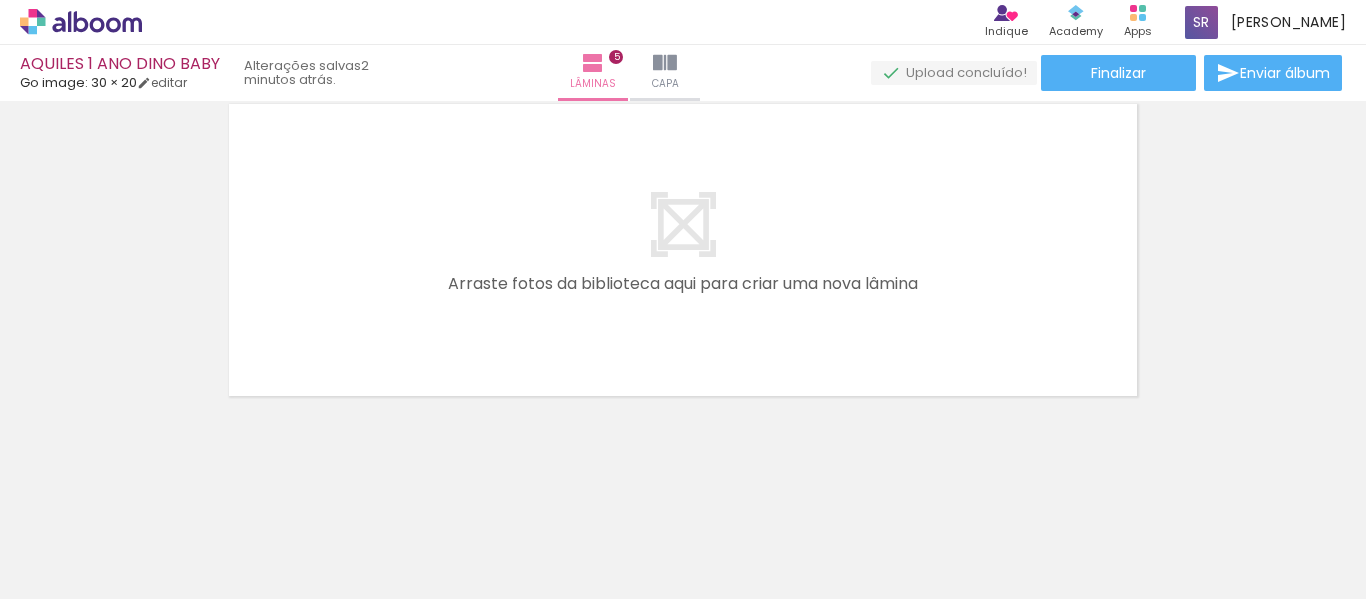 drag, startPoint x: 1269, startPoint y: 517, endPoint x: 1010, endPoint y: 300, distance: 337.8905 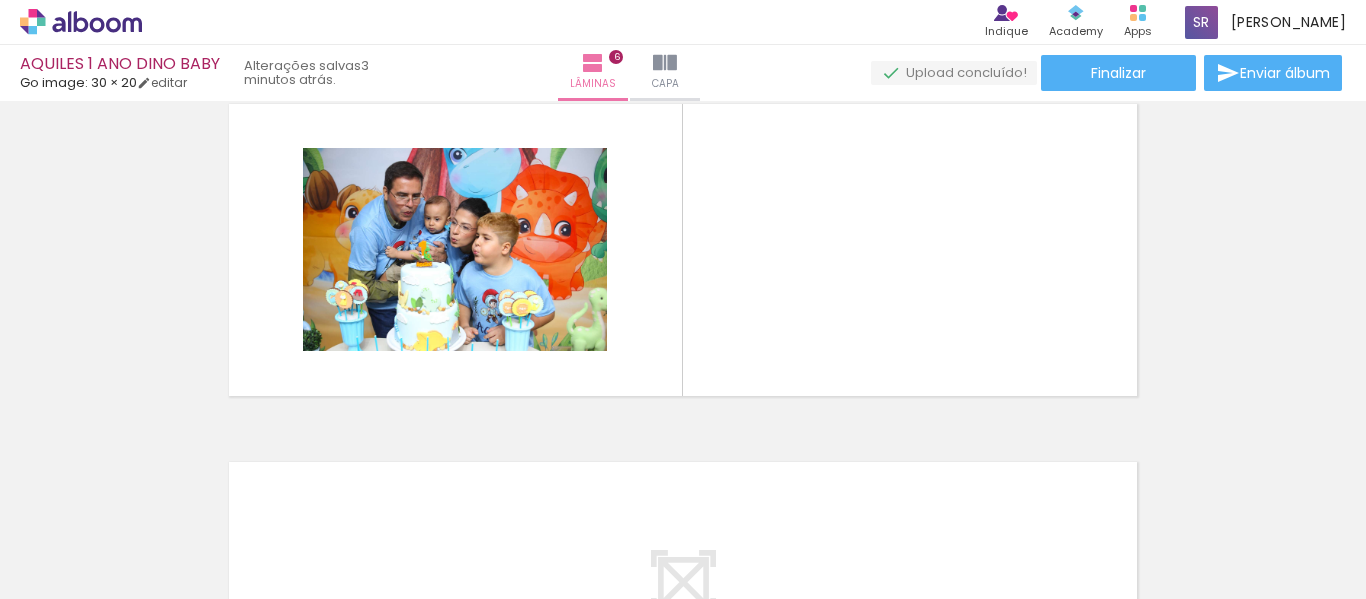 scroll, scrollTop: 1816, scrollLeft: 0, axis: vertical 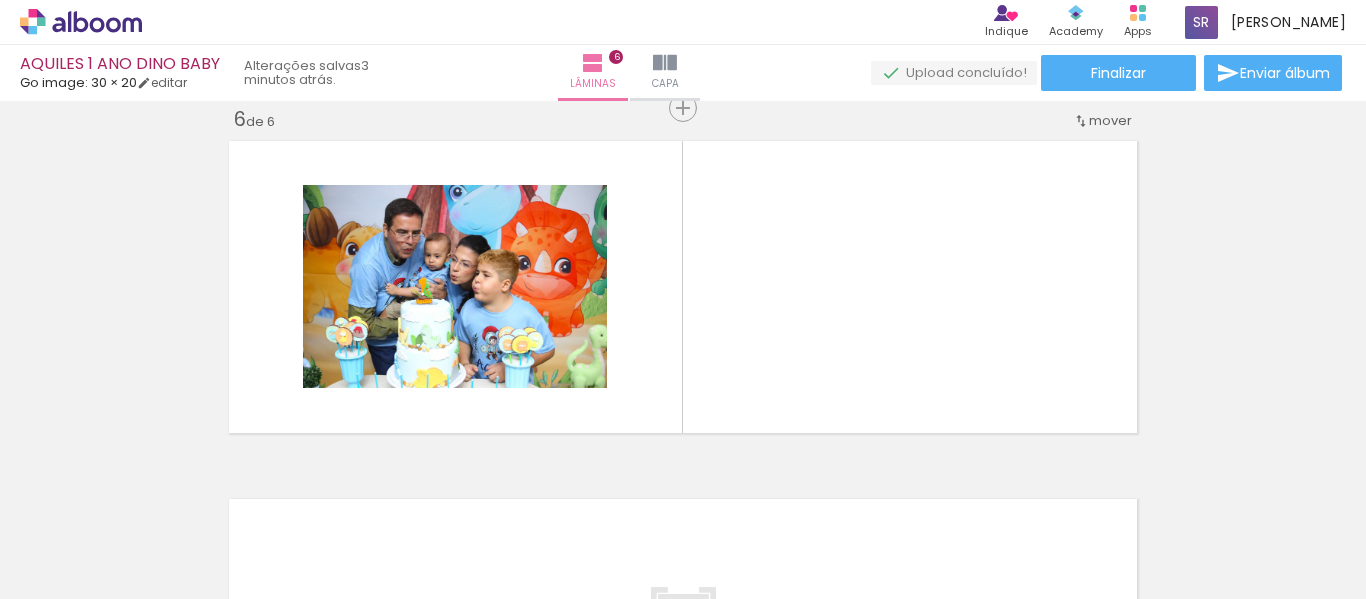 drag, startPoint x: 1186, startPoint y: 534, endPoint x: 856, endPoint y: 2, distance: 626.0383 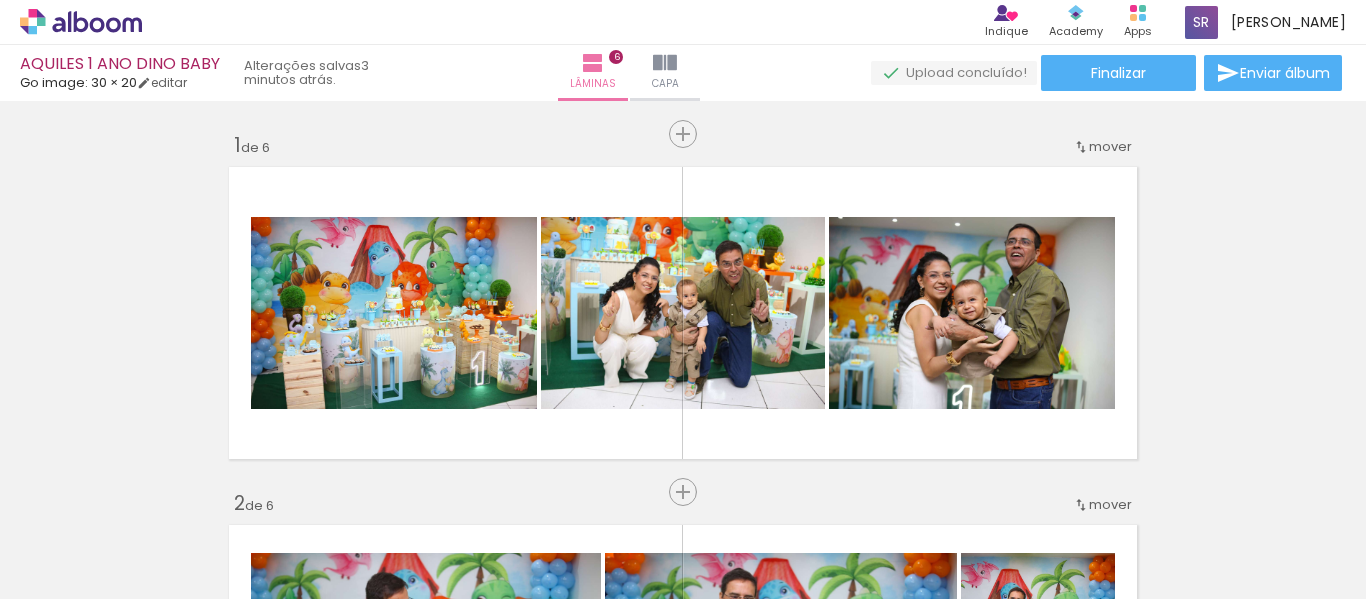 scroll, scrollTop: 0, scrollLeft: 0, axis: both 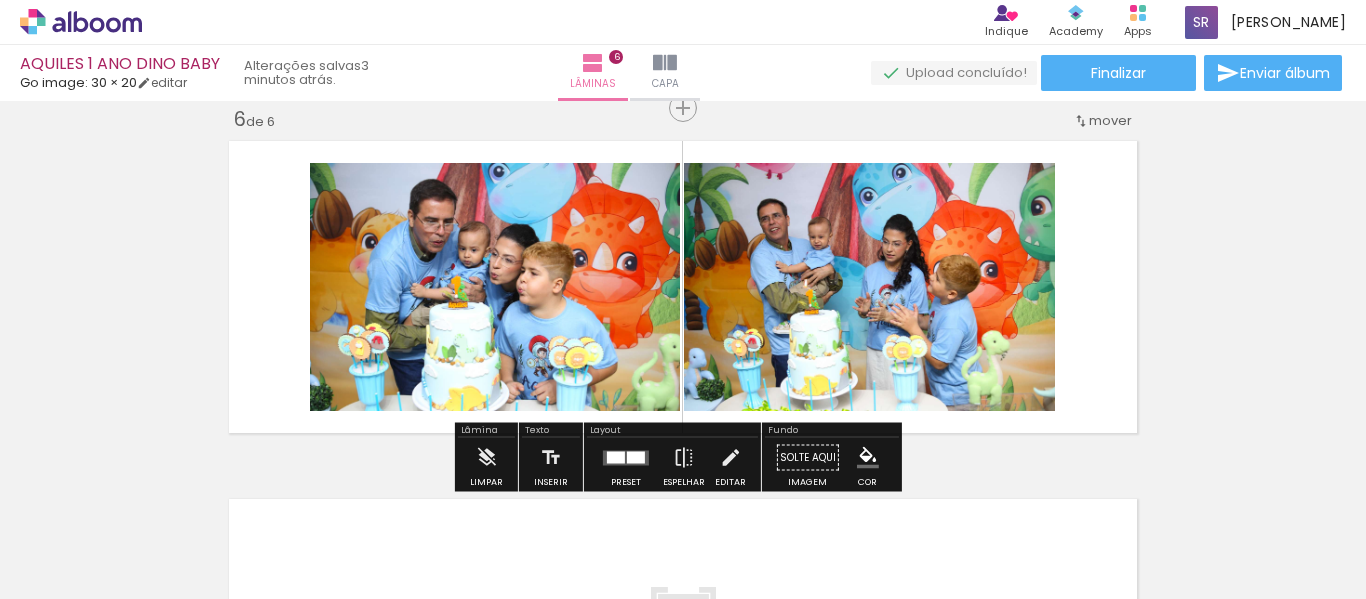 drag, startPoint x: 1077, startPoint y: 543, endPoint x: 1015, endPoint y: 322, distance: 229.53214 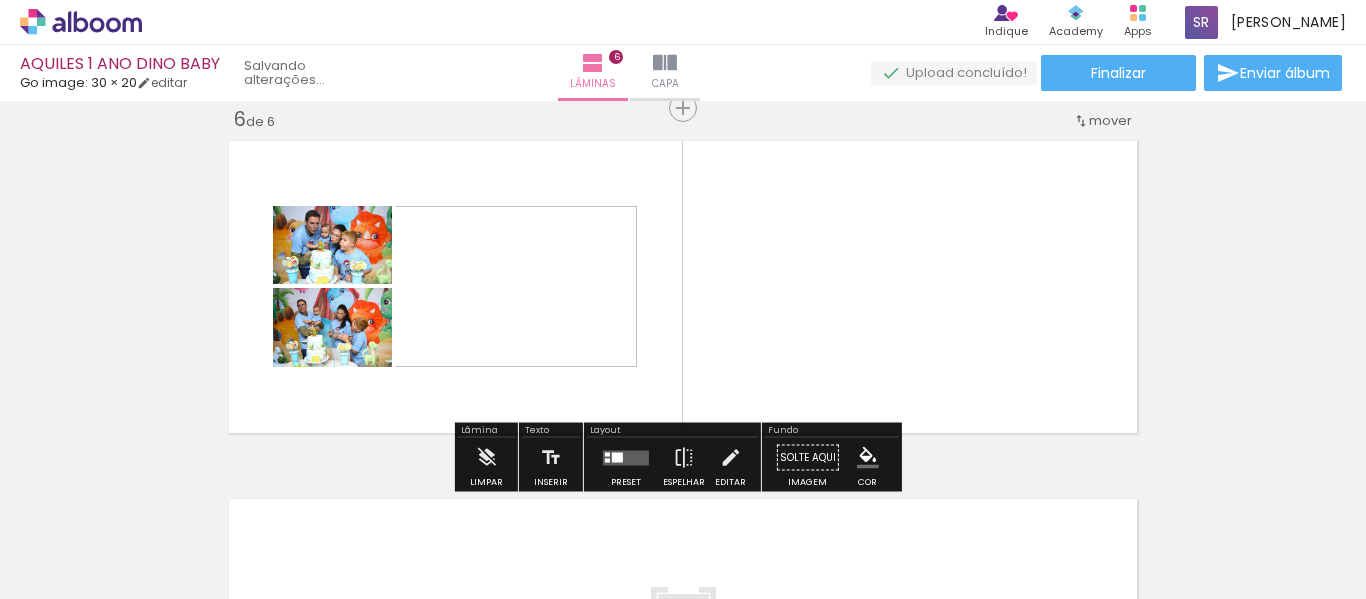 click at bounding box center [617, 457] 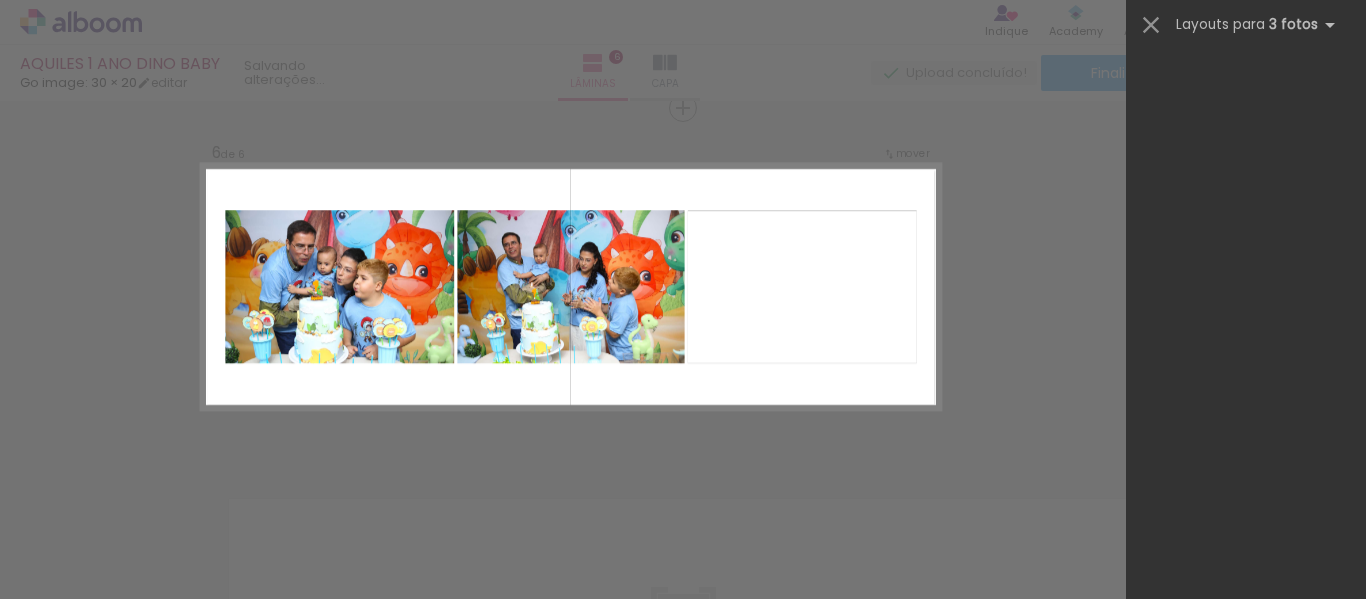 click at bounding box center [1314, -1625] 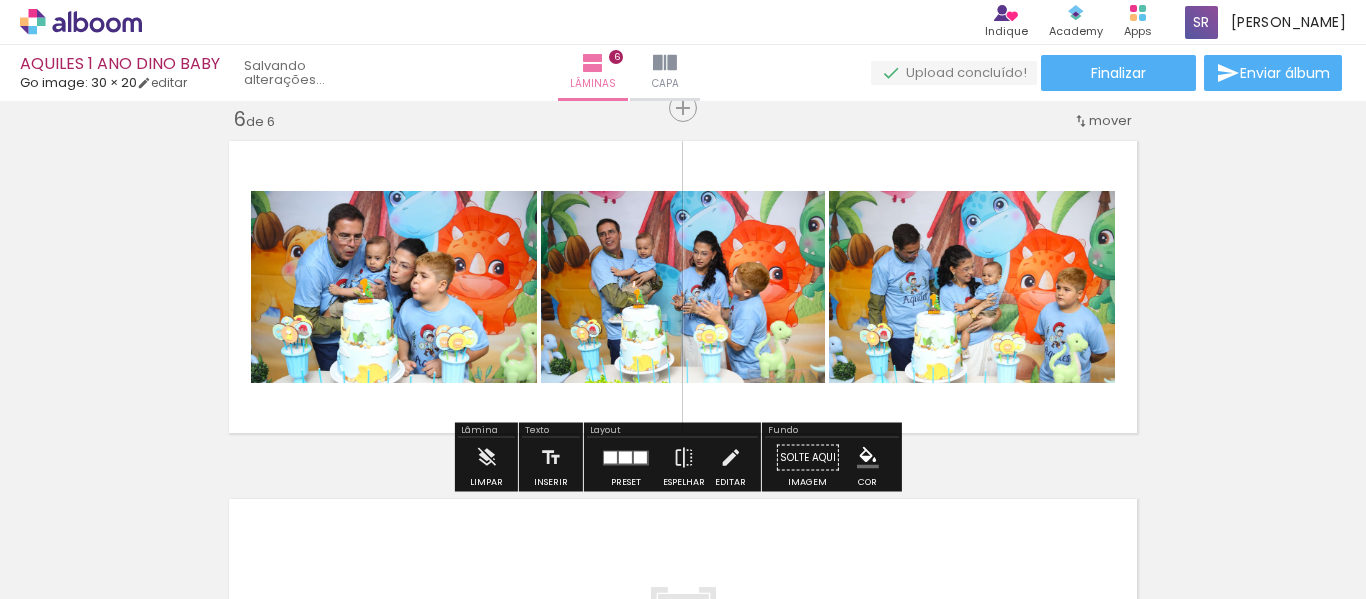 scroll, scrollTop: 360, scrollLeft: 0, axis: vertical 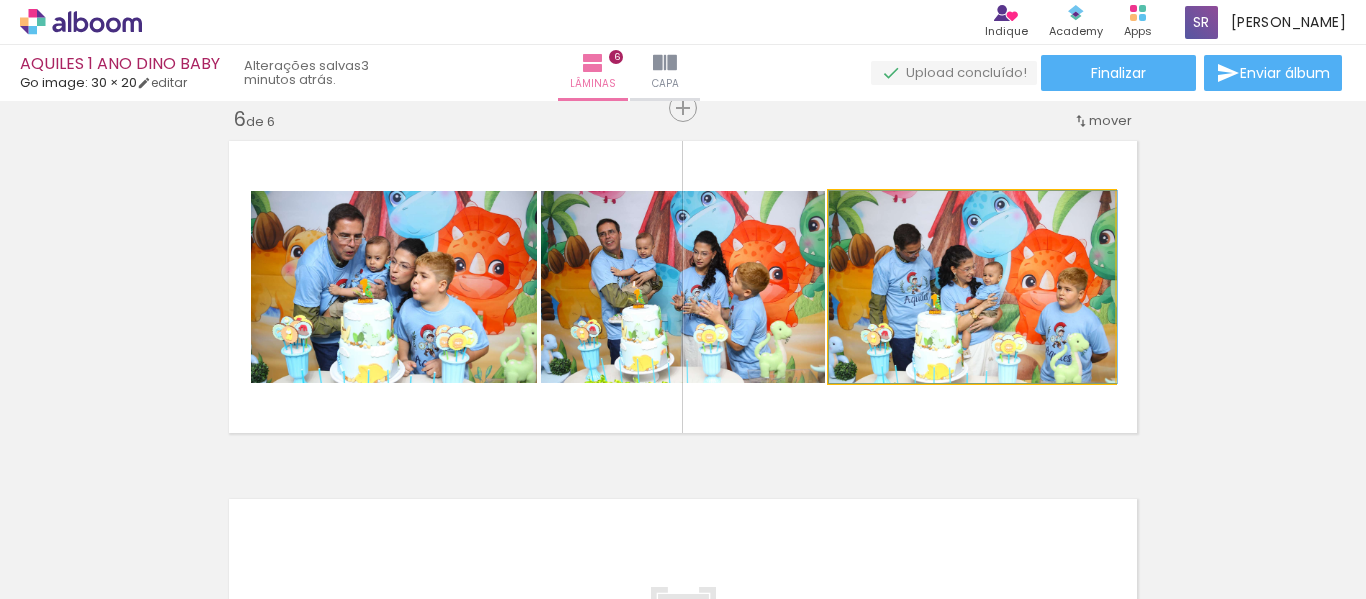 drag, startPoint x: 961, startPoint y: 290, endPoint x: 997, endPoint y: 289, distance: 36.013885 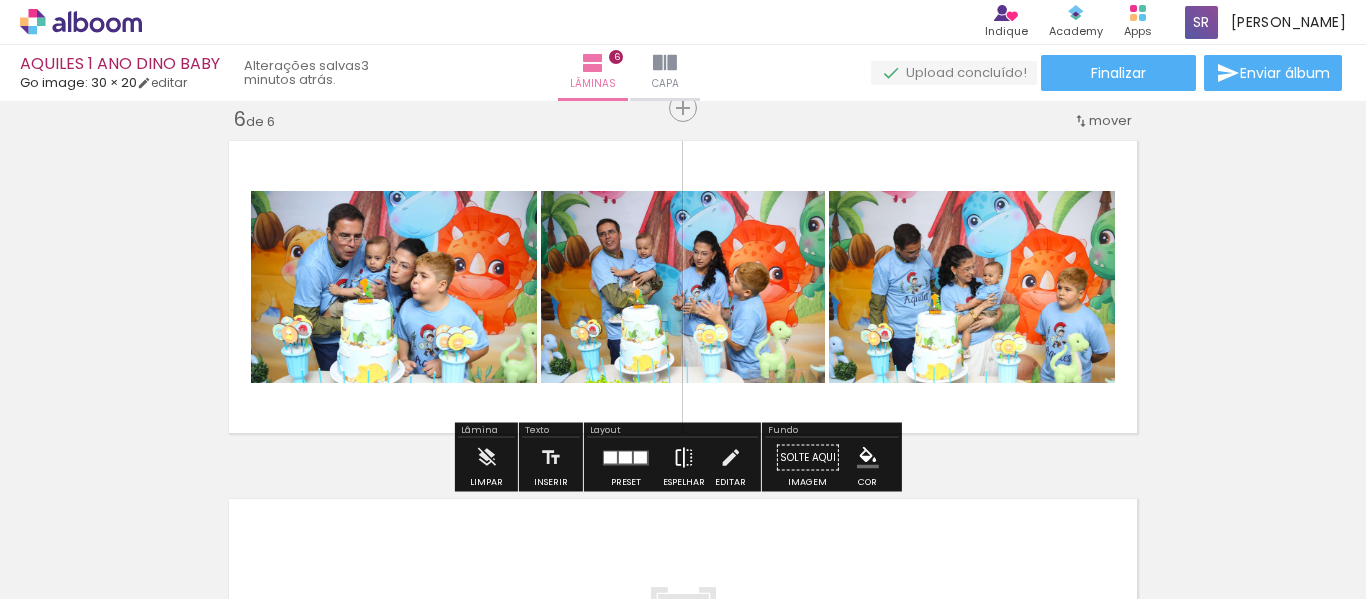 click at bounding box center [684, 458] 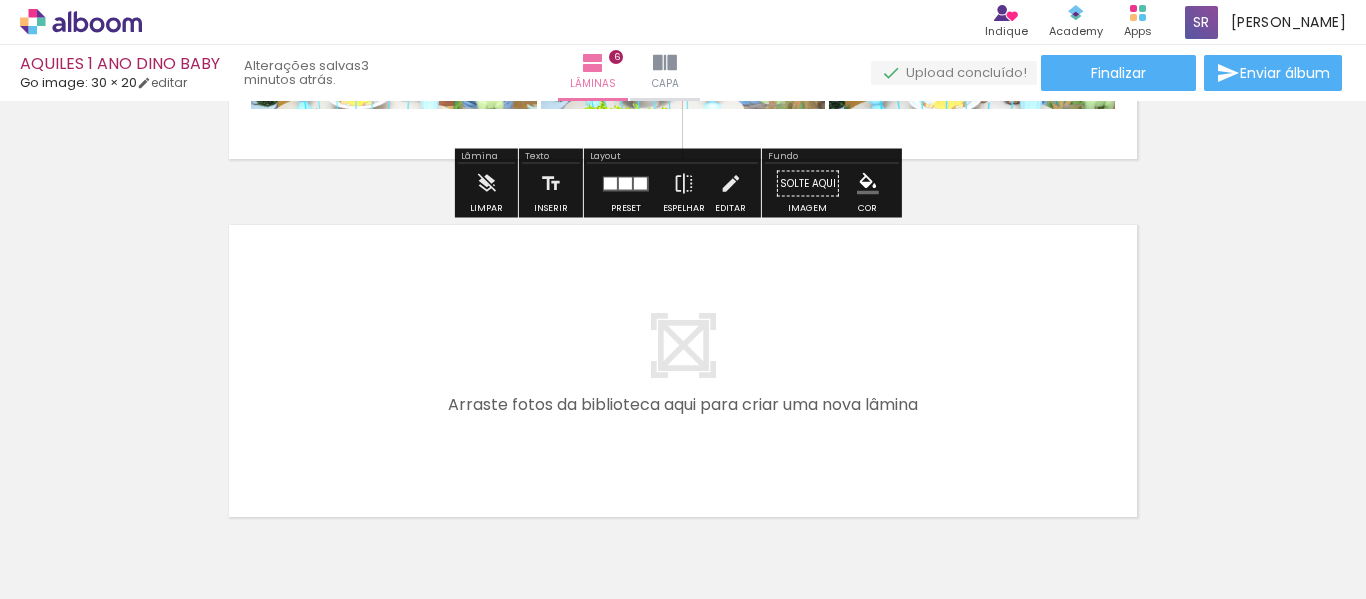 scroll, scrollTop: 2116, scrollLeft: 0, axis: vertical 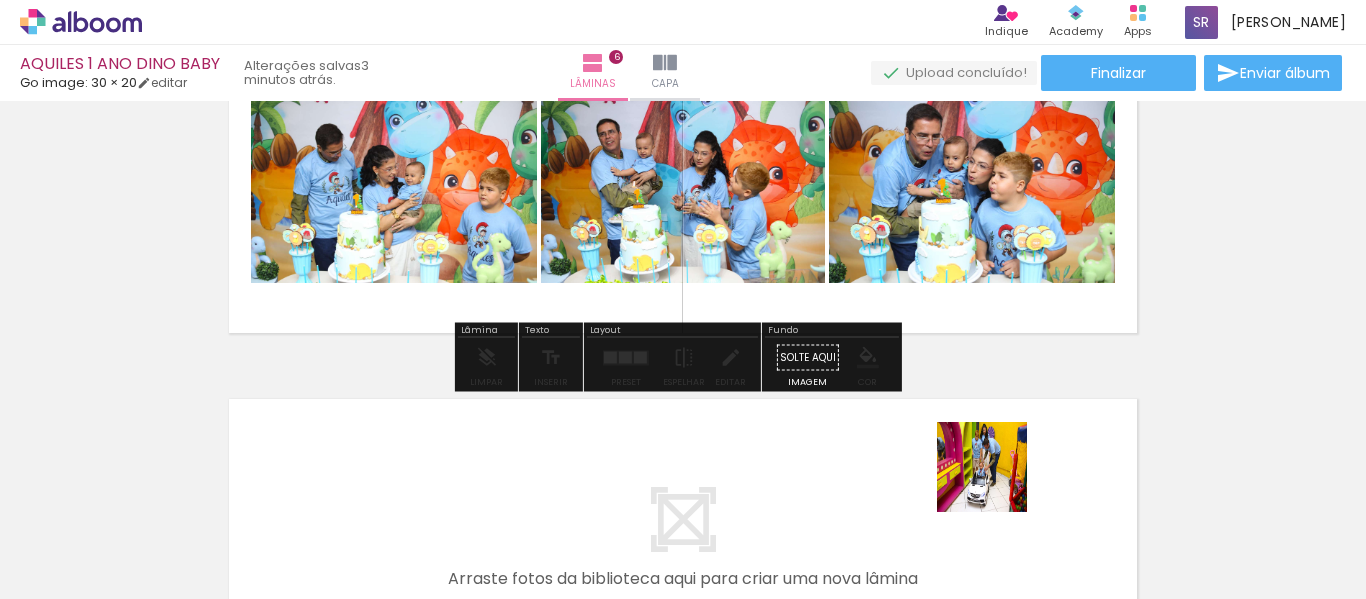 drag, startPoint x: 972, startPoint y: 543, endPoint x: 1004, endPoint y: 473, distance: 76.96753 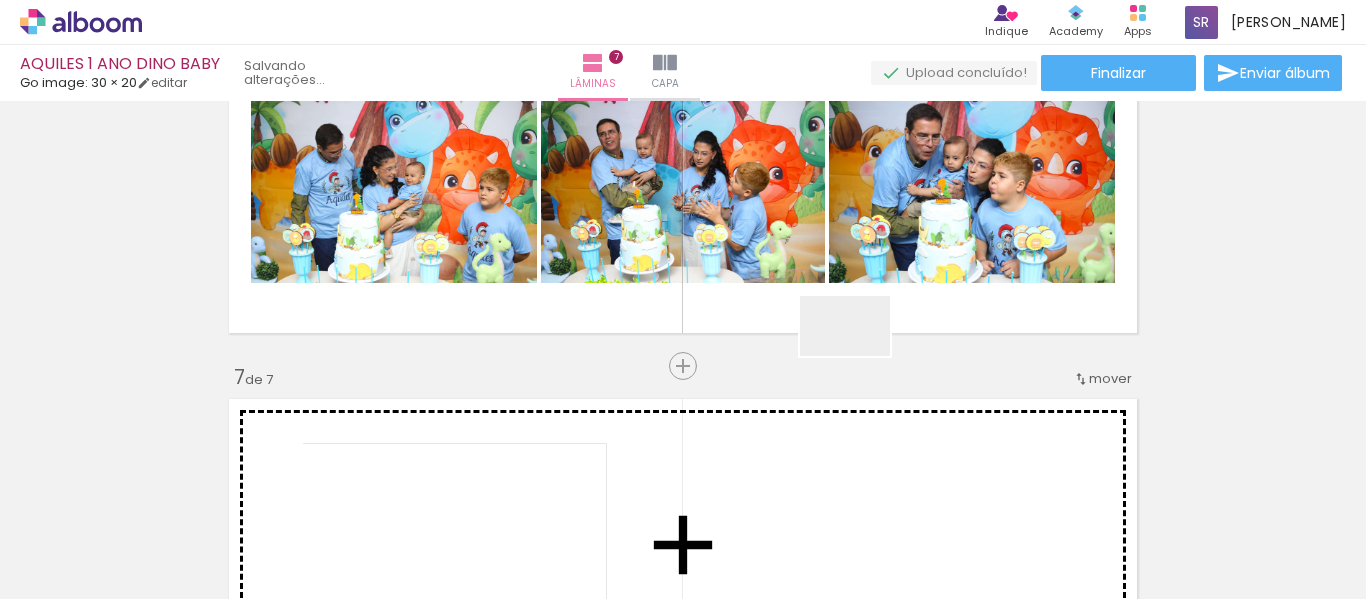 drag, startPoint x: 831, startPoint y: 530, endPoint x: 860, endPoint y: 356, distance: 176.40012 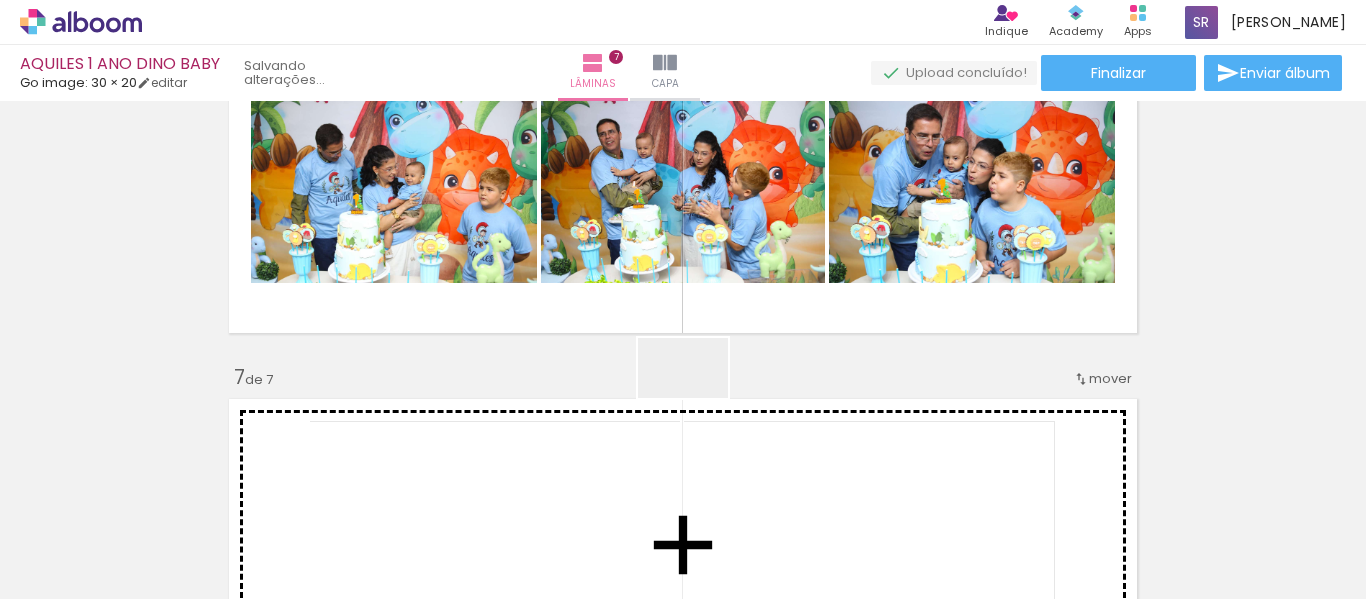 drag, startPoint x: 722, startPoint y: 511, endPoint x: 556, endPoint y: 501, distance: 166.30093 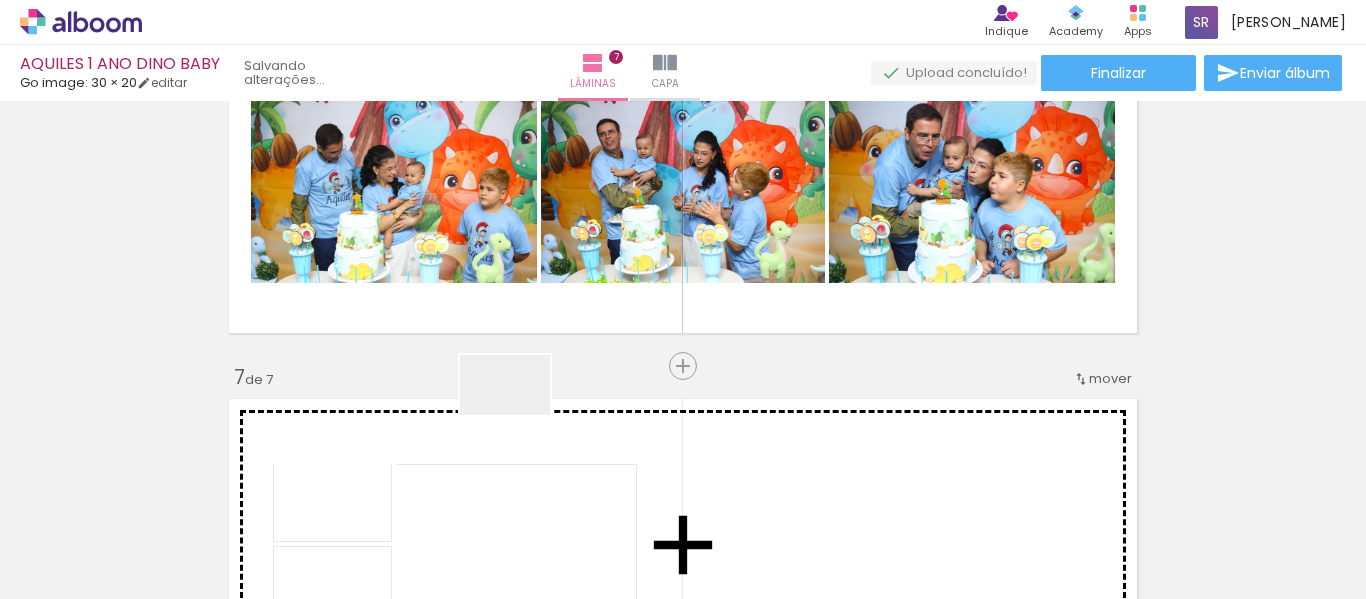 drag, startPoint x: 546, startPoint y: 545, endPoint x: 520, endPoint y: 415, distance: 132.57451 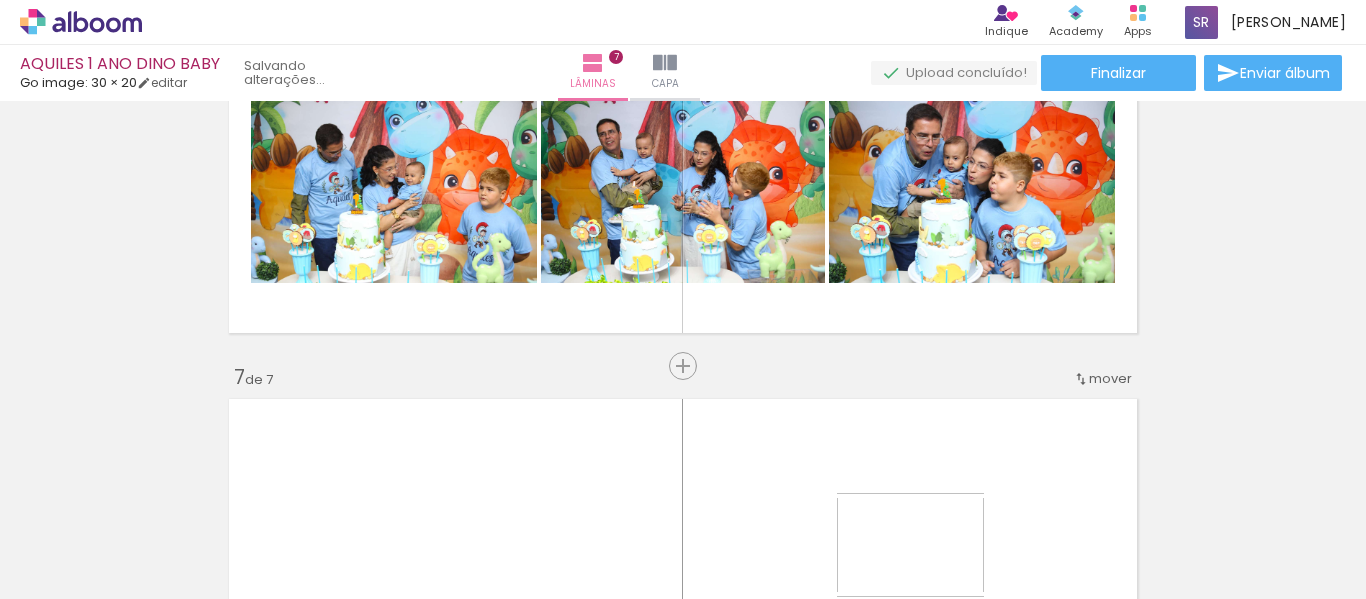 scroll, scrollTop: 1816, scrollLeft: 0, axis: vertical 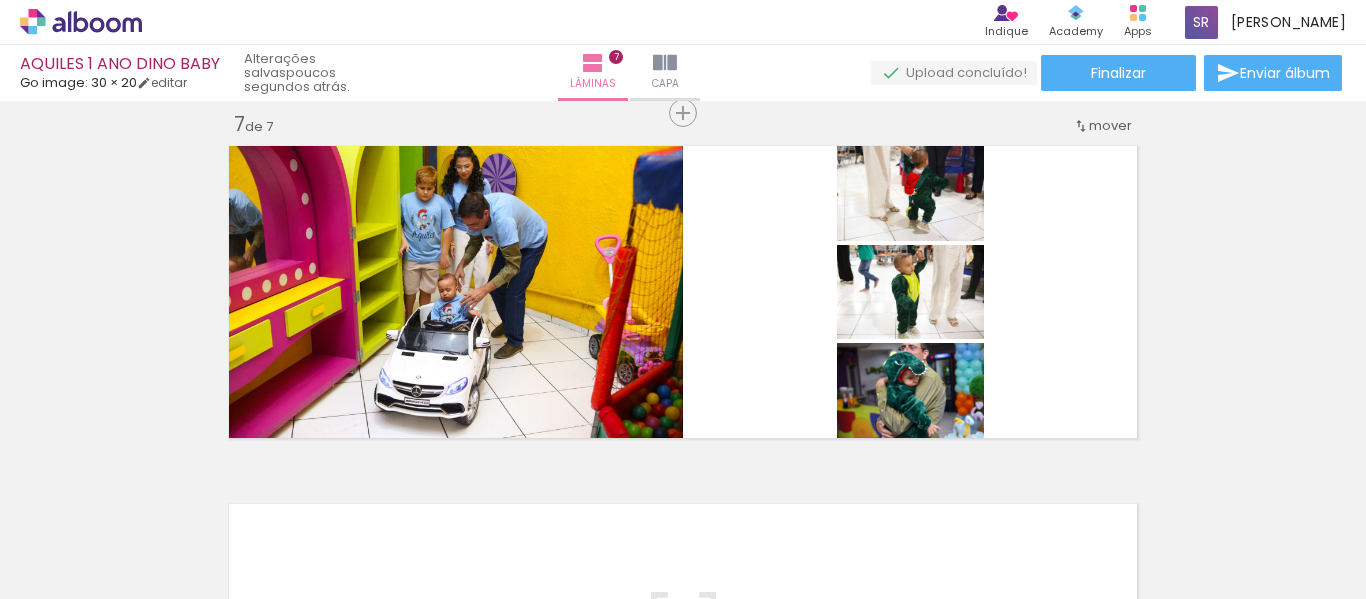 drag, startPoint x: 702, startPoint y: 542, endPoint x: 745, endPoint y: 356, distance: 190.90573 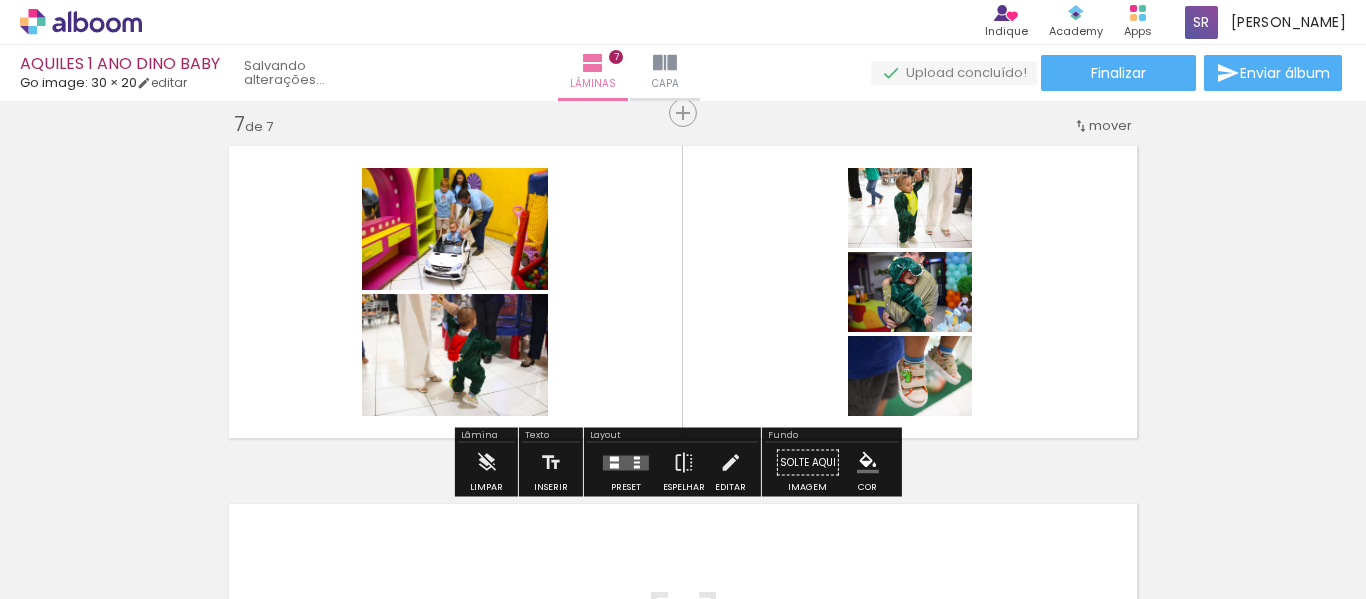 scroll, scrollTop: 0, scrollLeft: 1285, axis: horizontal 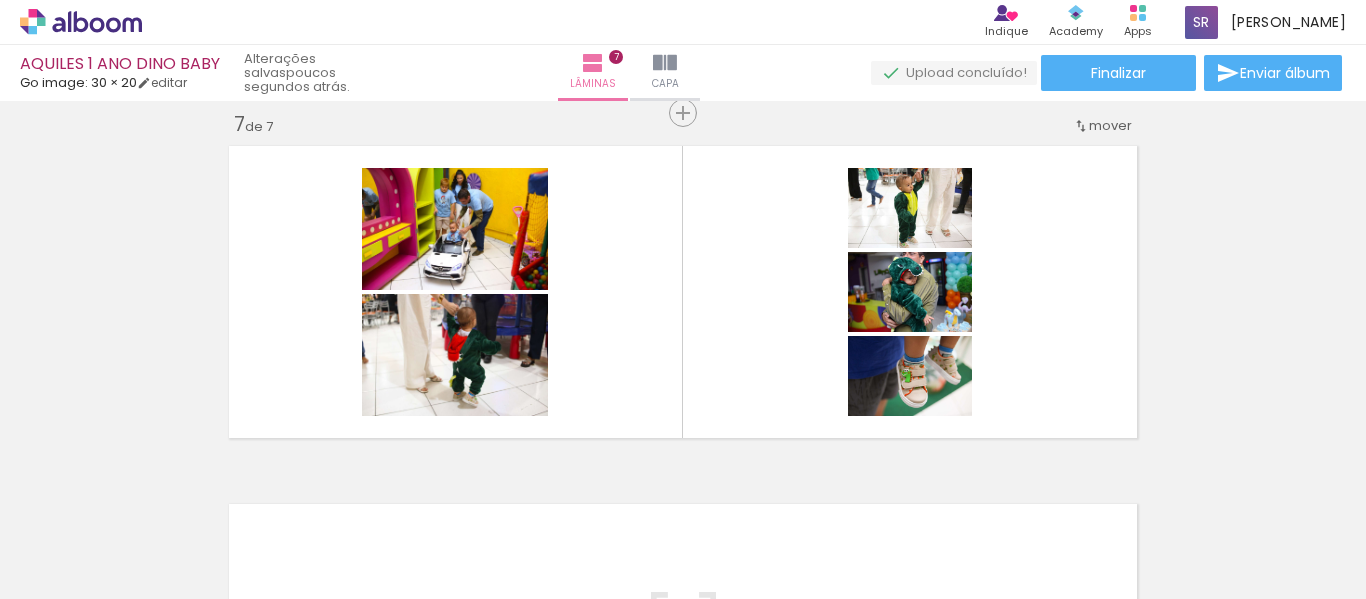 drag, startPoint x: 842, startPoint y: 528, endPoint x: 705, endPoint y: 376, distance: 204.62894 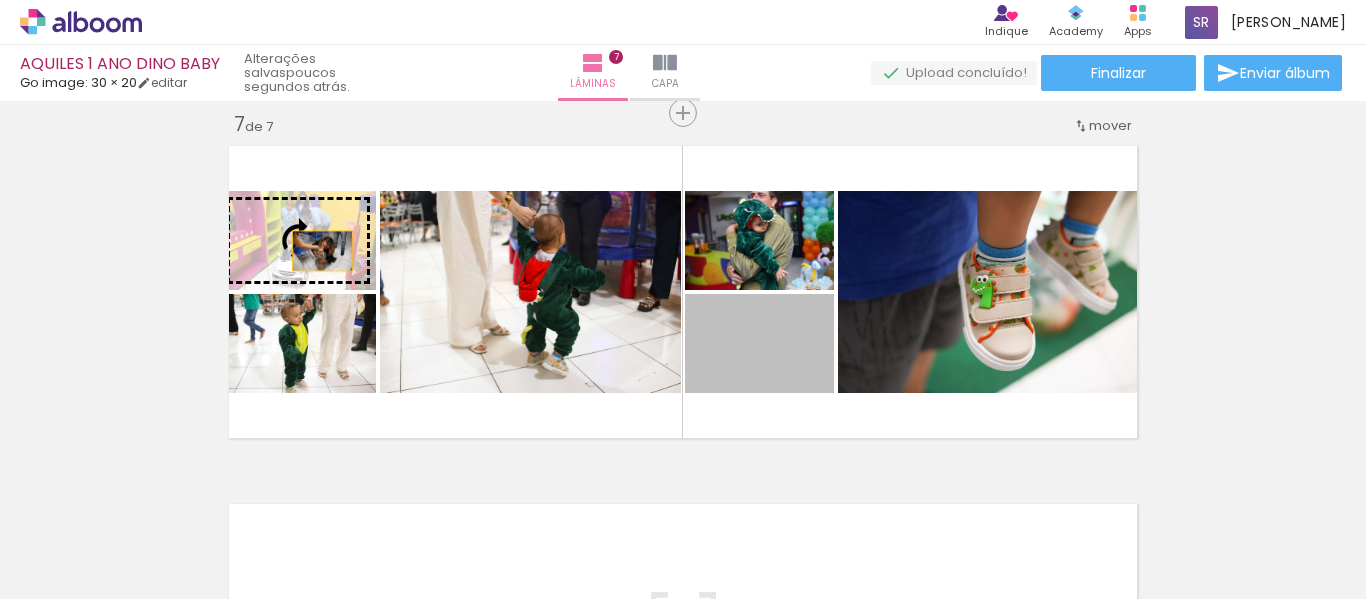 drag, startPoint x: 774, startPoint y: 370, endPoint x: 315, endPoint y: 251, distance: 474.17508 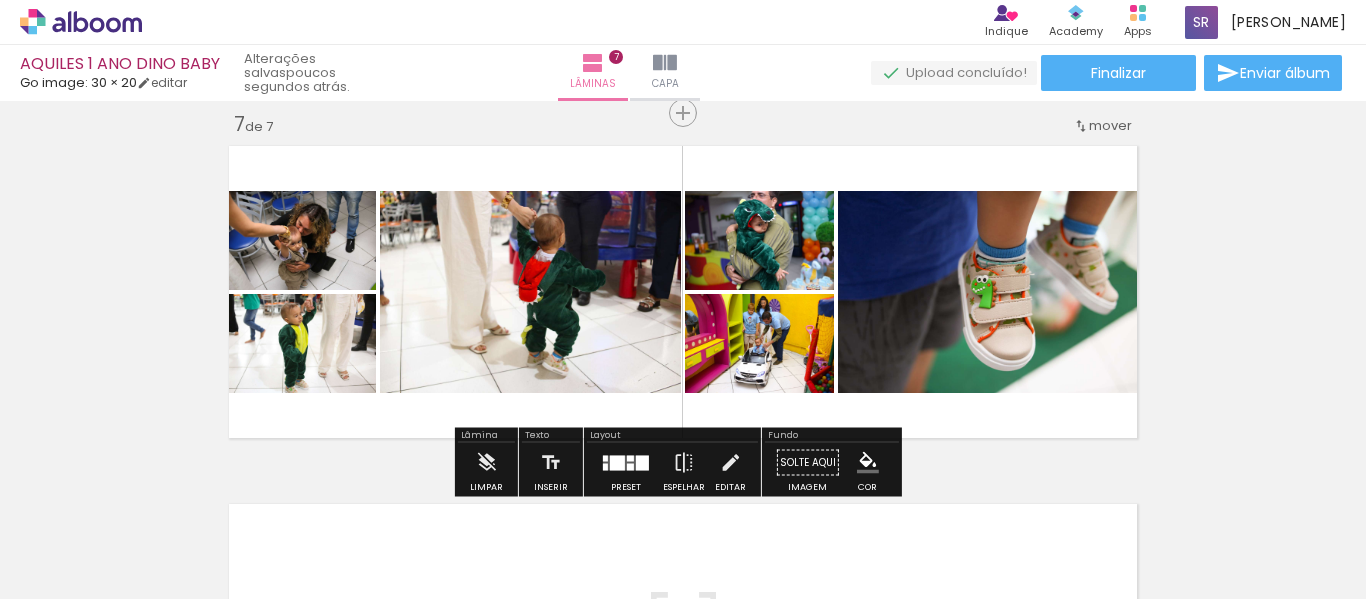 drag, startPoint x: 709, startPoint y: 539, endPoint x: 868, endPoint y: 375, distance: 228.42285 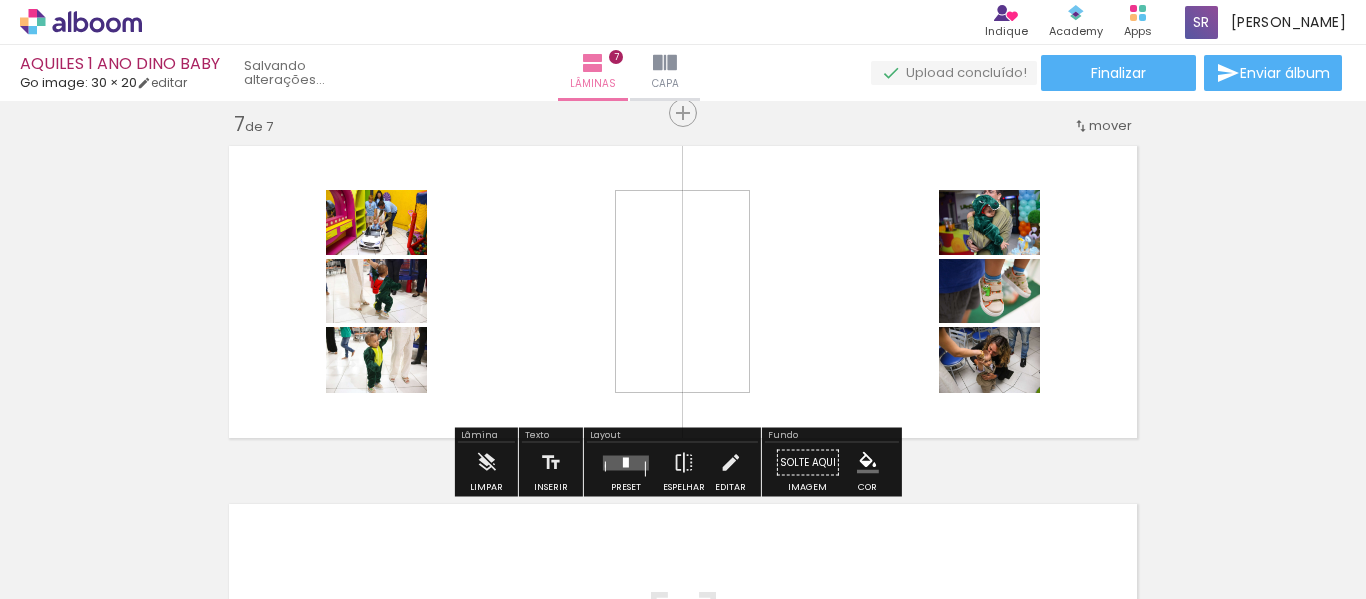 click at bounding box center [626, 462] 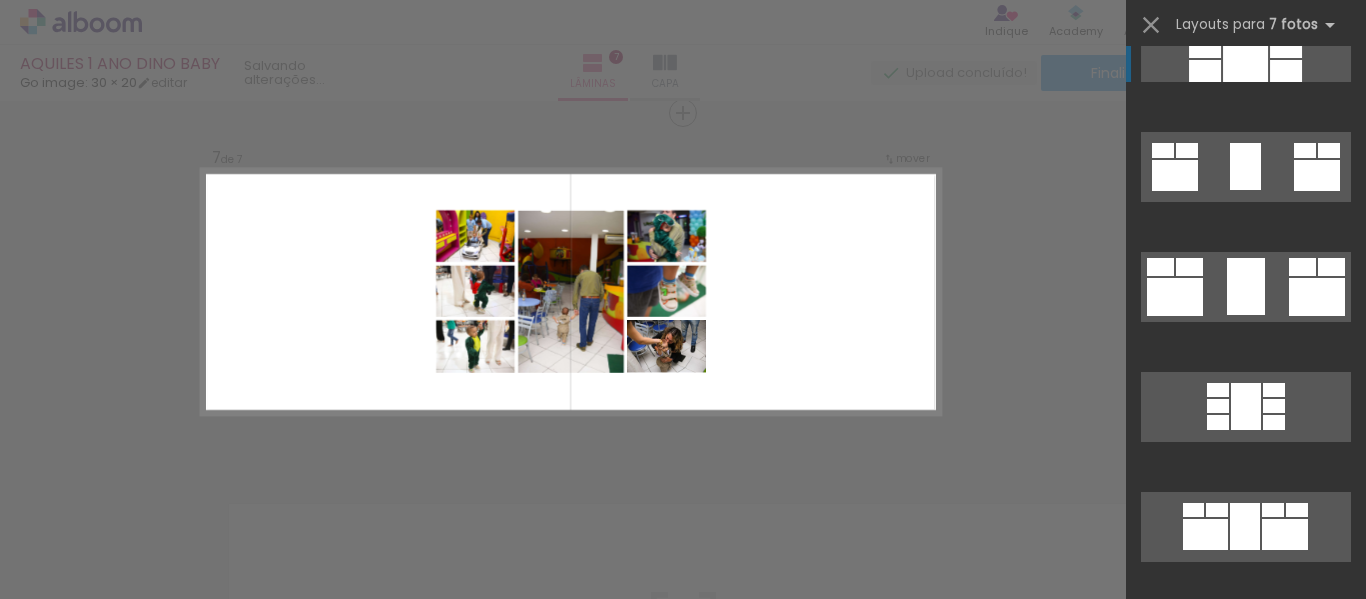 scroll, scrollTop: 1865, scrollLeft: 0, axis: vertical 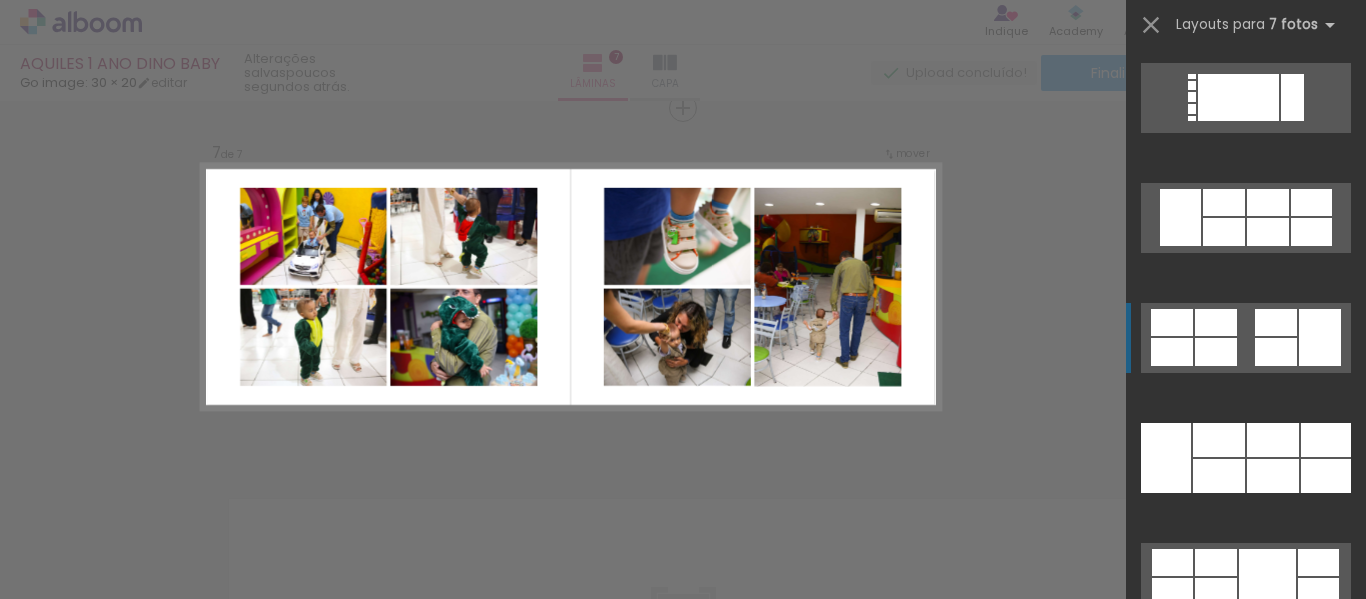 click at bounding box center (1219, 836) 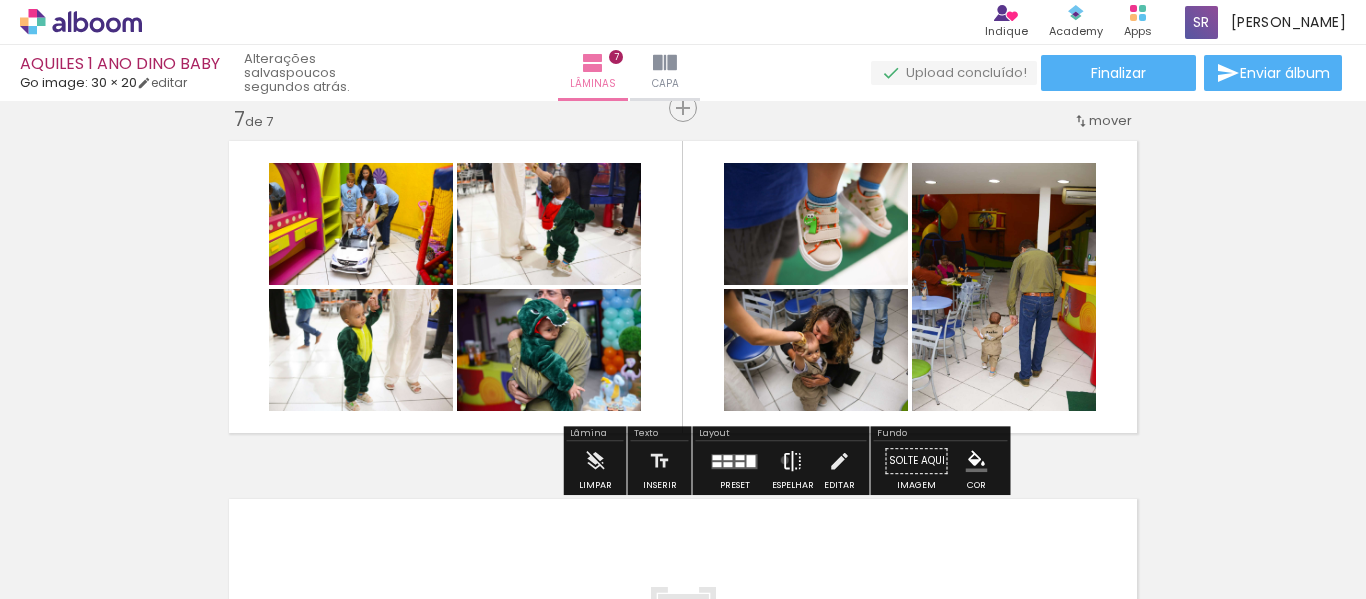 click at bounding box center (793, 461) 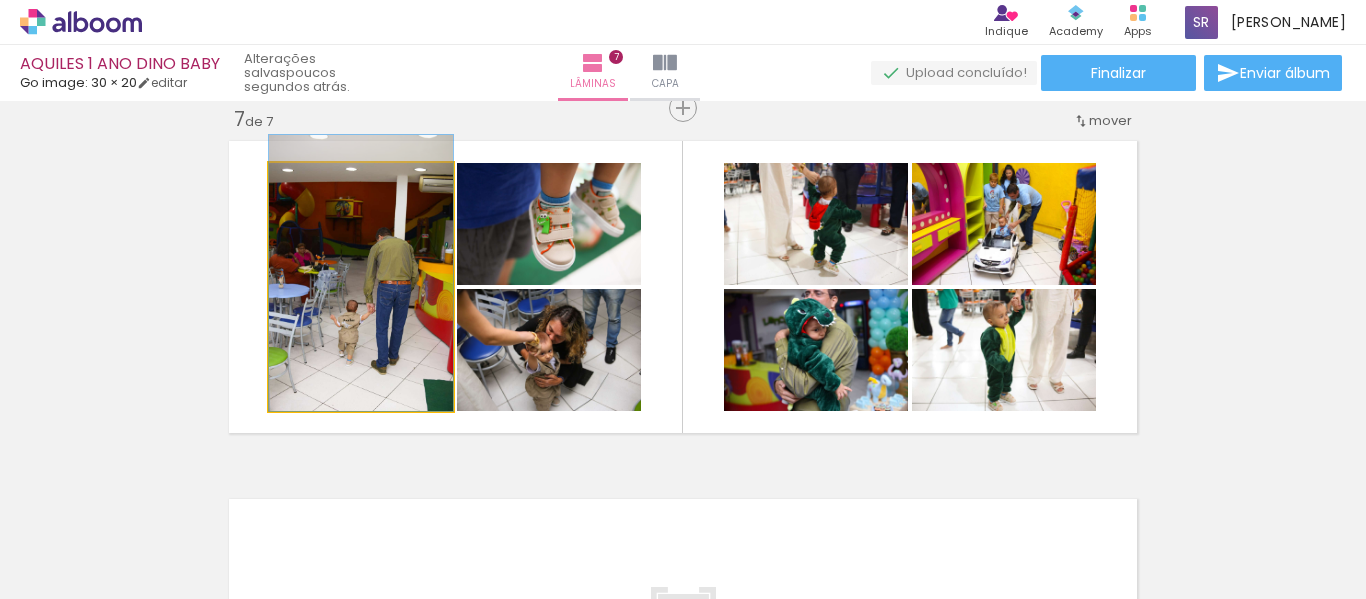 drag, startPoint x: 297, startPoint y: 338, endPoint x: 306, endPoint y: 276, distance: 62.649822 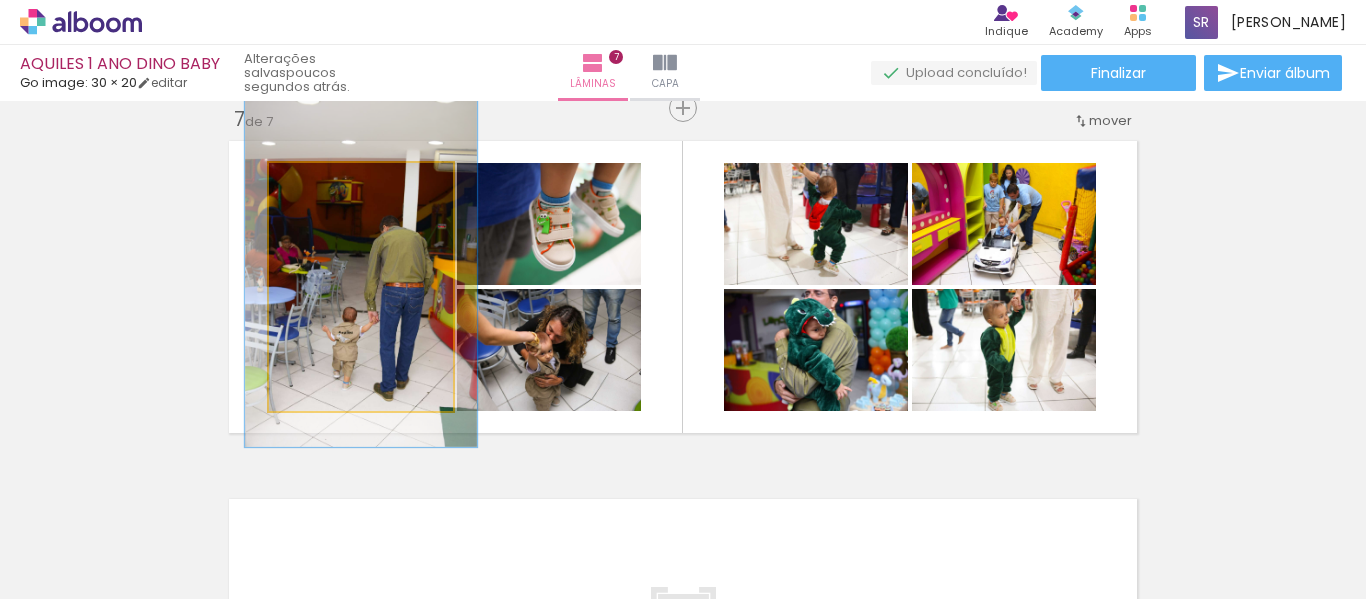 drag, startPoint x: 318, startPoint y: 180, endPoint x: 336, endPoint y: 180, distance: 18 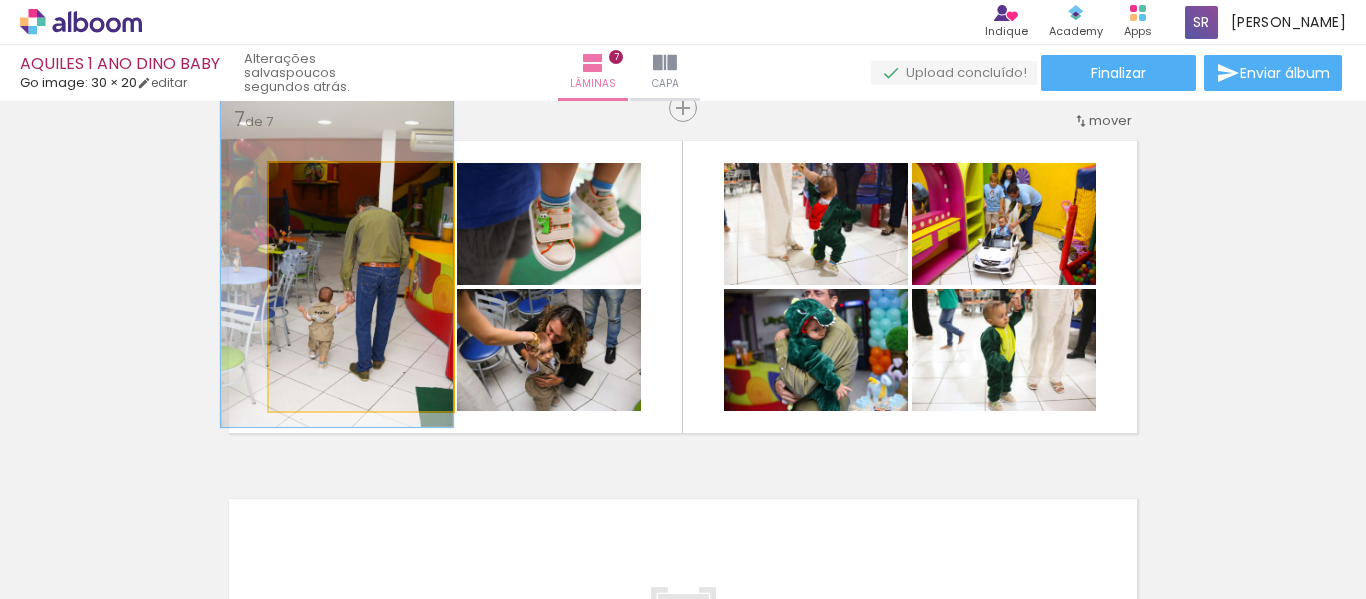 drag, startPoint x: 389, startPoint y: 306, endPoint x: 360, endPoint y: 286, distance: 35.22783 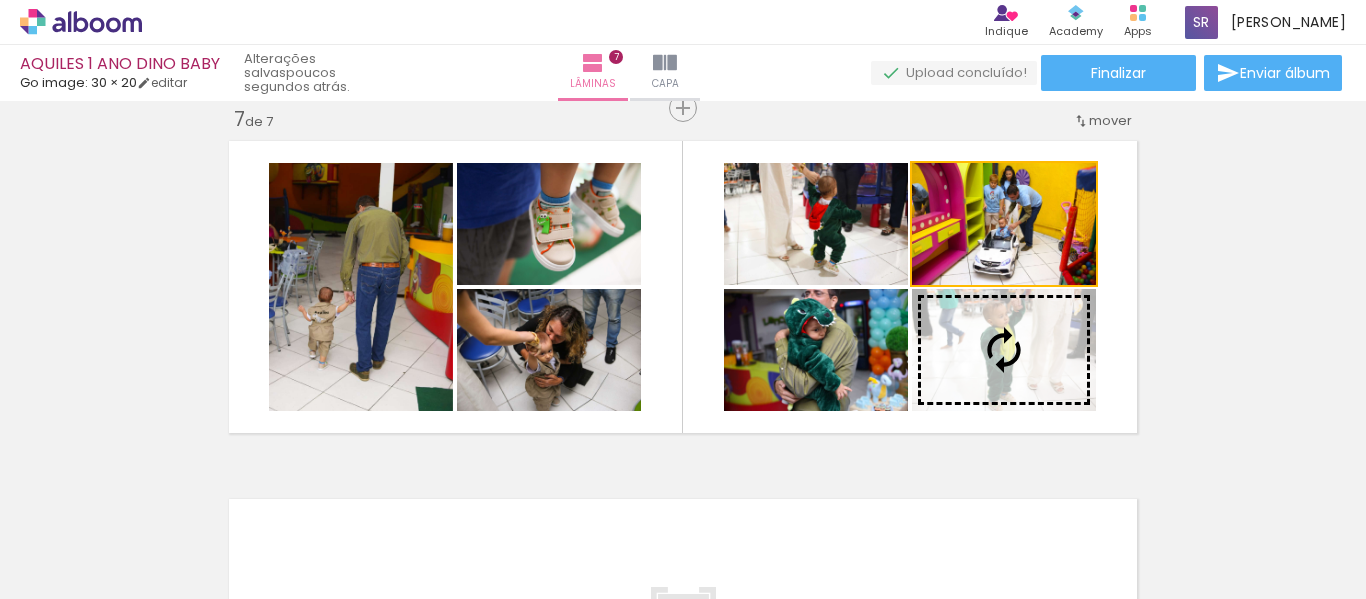 drag, startPoint x: 1004, startPoint y: 246, endPoint x: 1004, endPoint y: 351, distance: 105 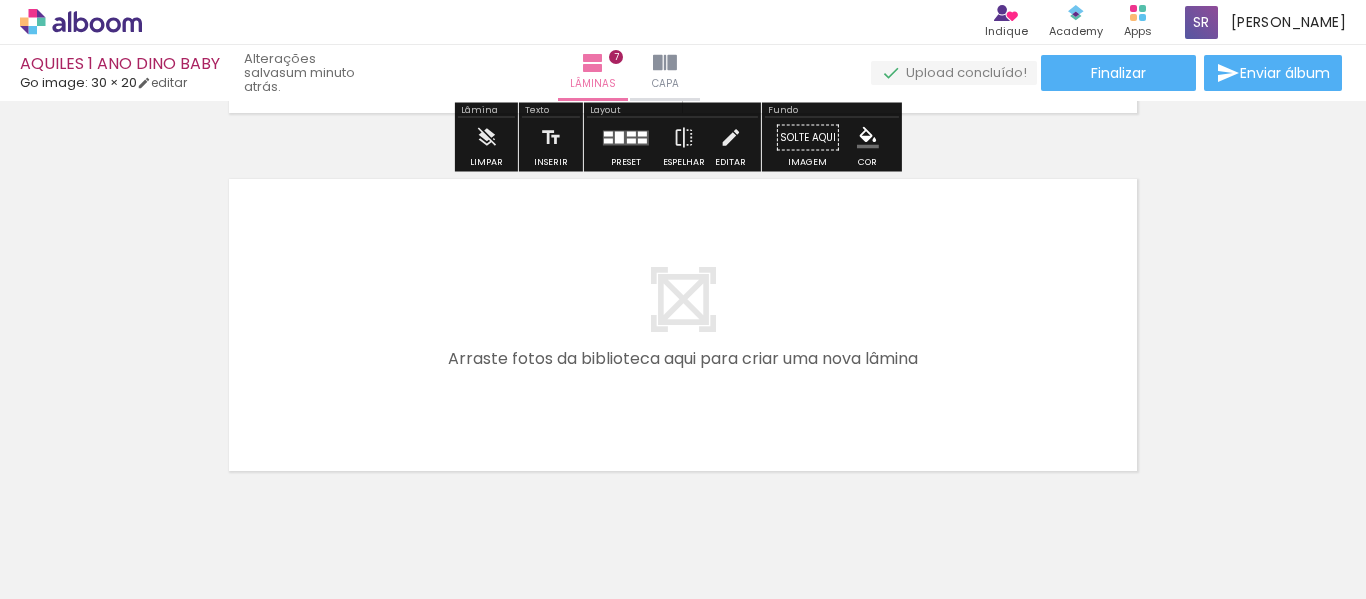 scroll, scrollTop: 2569, scrollLeft: 0, axis: vertical 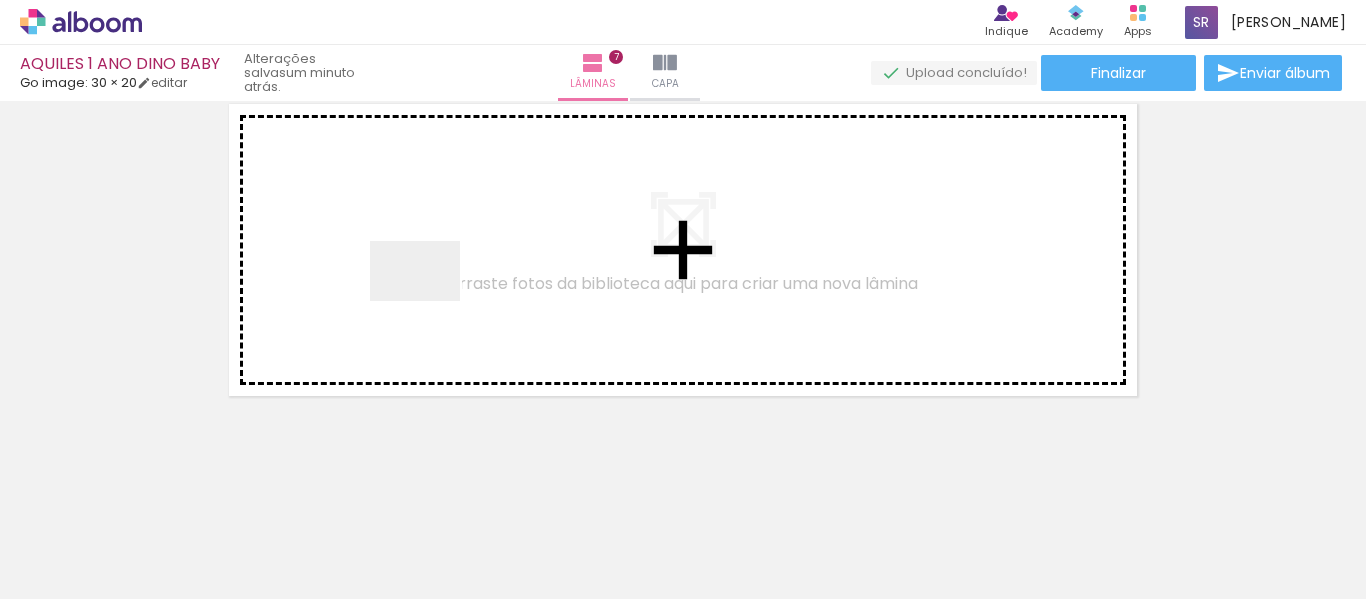 drag, startPoint x: 472, startPoint y: 548, endPoint x: 430, endPoint y: 301, distance: 250.54541 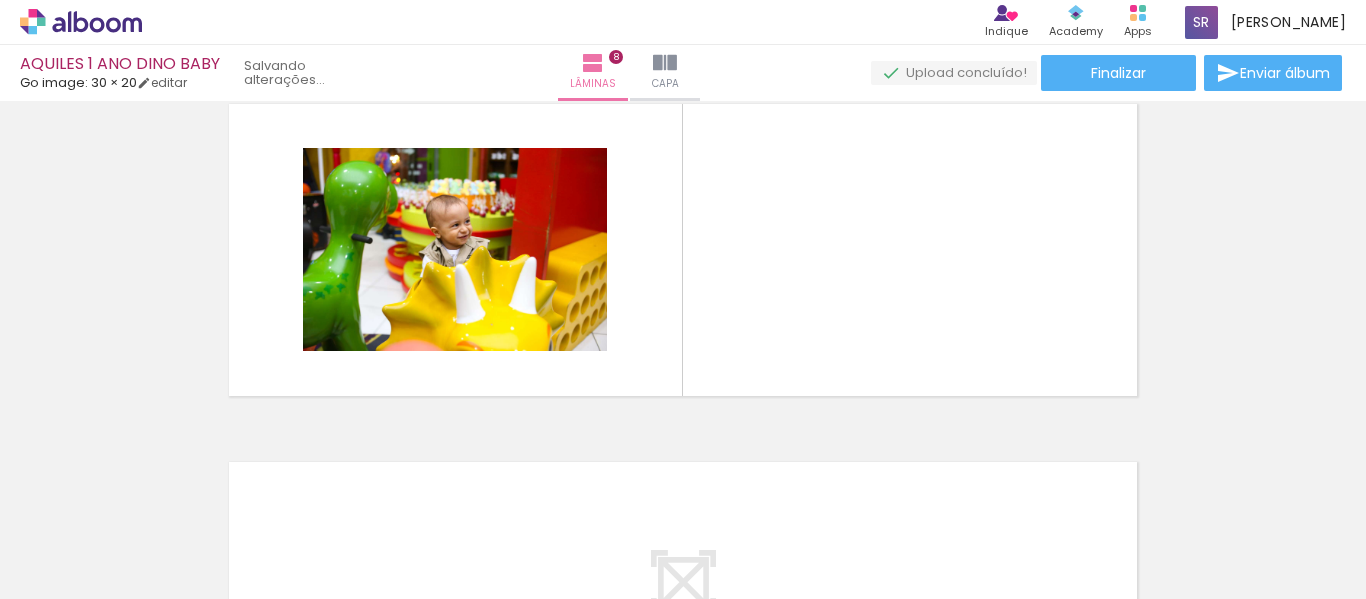 scroll, scrollTop: 2532, scrollLeft: 0, axis: vertical 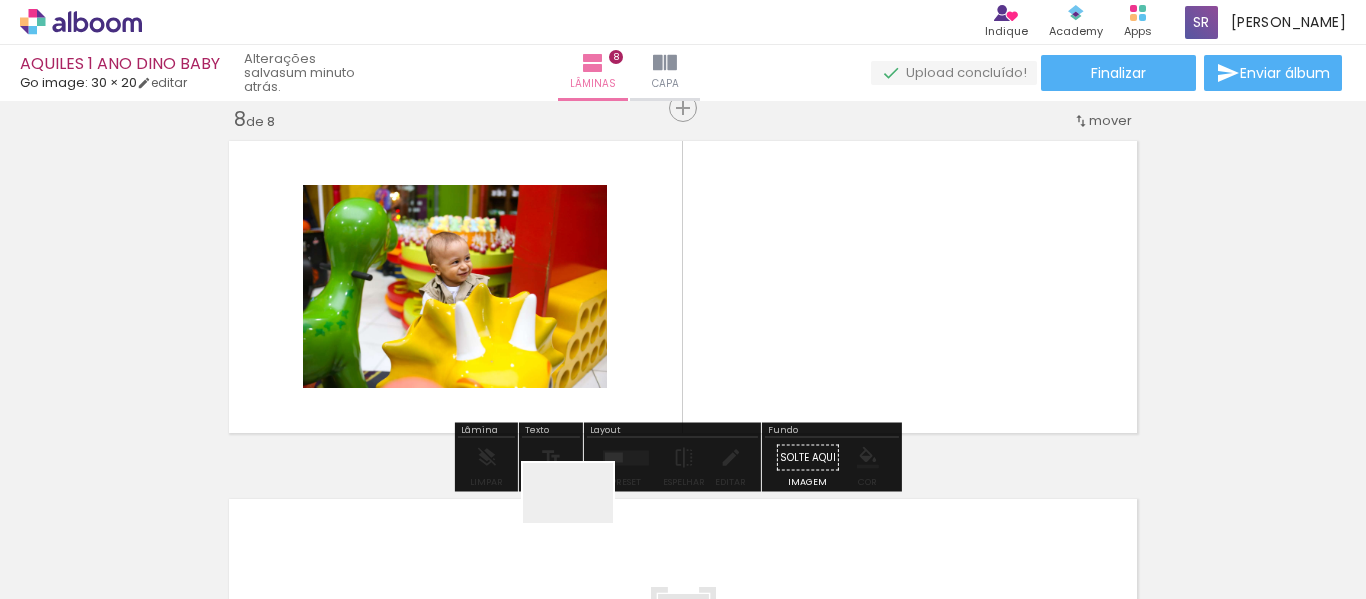 drag, startPoint x: 581, startPoint y: 532, endPoint x: 639, endPoint y: 334, distance: 206.32014 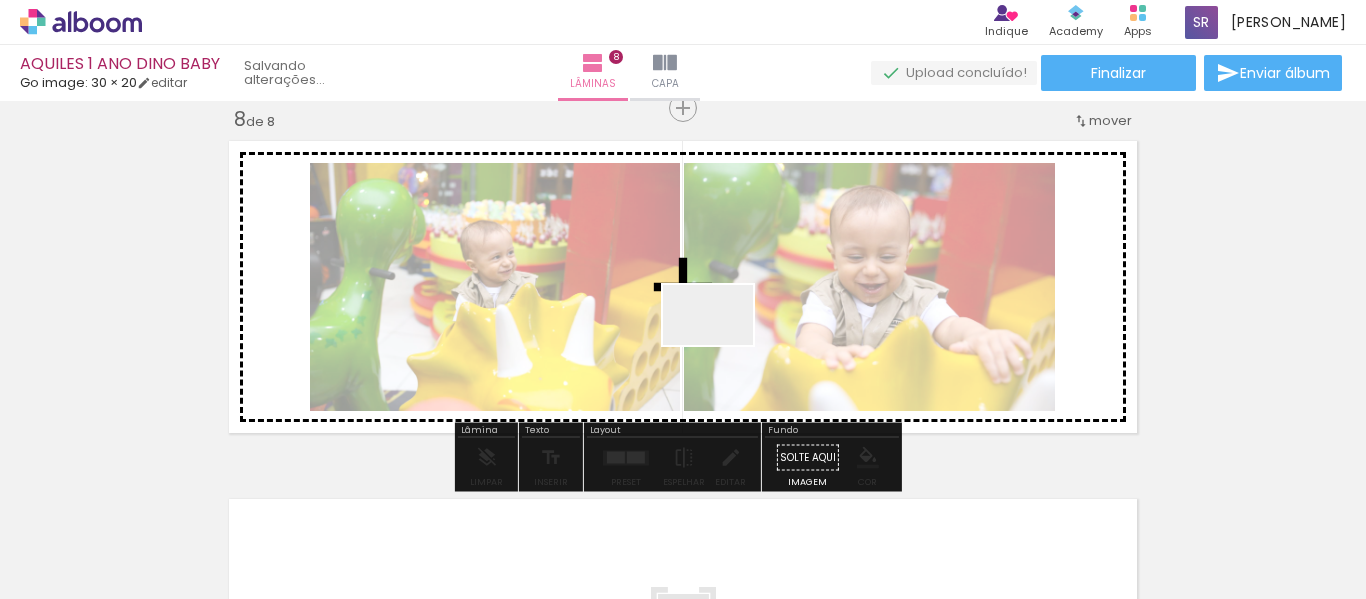 drag, startPoint x: 723, startPoint y: 345, endPoint x: 621, endPoint y: 560, distance: 237.96849 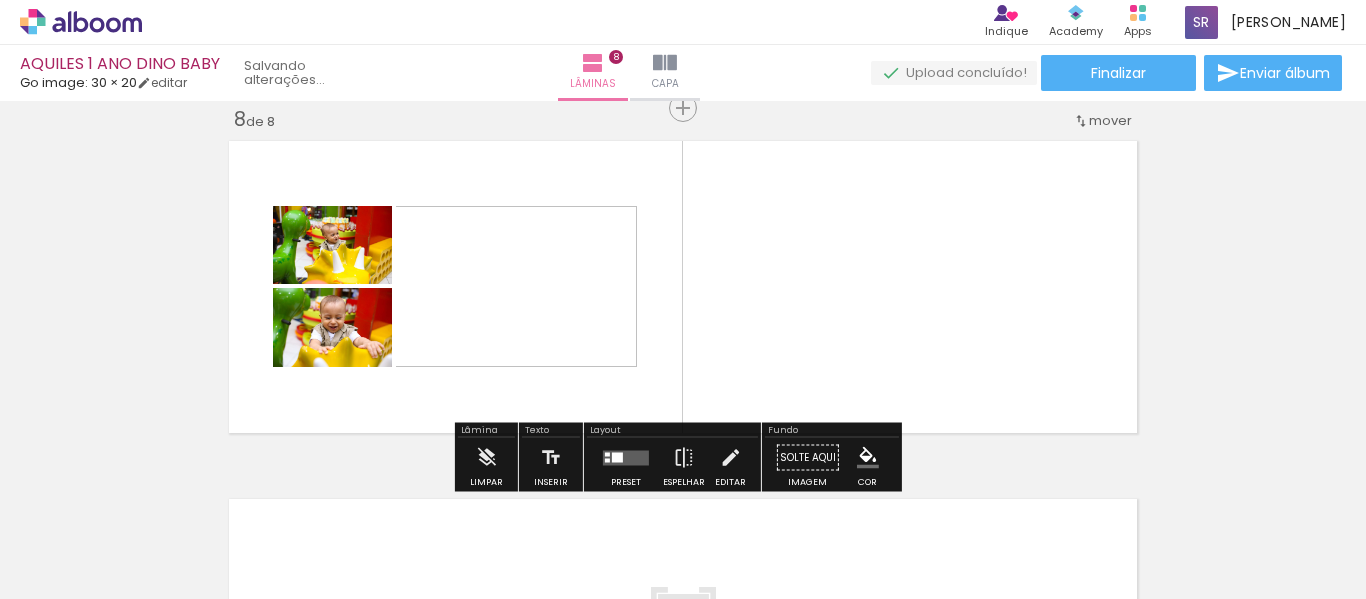 scroll, scrollTop: 0, scrollLeft: 3012, axis: horizontal 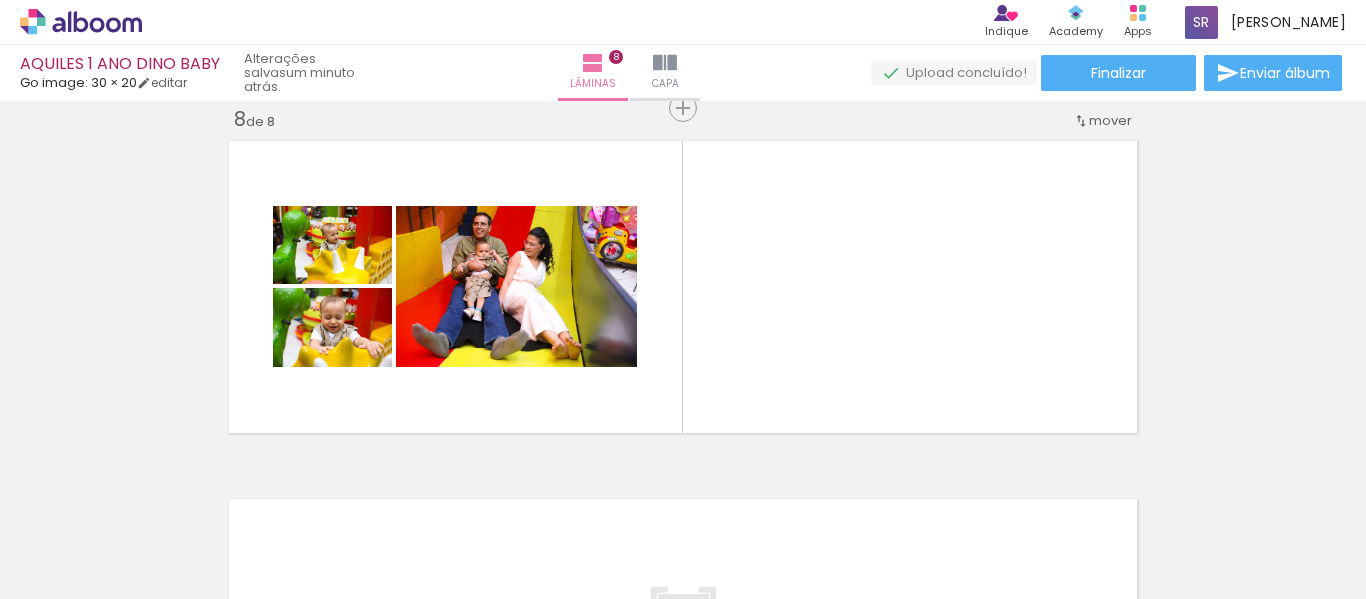 drag, startPoint x: 729, startPoint y: 536, endPoint x: 731, endPoint y: 377, distance: 159.01257 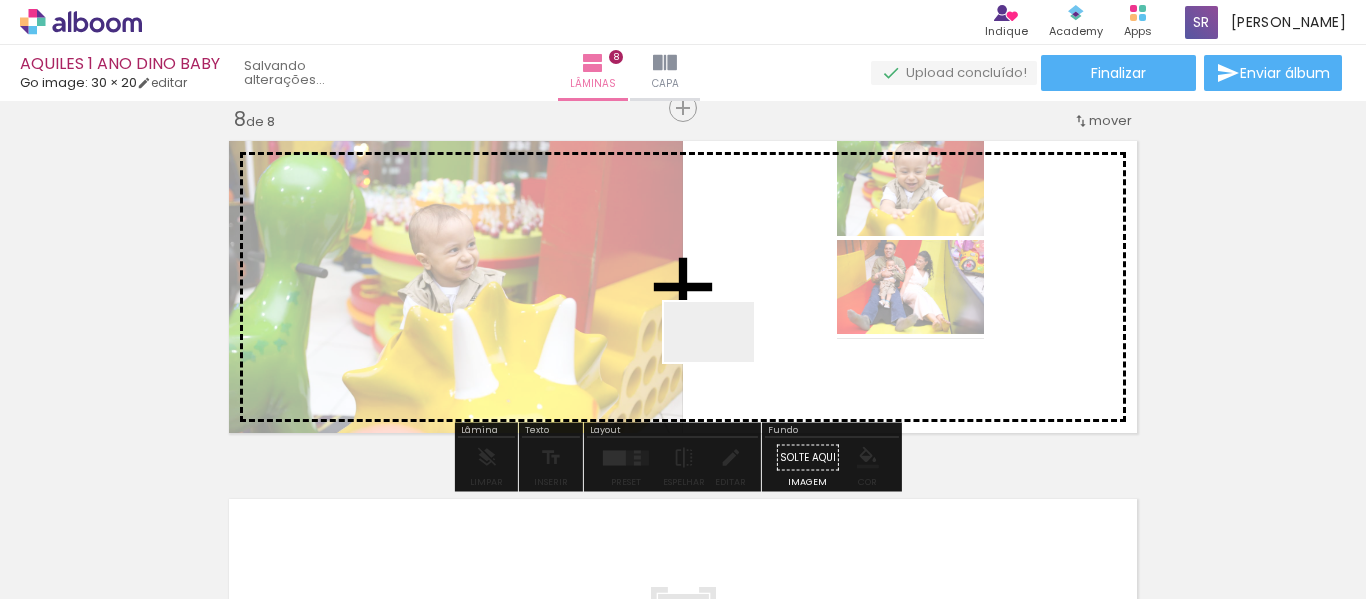 drag, startPoint x: 609, startPoint y: 526, endPoint x: 726, endPoint y: 359, distance: 203.90685 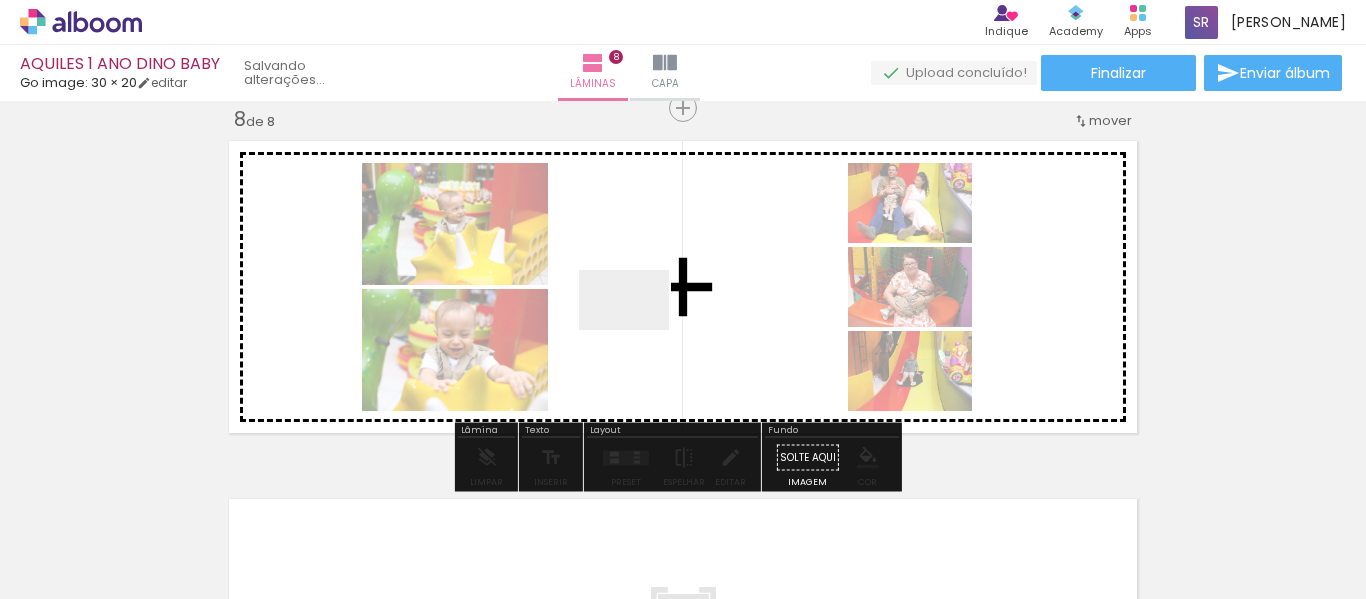drag, startPoint x: 504, startPoint y: 559, endPoint x: 639, endPoint y: 330, distance: 265.83078 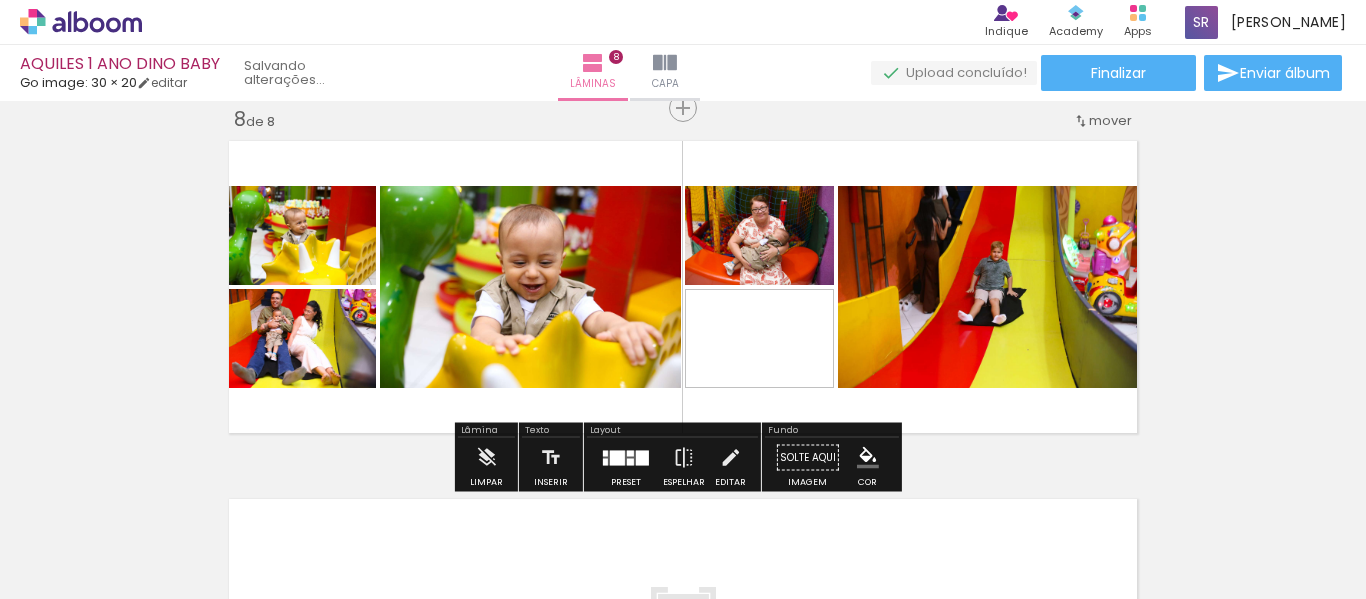 click at bounding box center [626, 457] 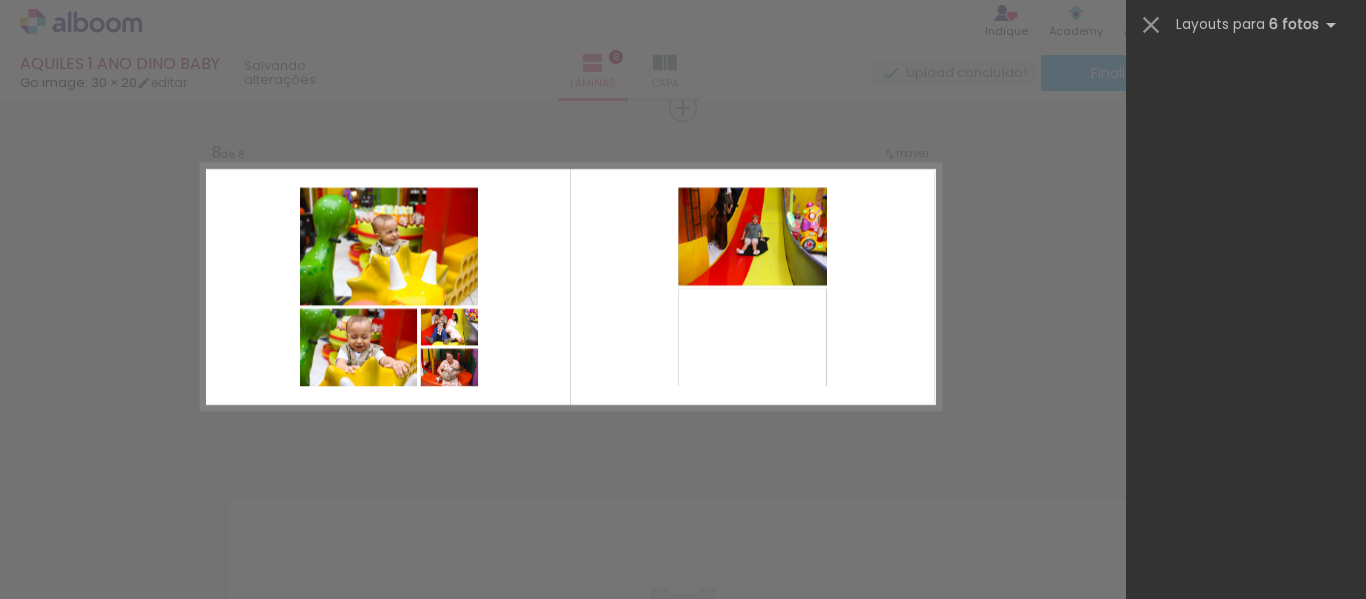click at bounding box center [1246, -2062] 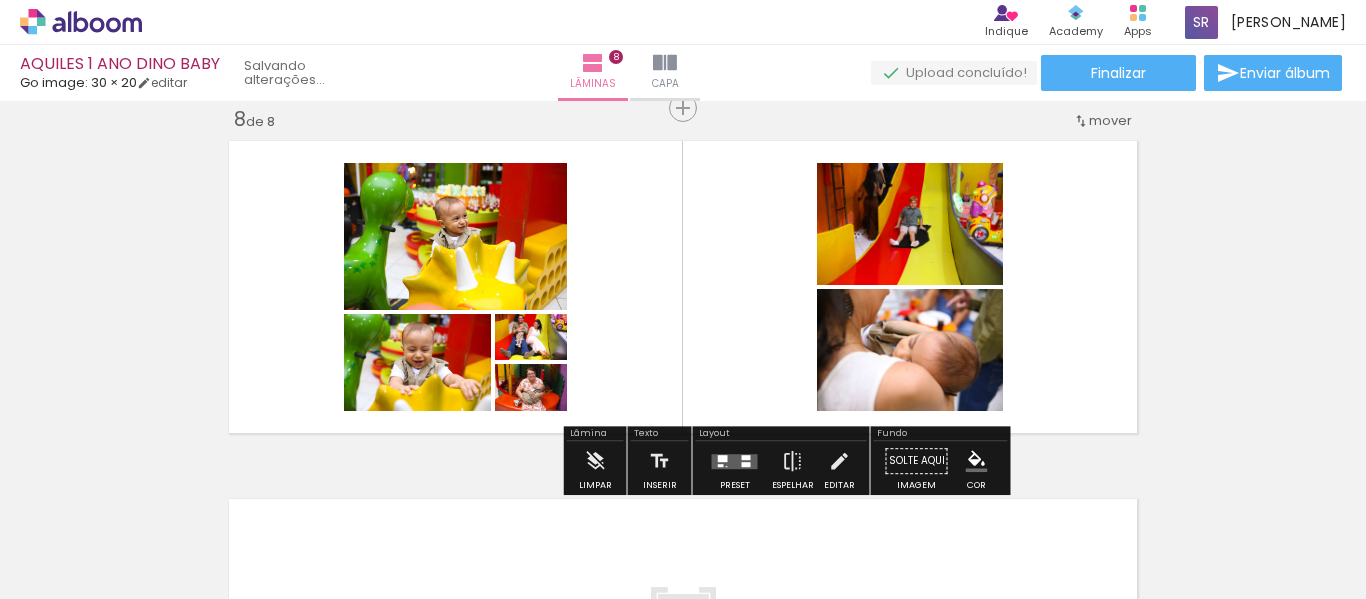 click at bounding box center [746, 464] 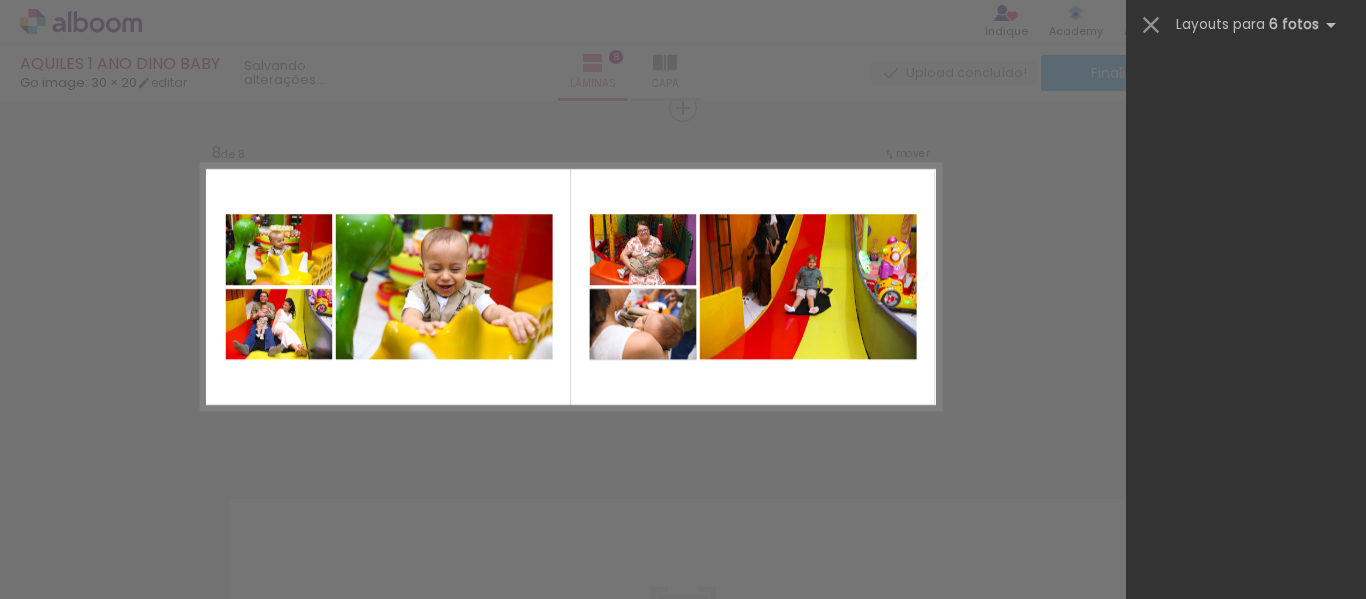click at bounding box center (1246, -2062) 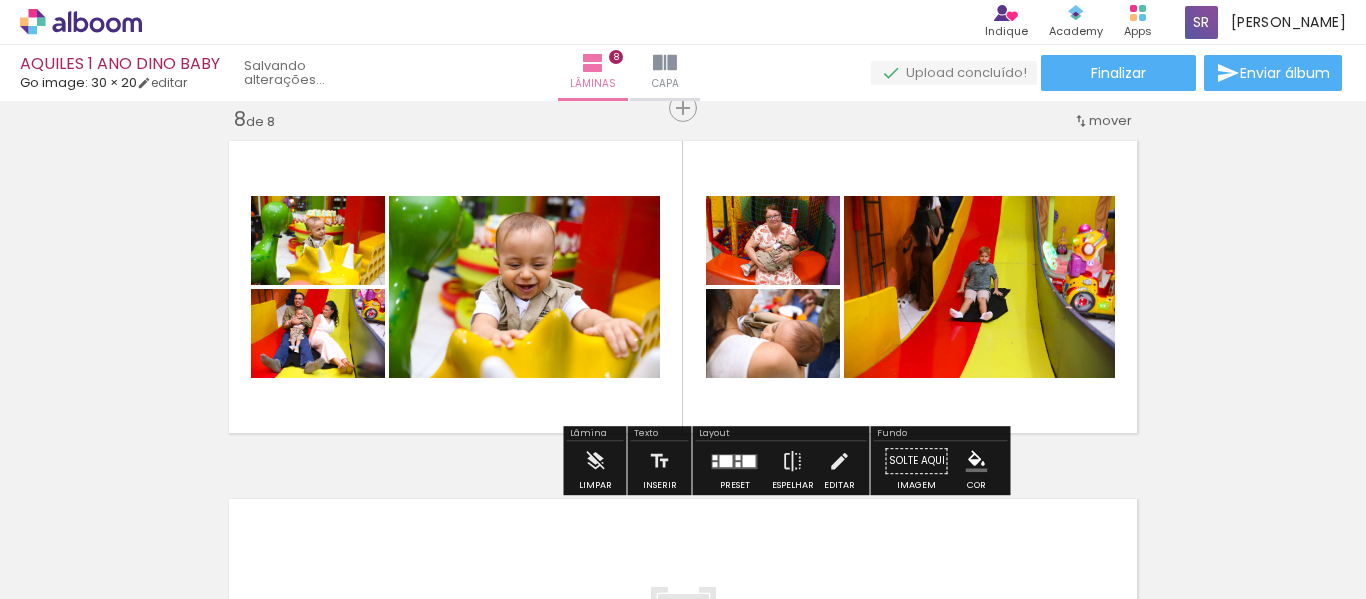 scroll, scrollTop: 360, scrollLeft: 0, axis: vertical 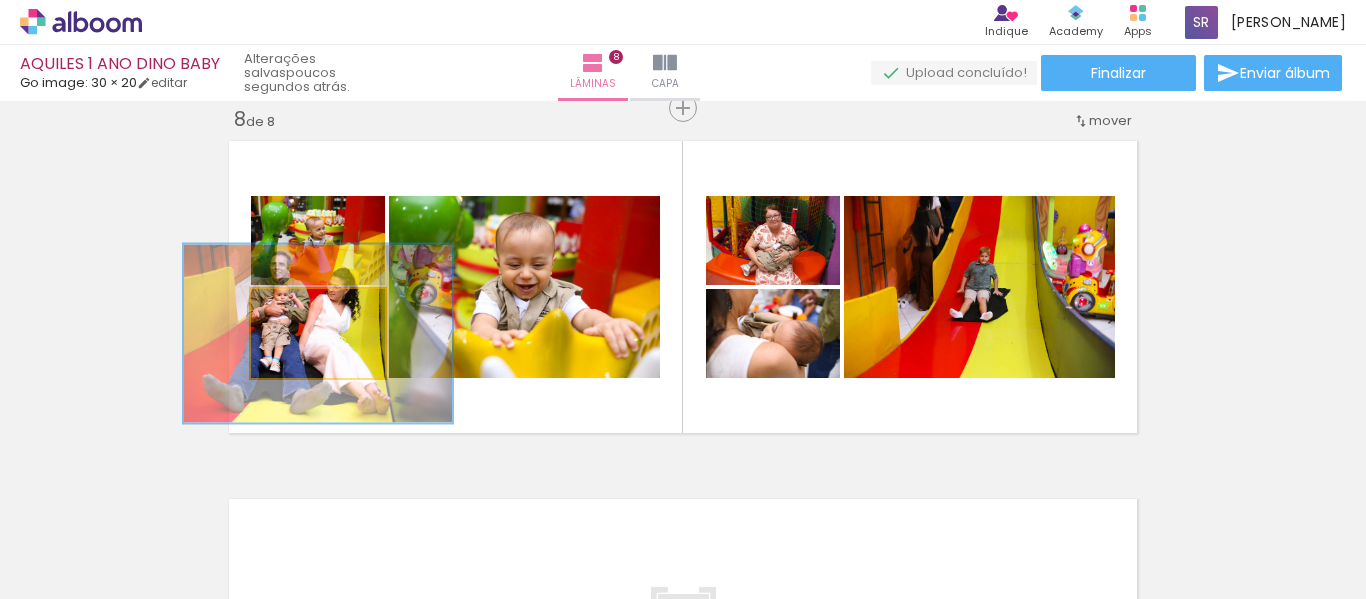 drag, startPoint x: 334, startPoint y: 322, endPoint x: 953, endPoint y: 271, distance: 621.0974 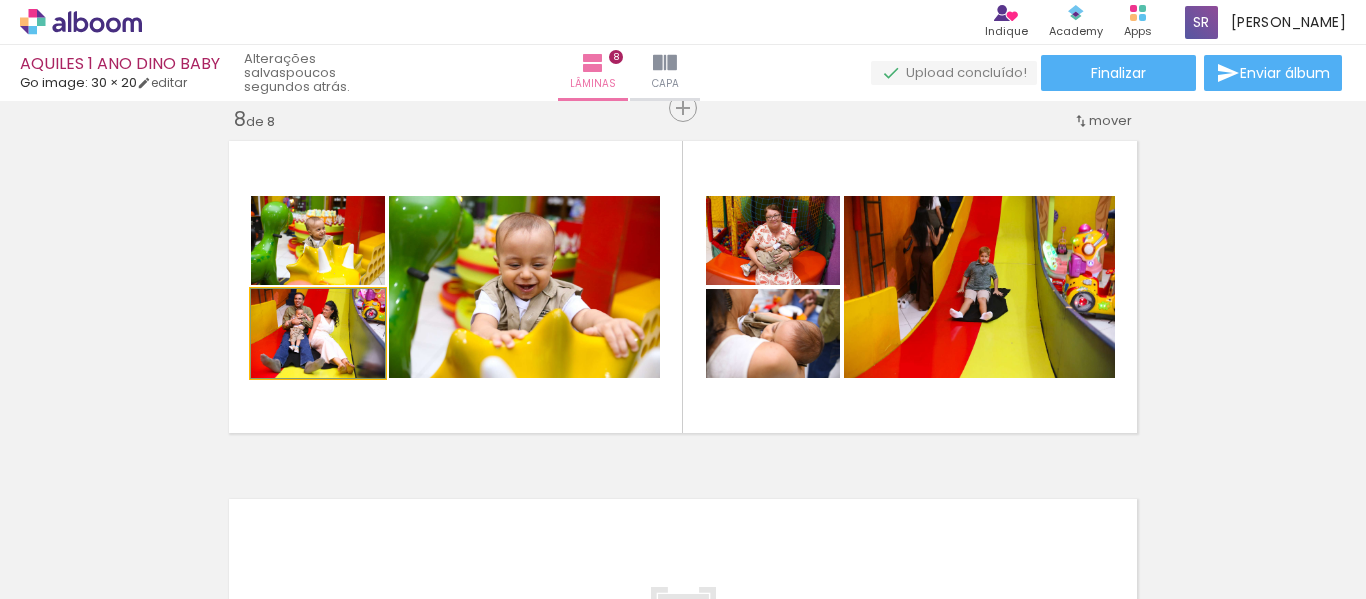 drag, startPoint x: 341, startPoint y: 310, endPoint x: 206, endPoint y: 305, distance: 135.09256 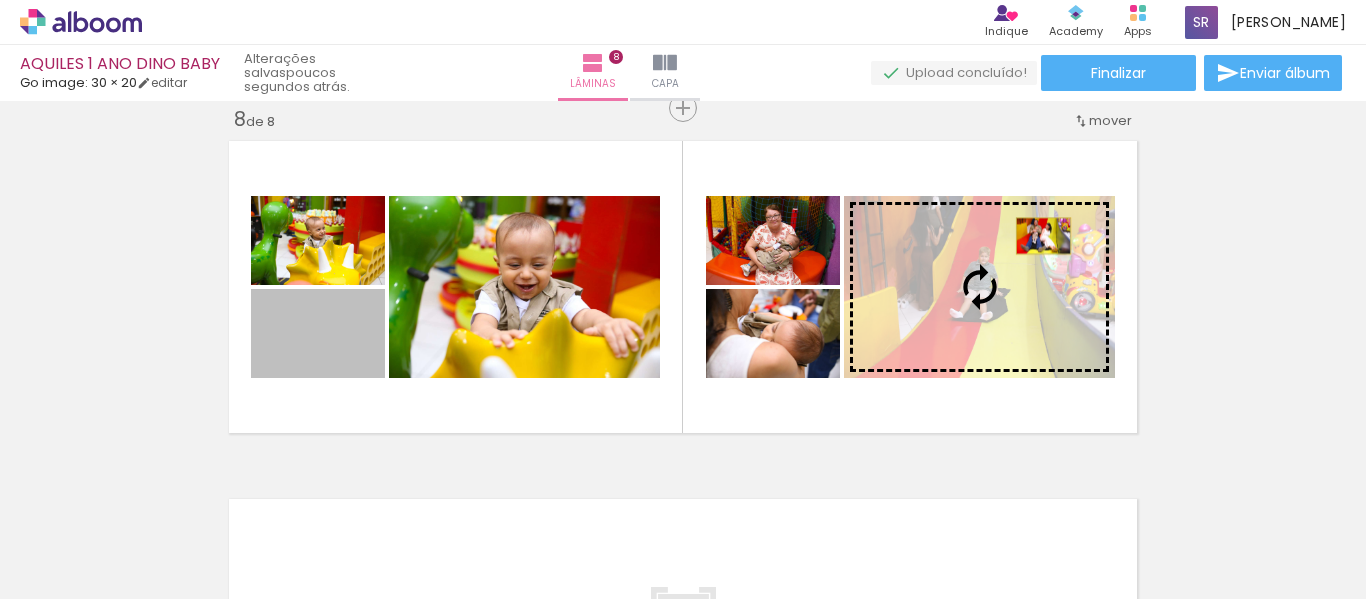drag, startPoint x: 356, startPoint y: 331, endPoint x: 1036, endPoint y: 236, distance: 686.60394 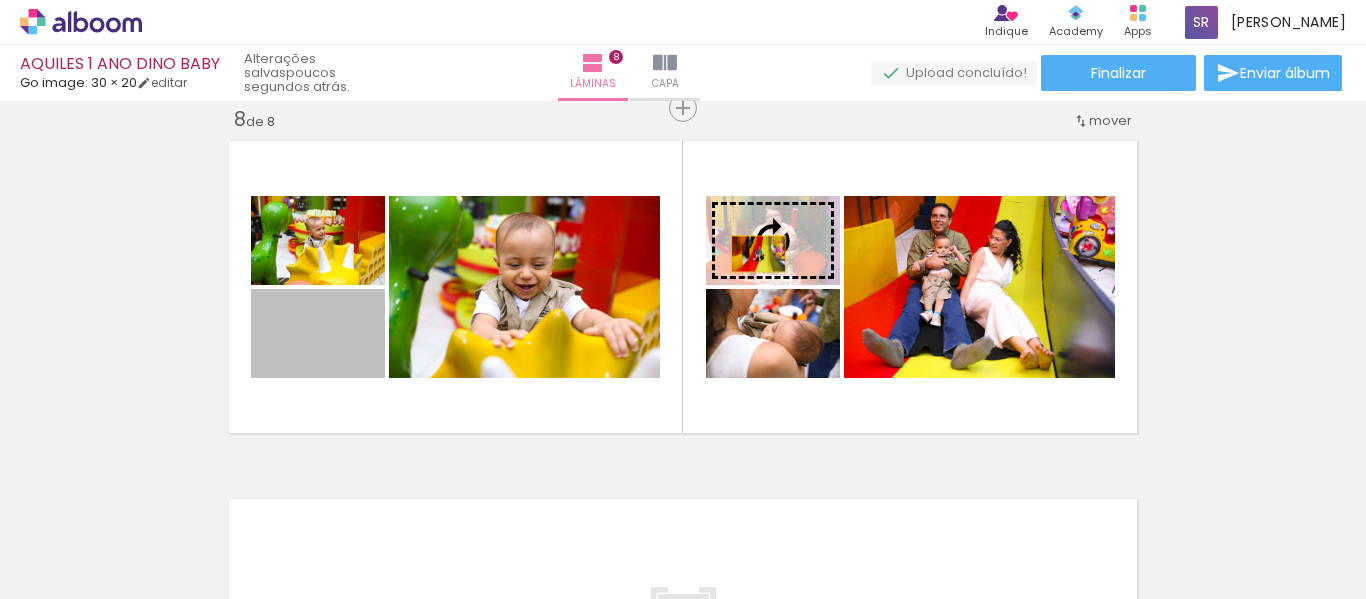 drag, startPoint x: 336, startPoint y: 355, endPoint x: 751, endPoint y: 254, distance: 427.11356 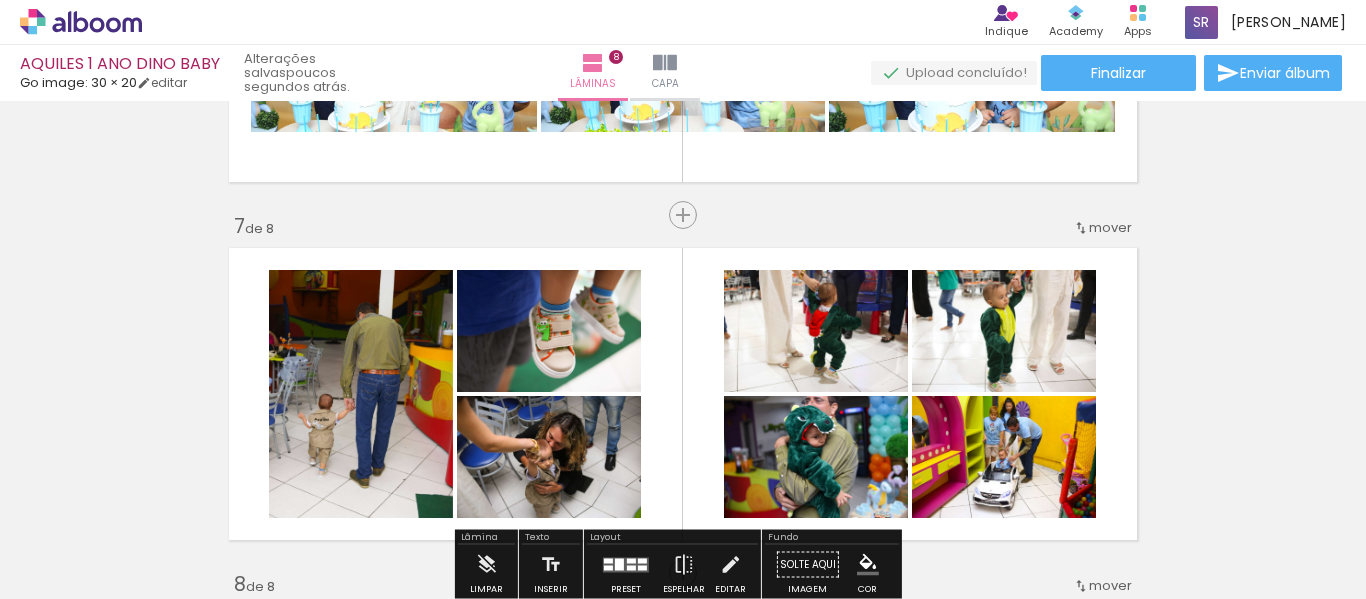 scroll, scrollTop: 2032, scrollLeft: 0, axis: vertical 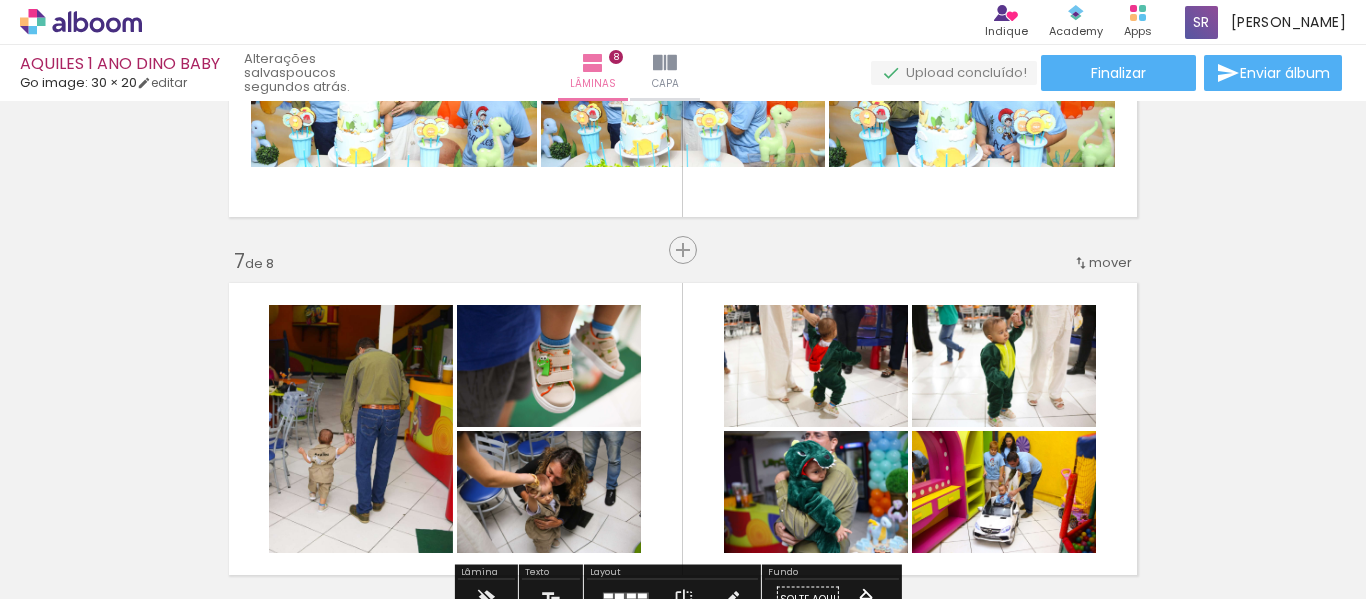 click on "mover" at bounding box center (1102, 262) 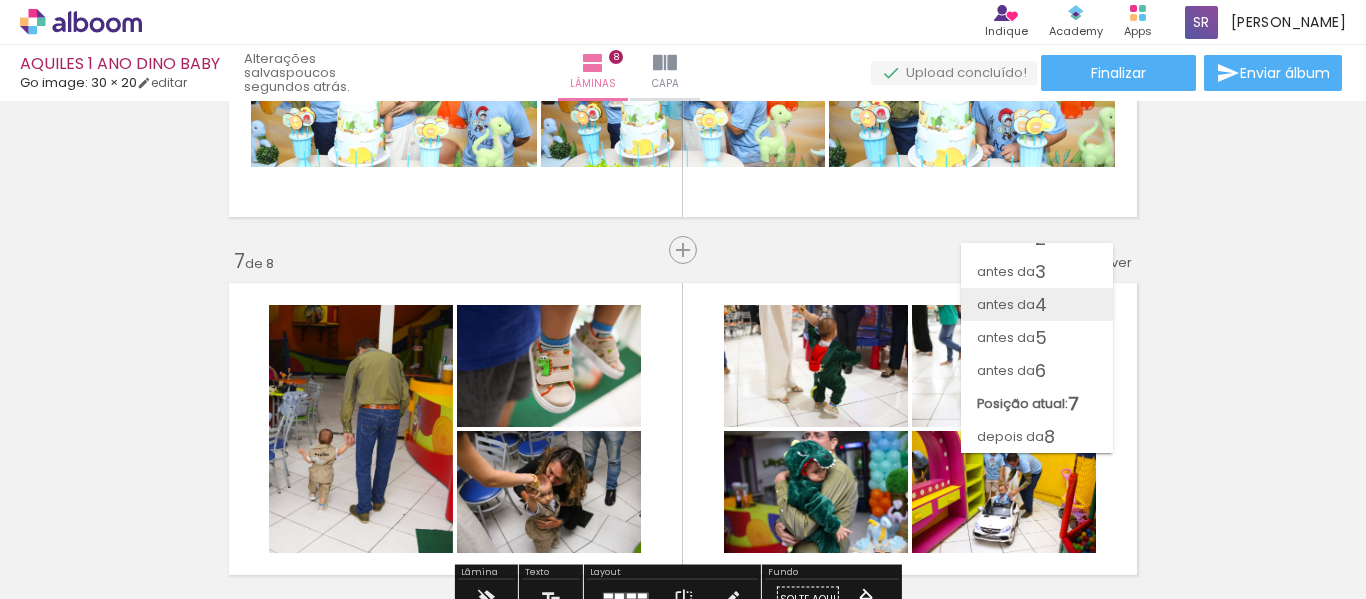 scroll, scrollTop: 54, scrollLeft: 0, axis: vertical 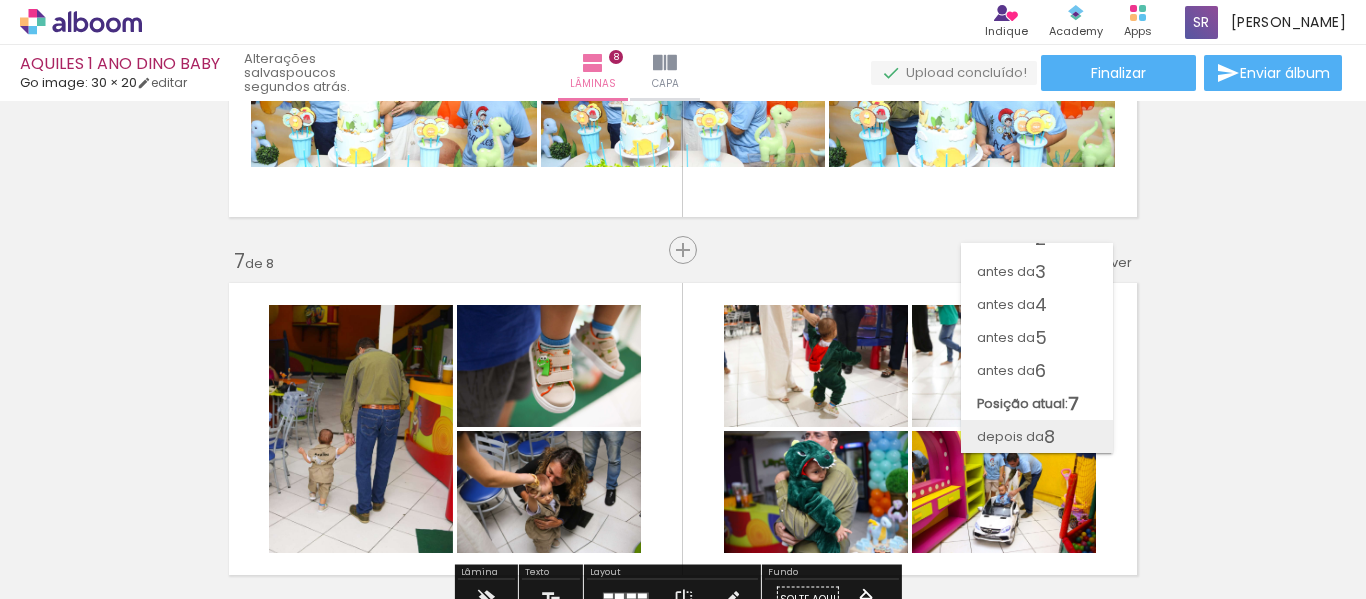 click on "8" at bounding box center (1049, 436) 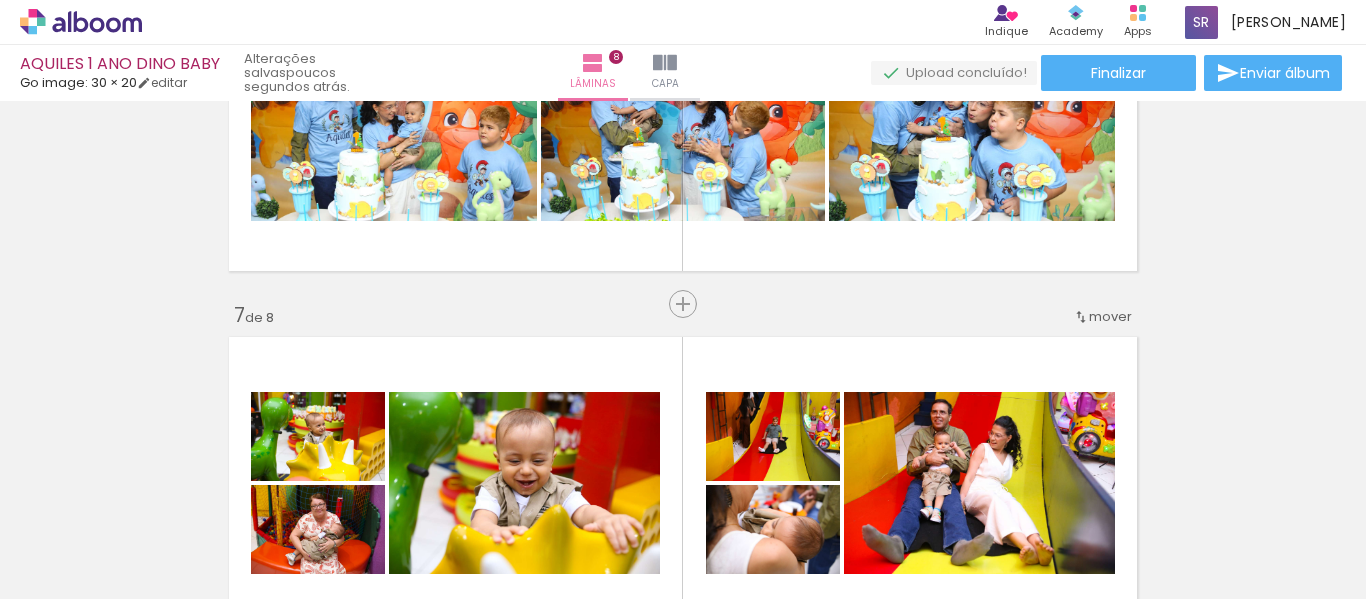 scroll, scrollTop: 1832, scrollLeft: 0, axis: vertical 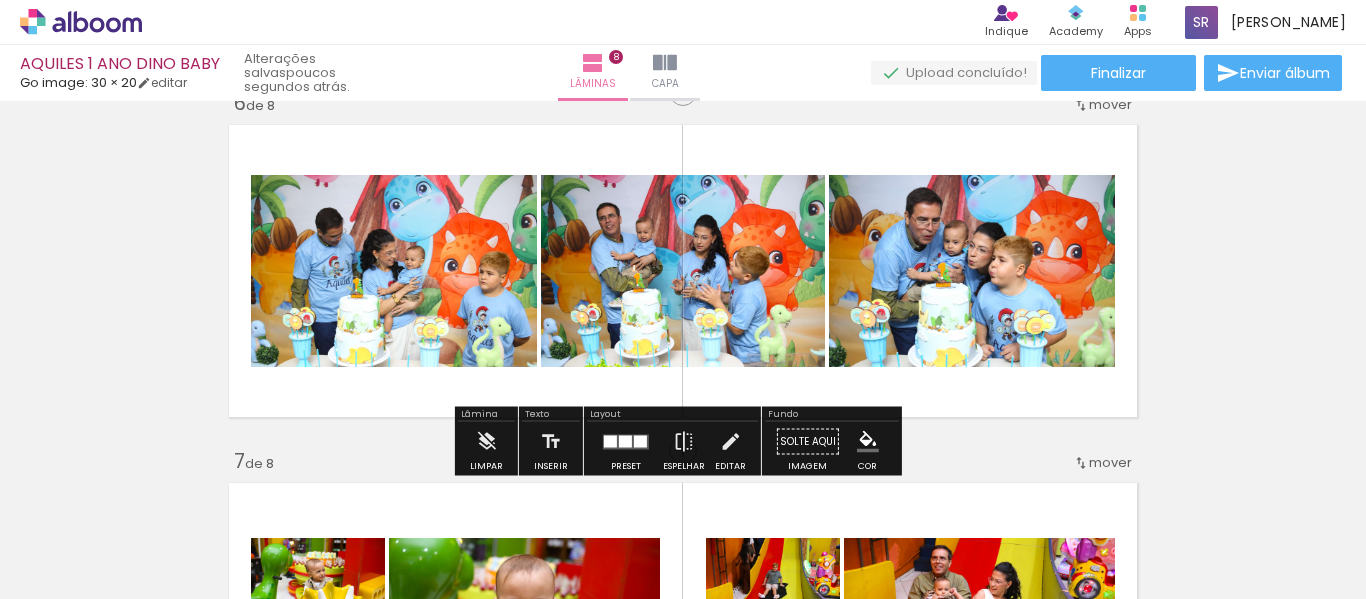 click on "mover" at bounding box center [1110, 104] 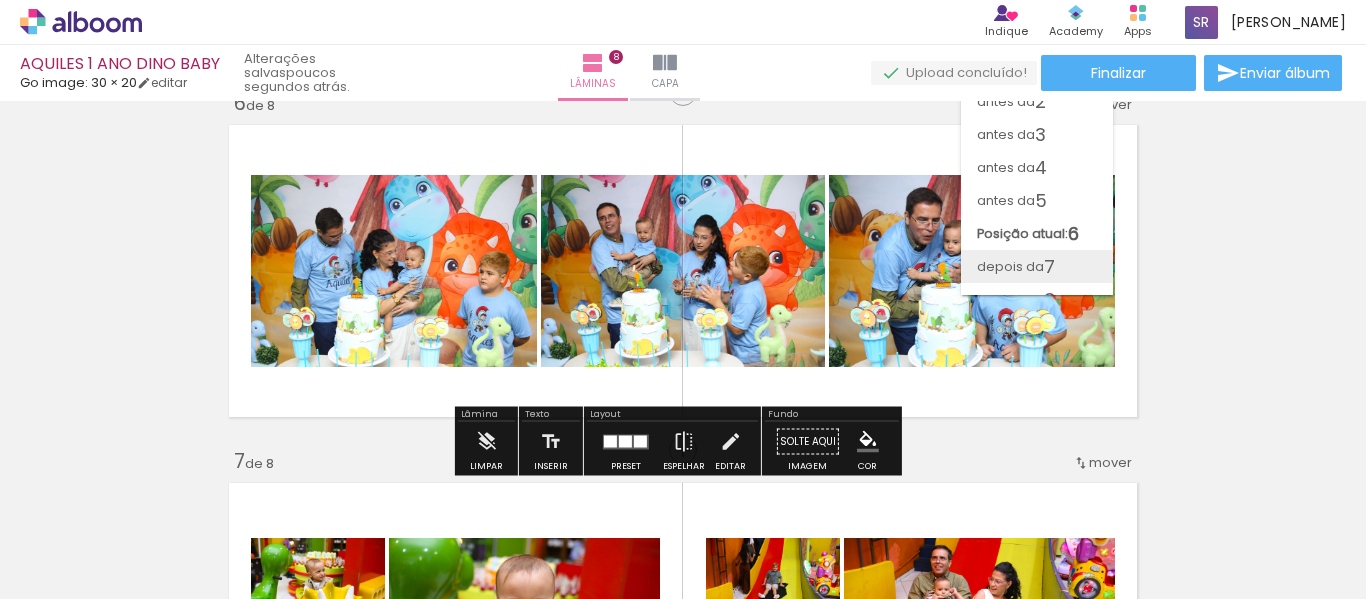scroll, scrollTop: 54, scrollLeft: 0, axis: vertical 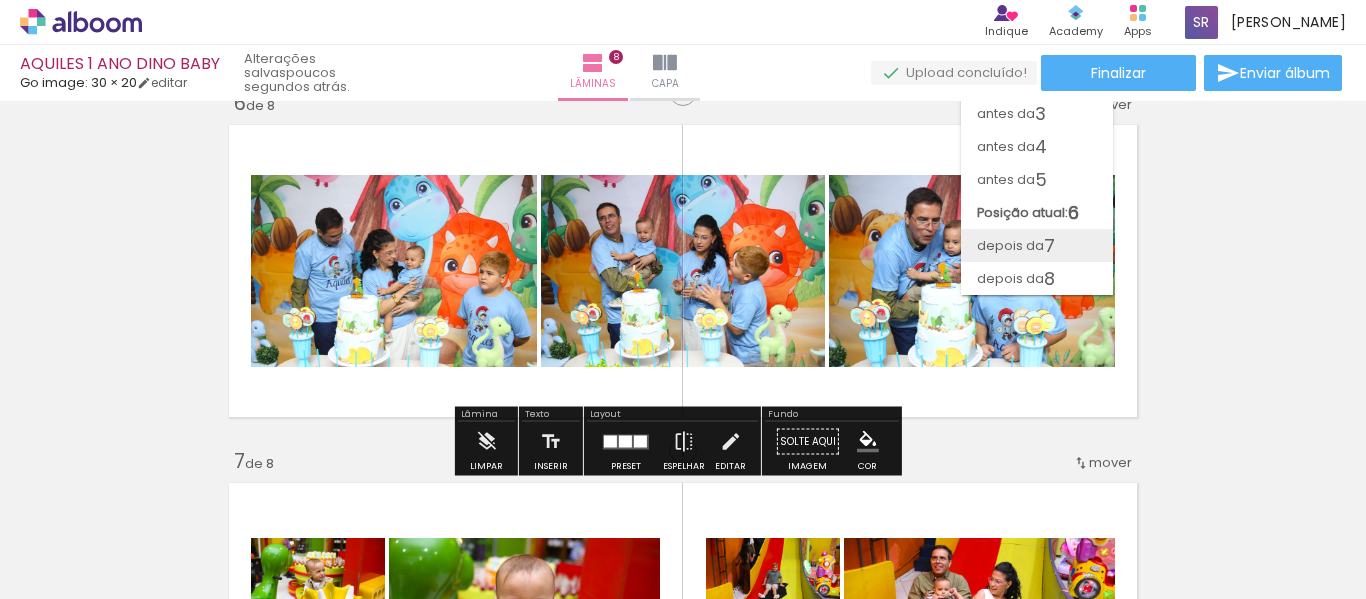 click on "depois da  8" at bounding box center [1037, 278] 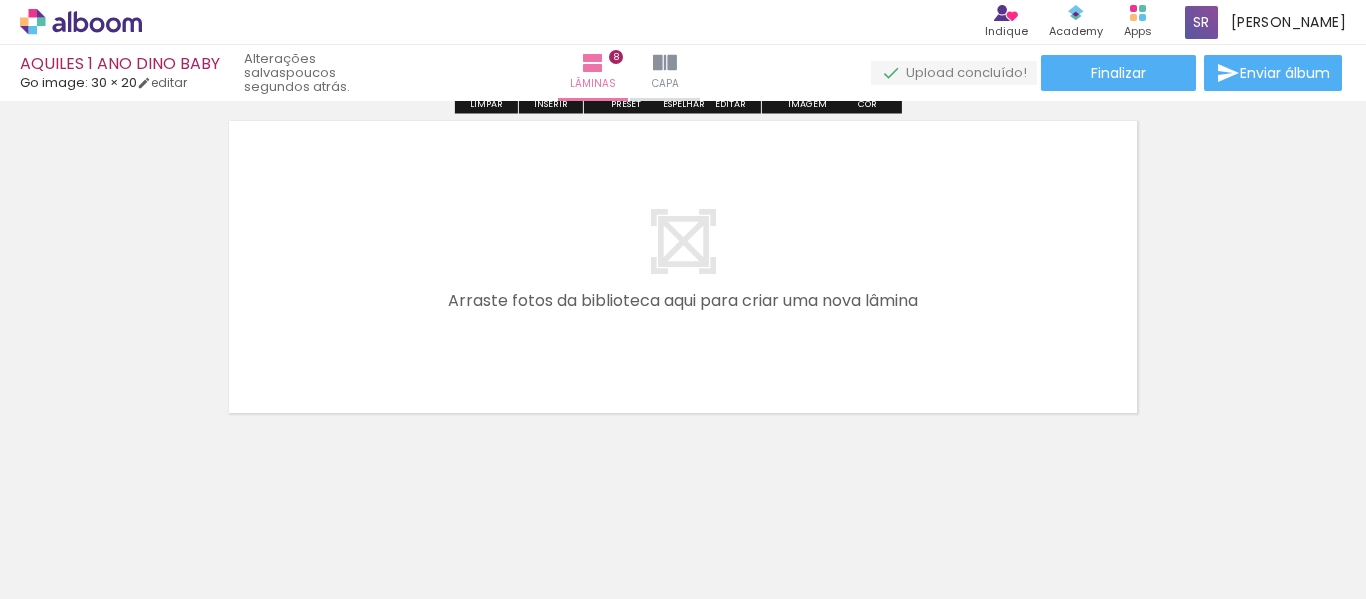 scroll, scrollTop: 2927, scrollLeft: 0, axis: vertical 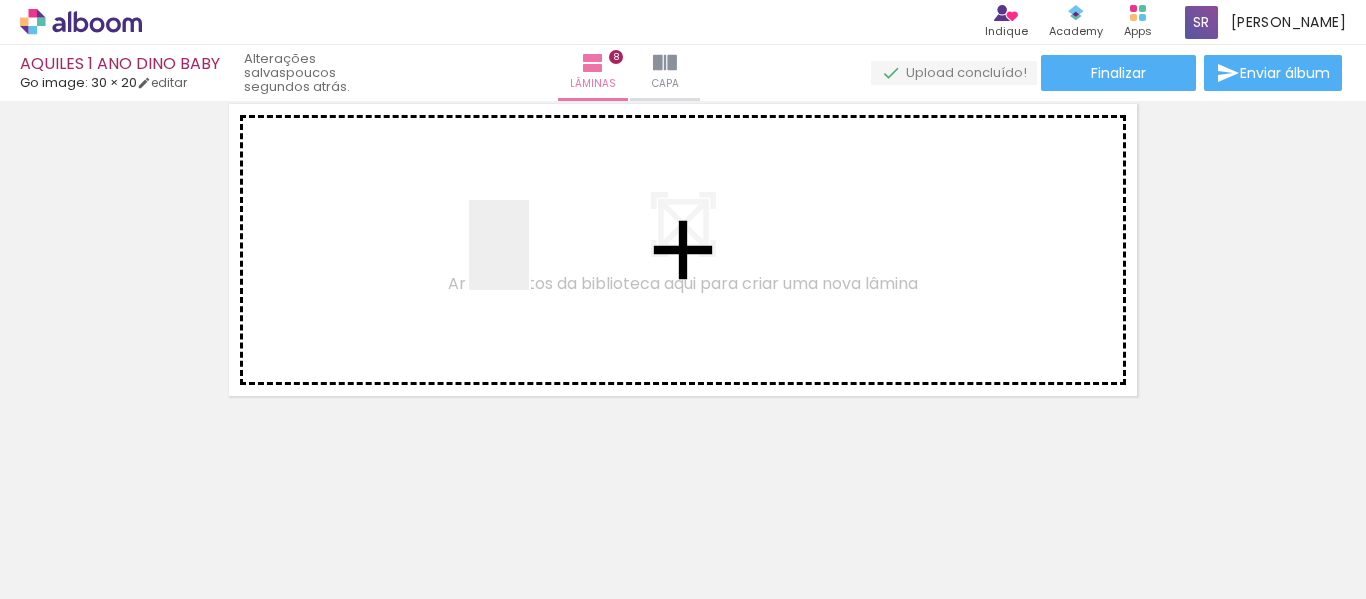drag, startPoint x: 805, startPoint y: 529, endPoint x: 529, endPoint y: 260, distance: 385.40497 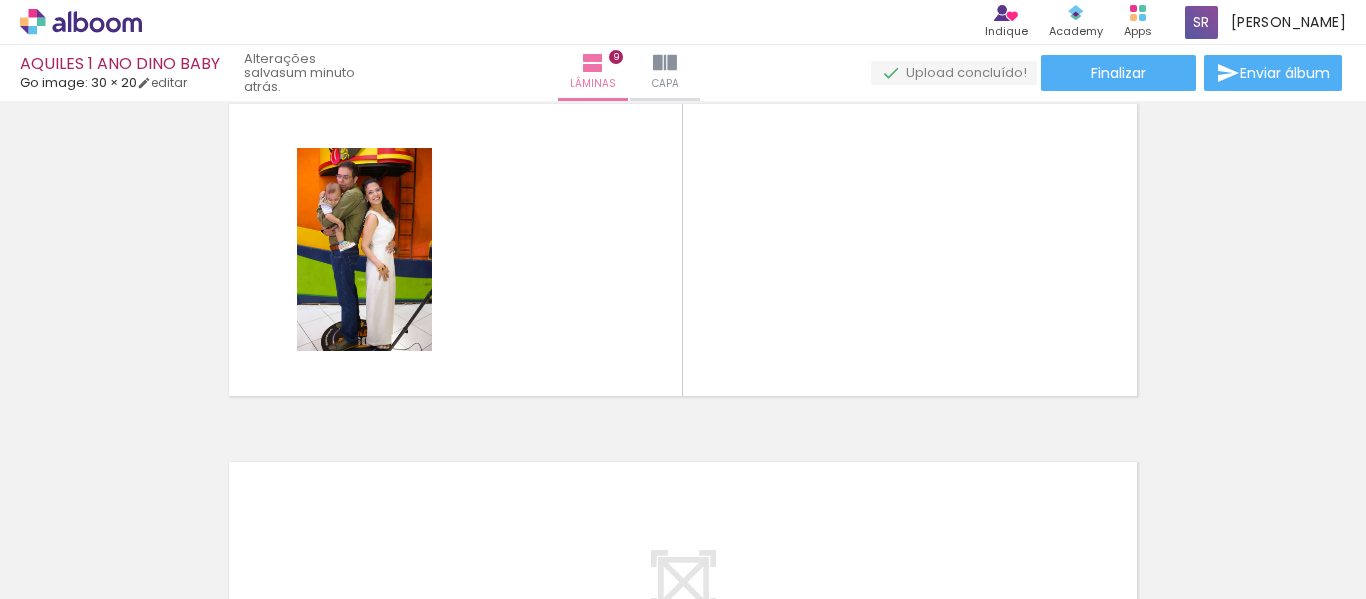 scroll, scrollTop: 2890, scrollLeft: 0, axis: vertical 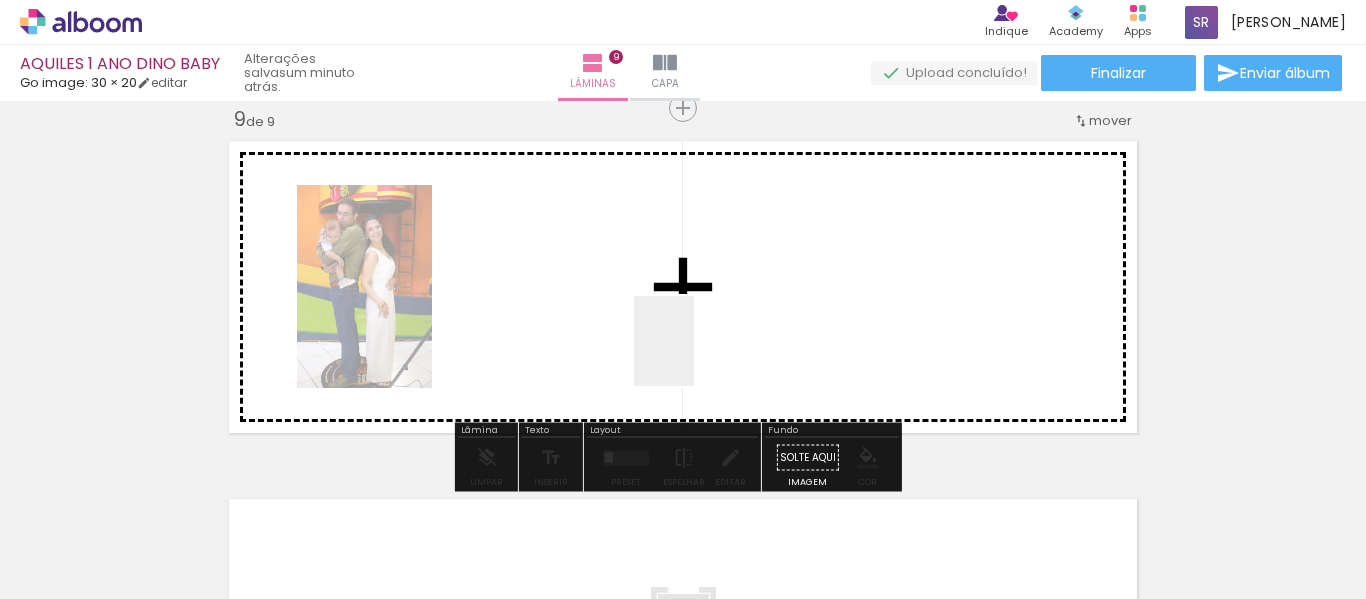 drag, startPoint x: 925, startPoint y: 535, endPoint x: 694, endPoint y: 356, distance: 292.2362 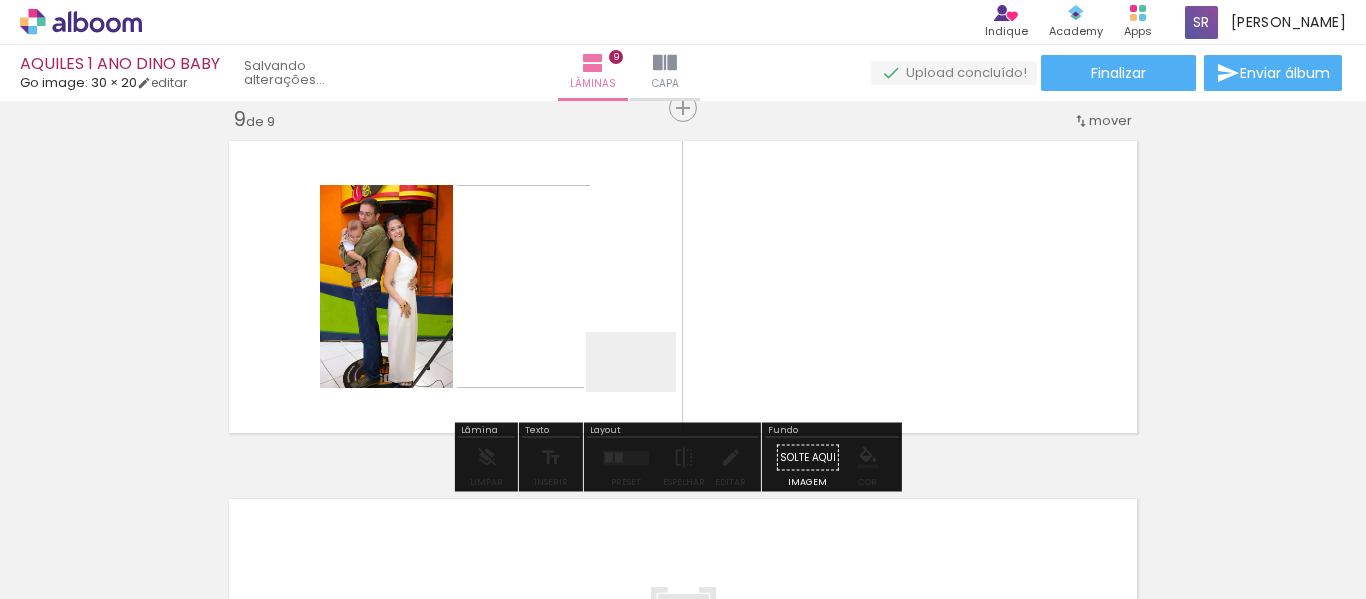 drag, startPoint x: 646, startPoint y: 392, endPoint x: 622, endPoint y: 323, distance: 73.05477 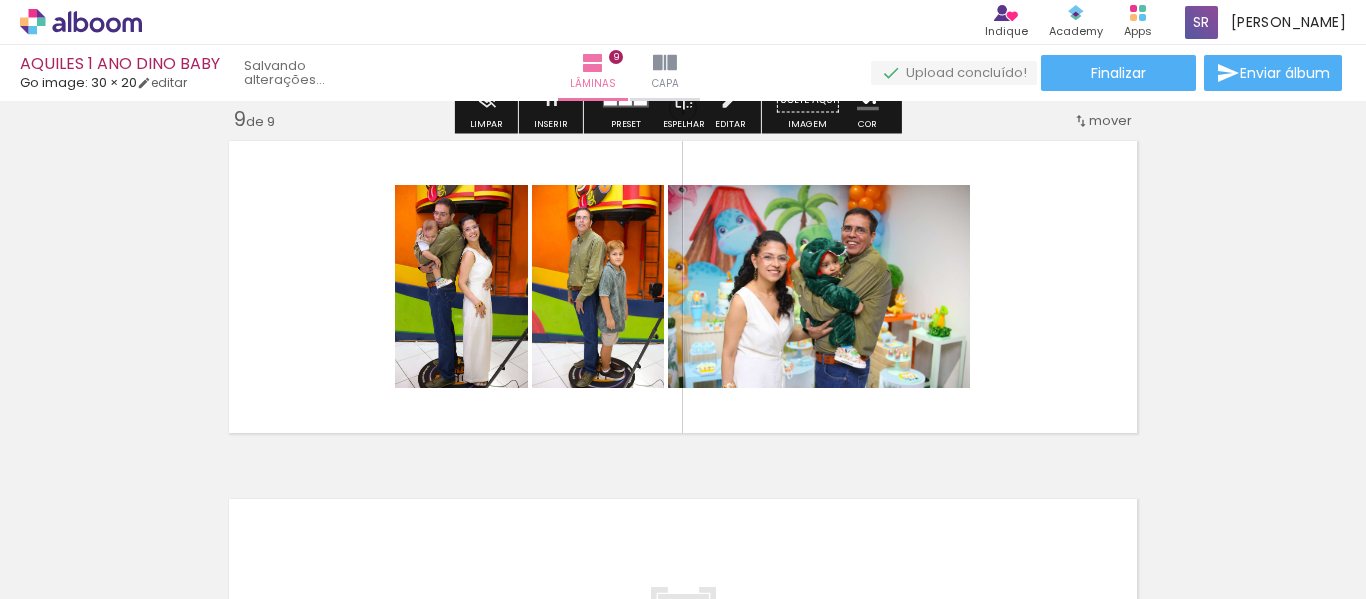 scroll, scrollTop: 0, scrollLeft: 3868, axis: horizontal 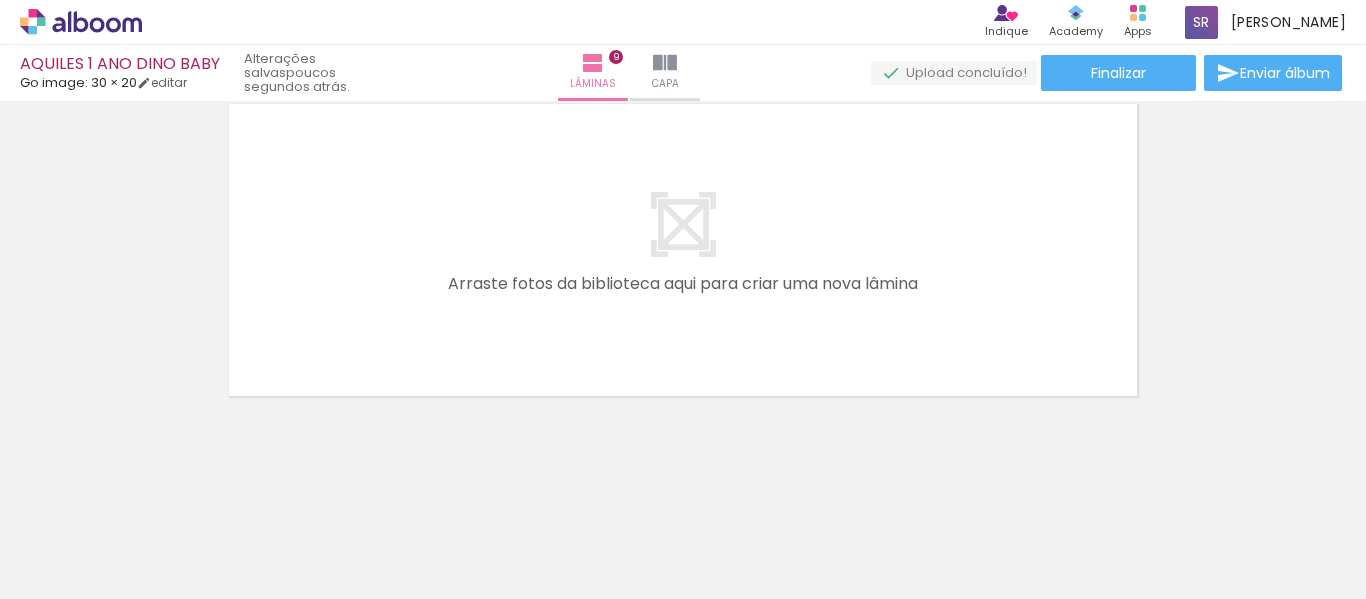 drag, startPoint x: 709, startPoint y: 528, endPoint x: 594, endPoint y: 311, distance: 245.58908 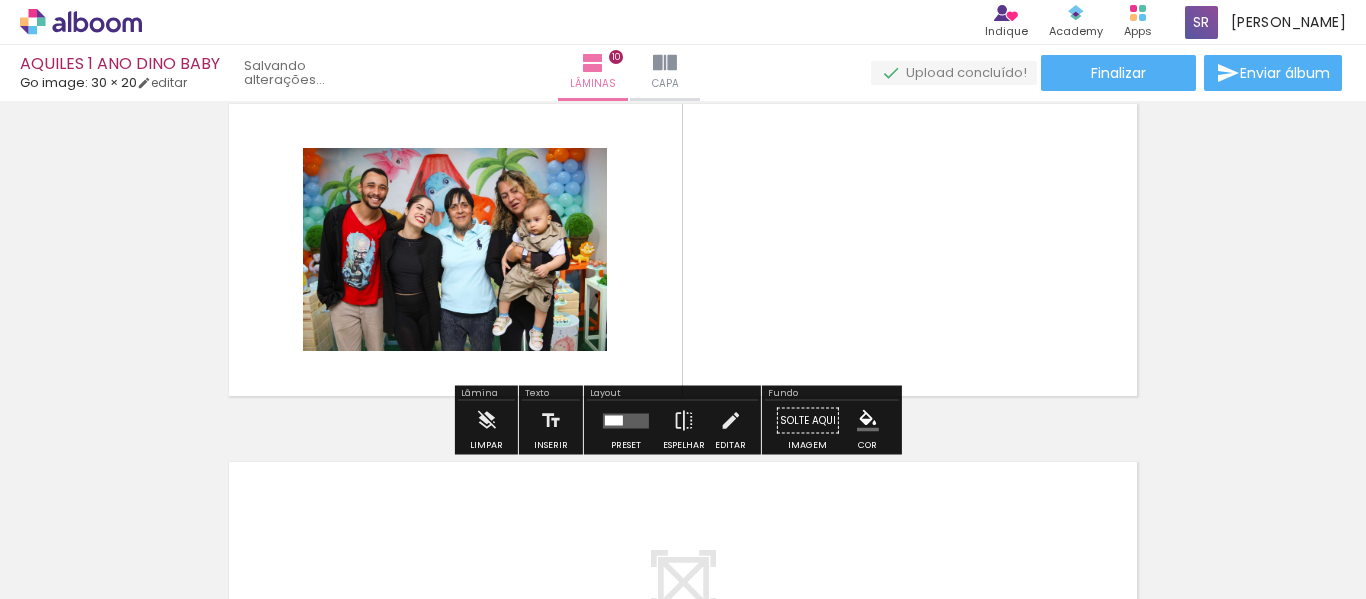 scroll, scrollTop: 3248, scrollLeft: 0, axis: vertical 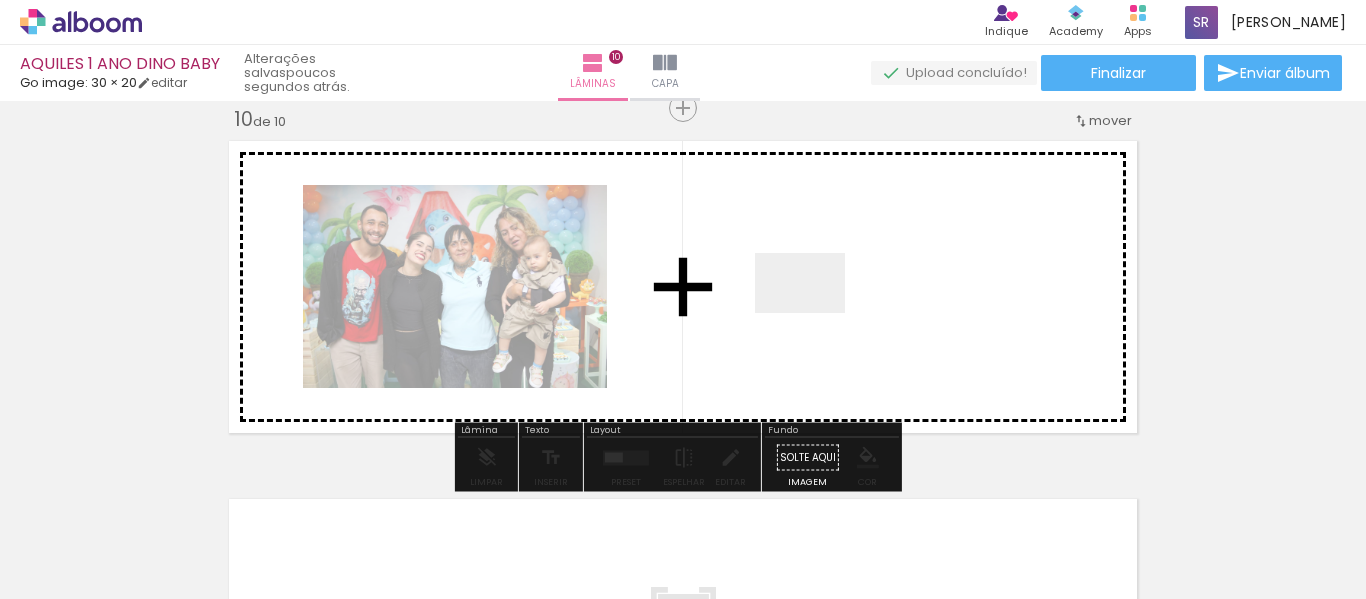 drag, startPoint x: 928, startPoint y: 554, endPoint x: 815, endPoint y: 313, distance: 266.17664 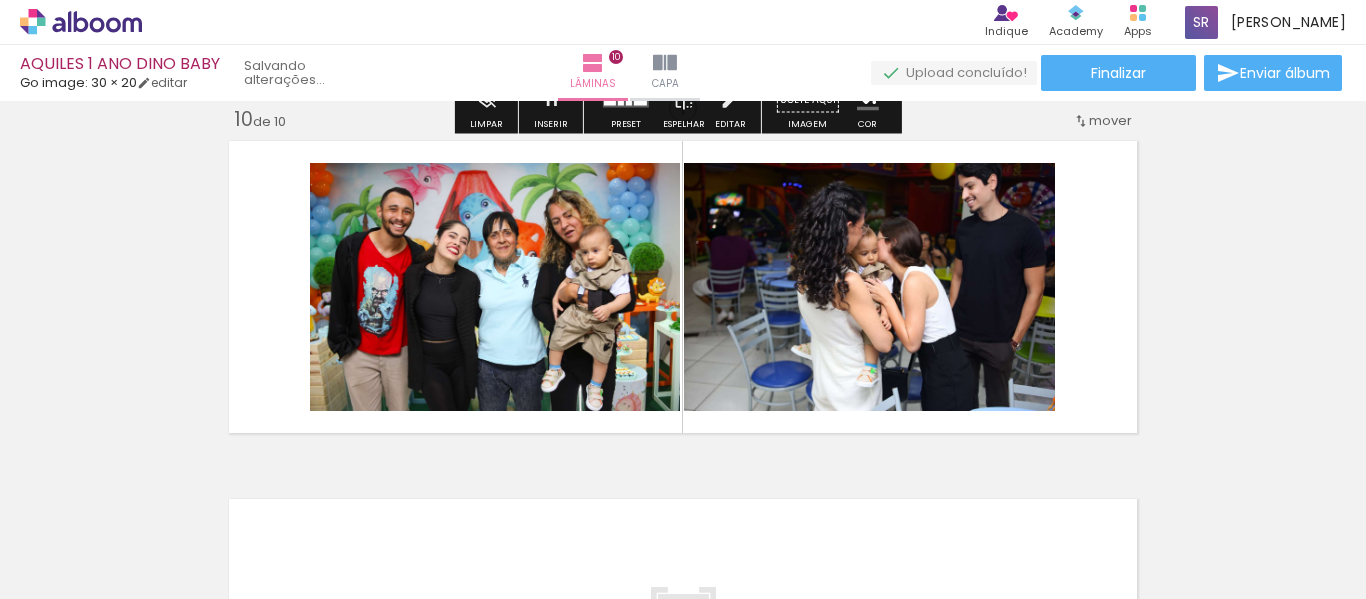 scroll, scrollTop: 2948, scrollLeft: 0, axis: vertical 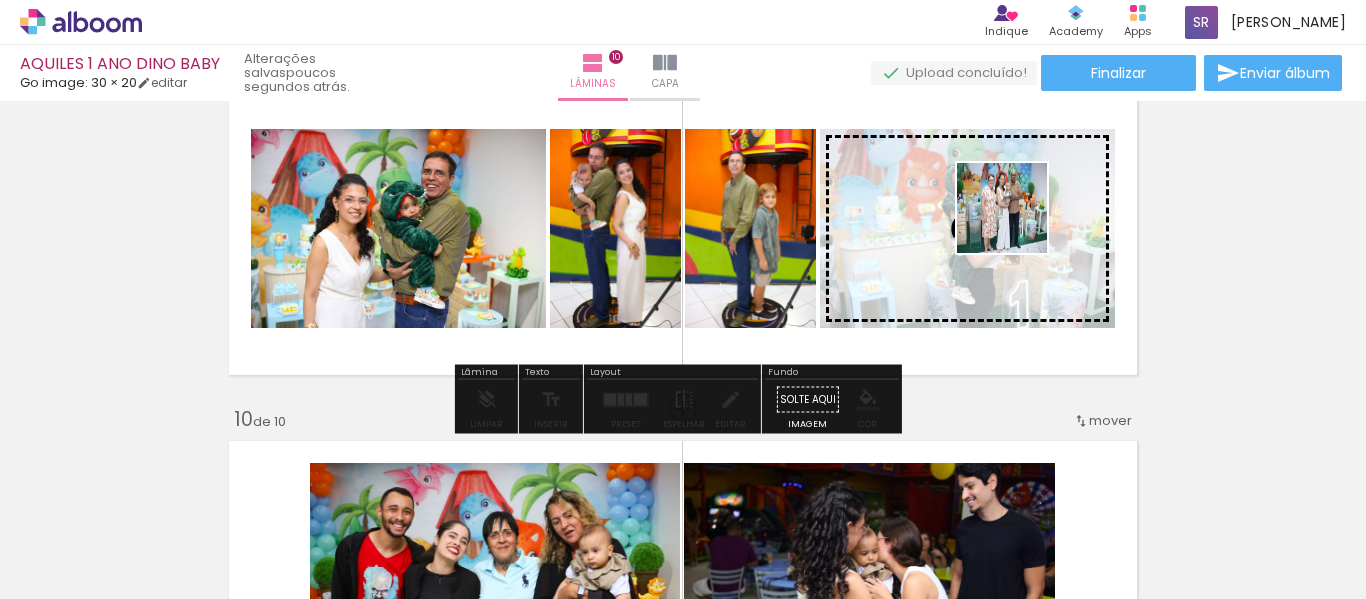 drag, startPoint x: 831, startPoint y: 545, endPoint x: 1024, endPoint y: 223, distance: 375.41043 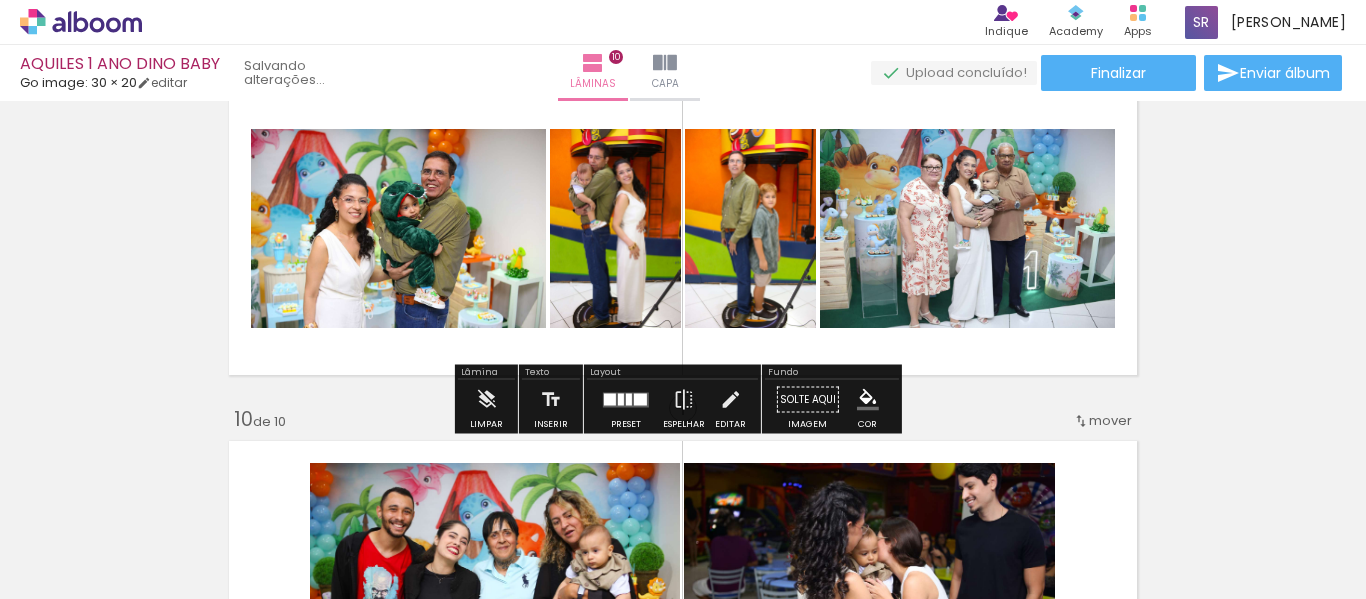 click at bounding box center (684, 400) 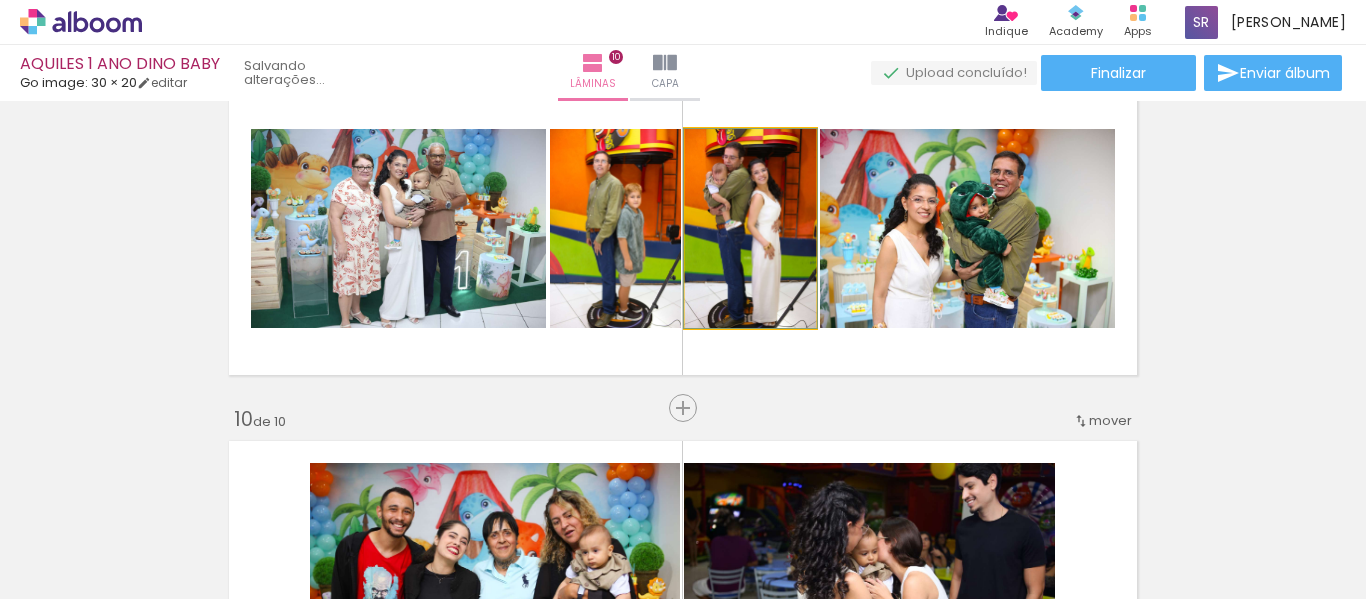 drag, startPoint x: 741, startPoint y: 253, endPoint x: 649, endPoint y: 242, distance: 92.65527 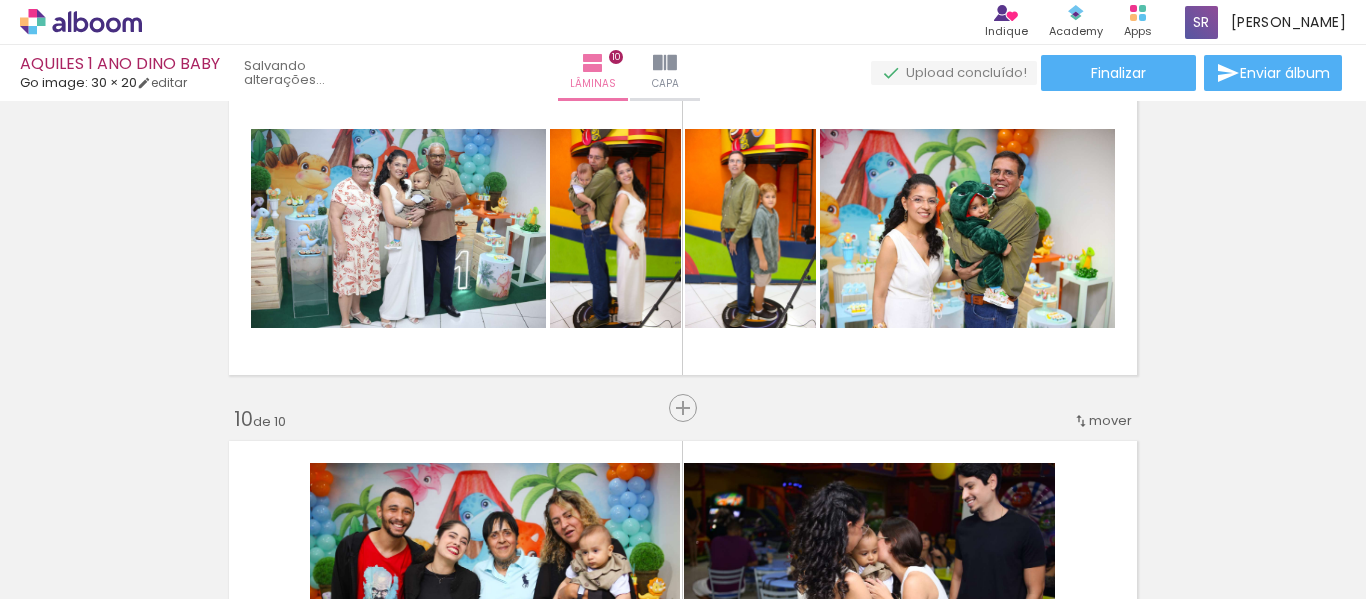 scroll, scrollTop: 3448, scrollLeft: 0, axis: vertical 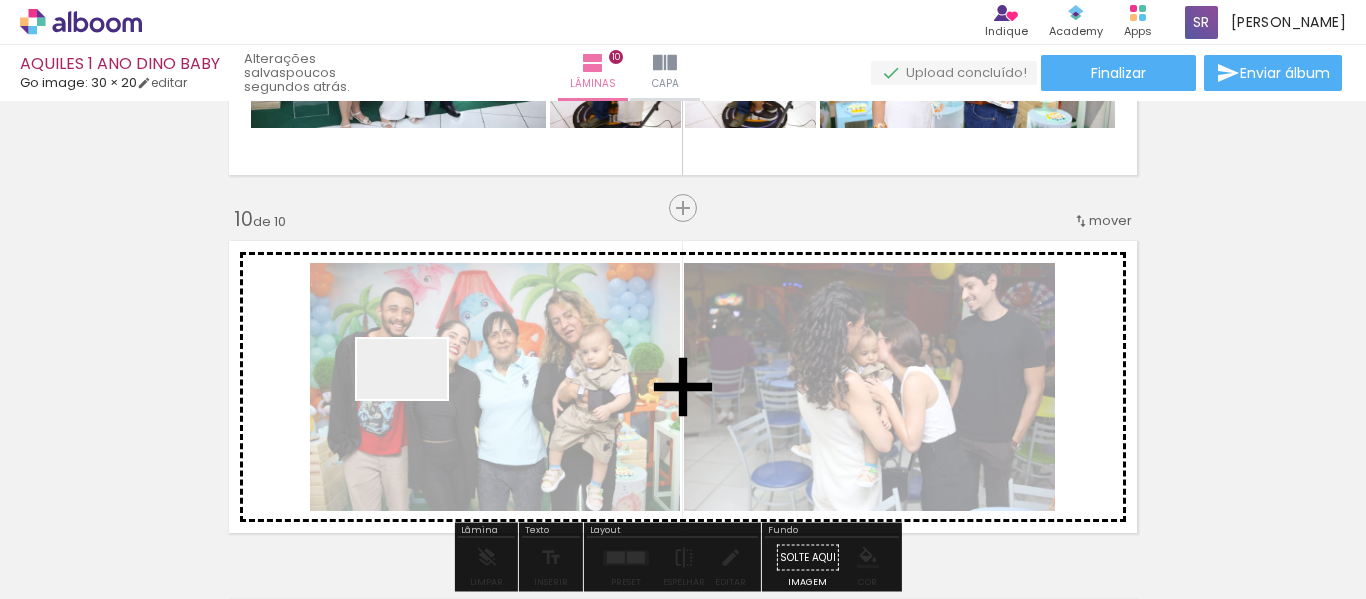 drag, startPoint x: 384, startPoint y: 543, endPoint x: 697, endPoint y: 2, distance: 625.02 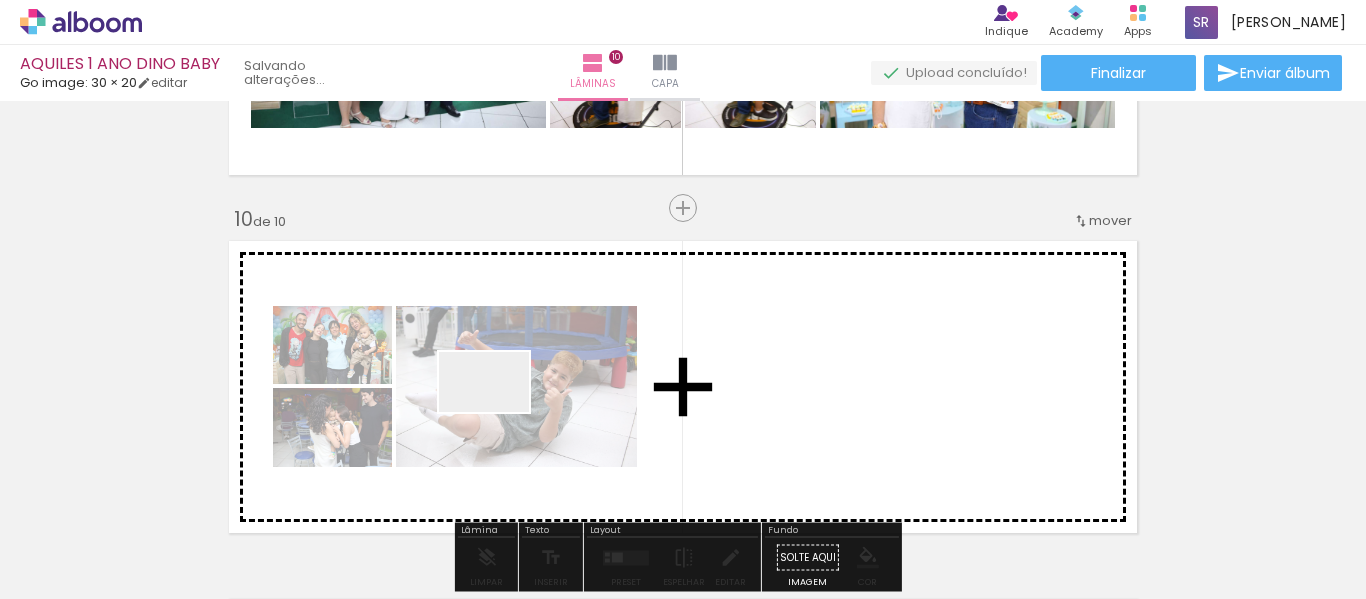 click at bounding box center [683, 299] 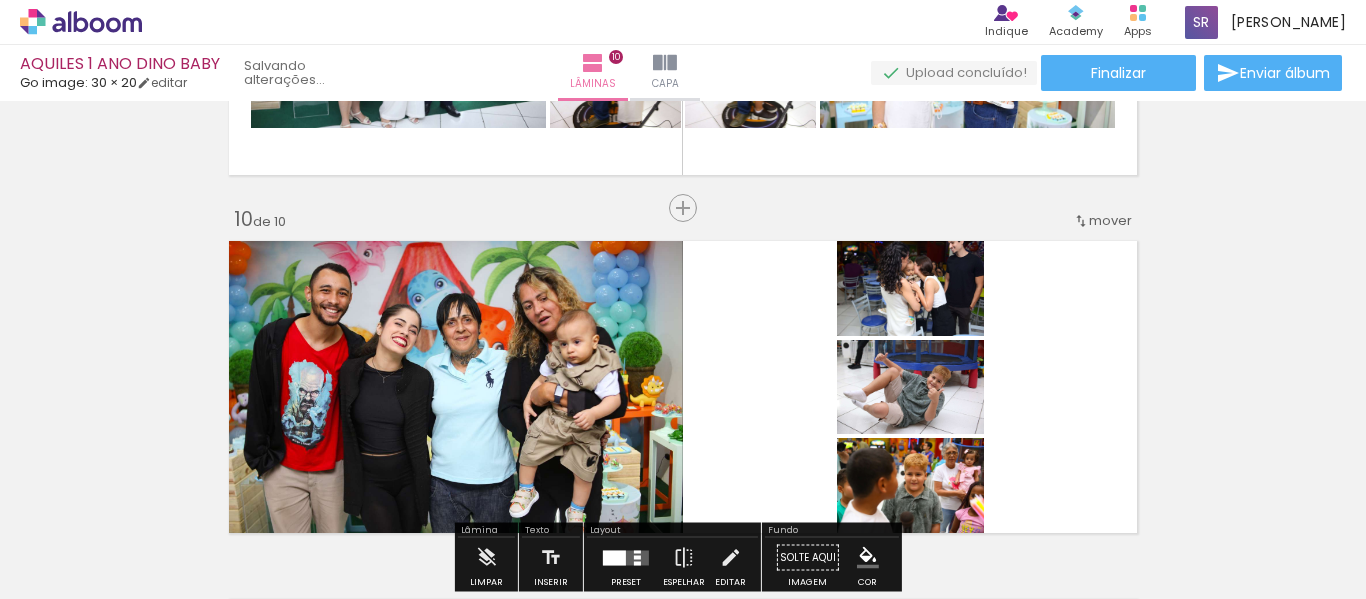 drag, startPoint x: 631, startPoint y: 534, endPoint x: 690, endPoint y: 371, distance: 173.34937 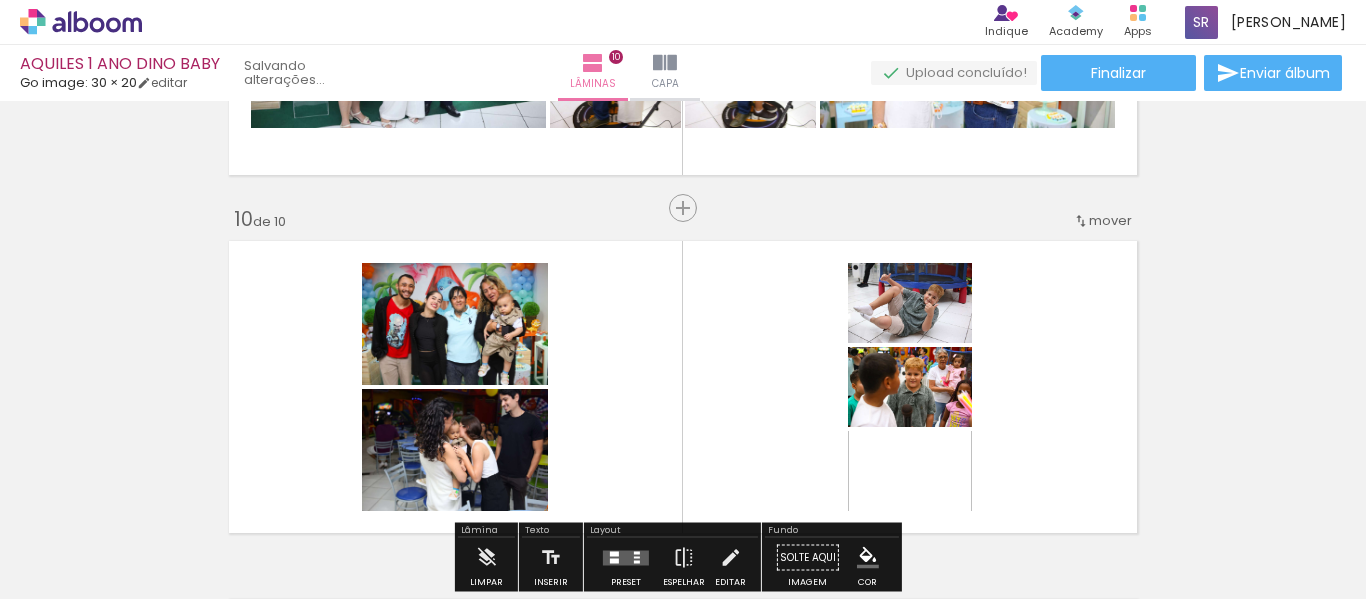 drag, startPoint x: 753, startPoint y: 539, endPoint x: 913, endPoint y: 527, distance: 160.44937 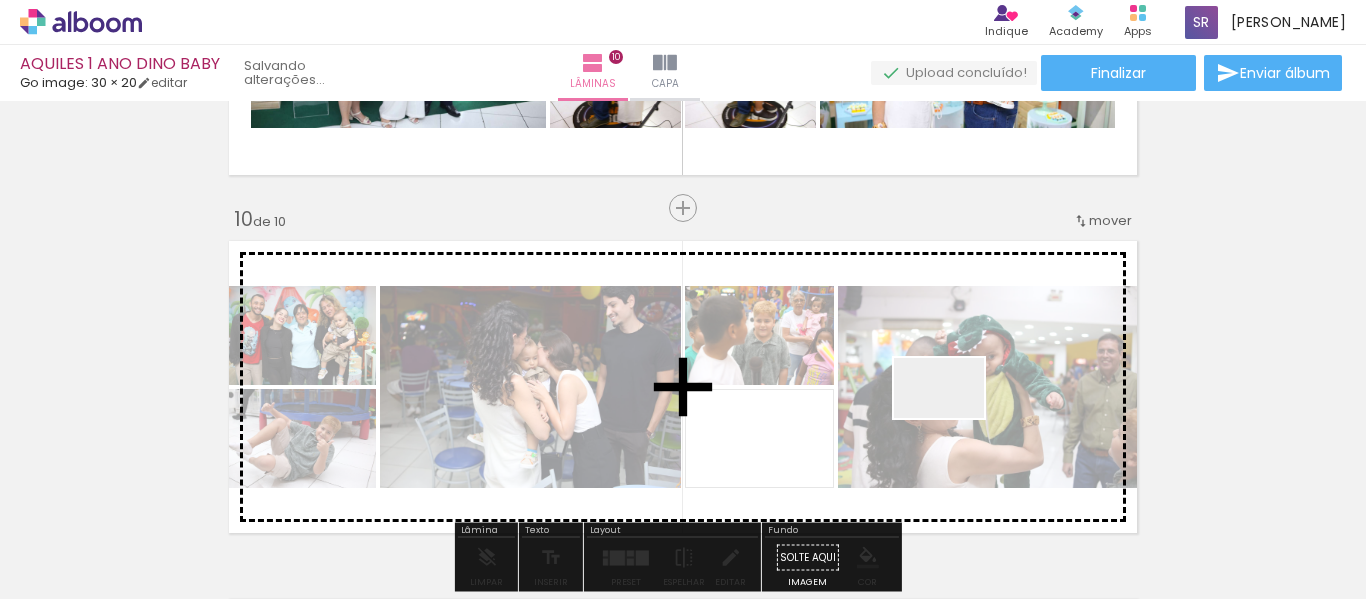 drag, startPoint x: 969, startPoint y: 533, endPoint x: 954, endPoint y: 418, distance: 115.97414 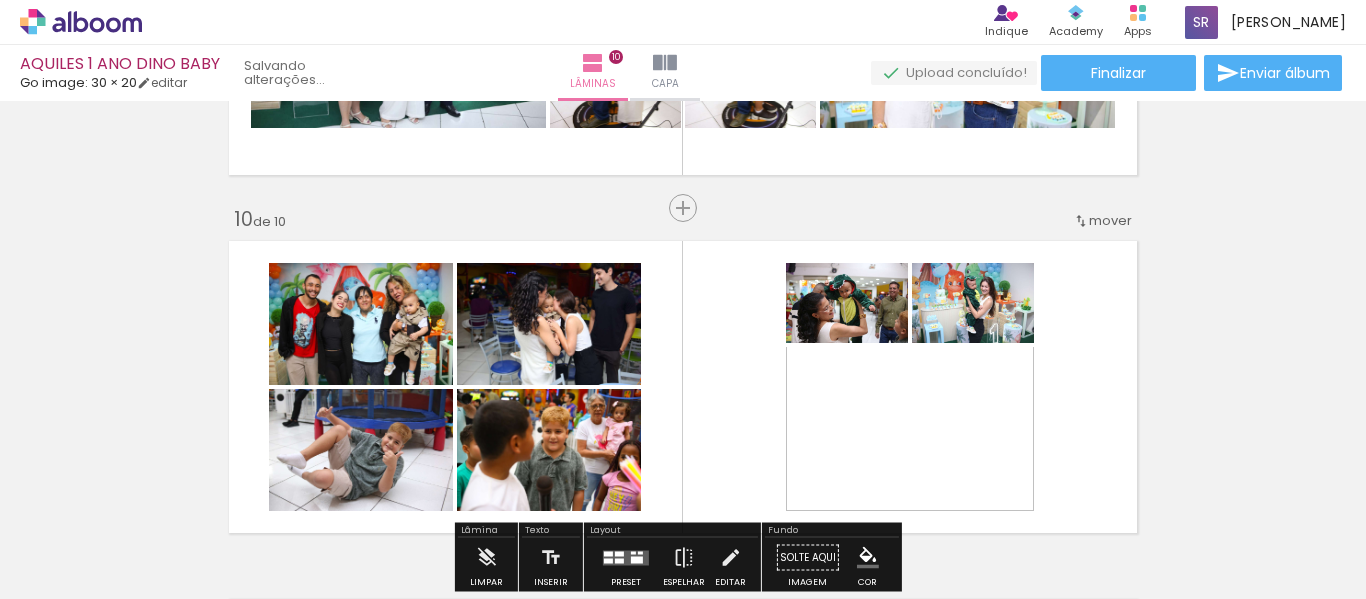 drag, startPoint x: 638, startPoint y: 524, endPoint x: 704, endPoint y: 398, distance: 142.23924 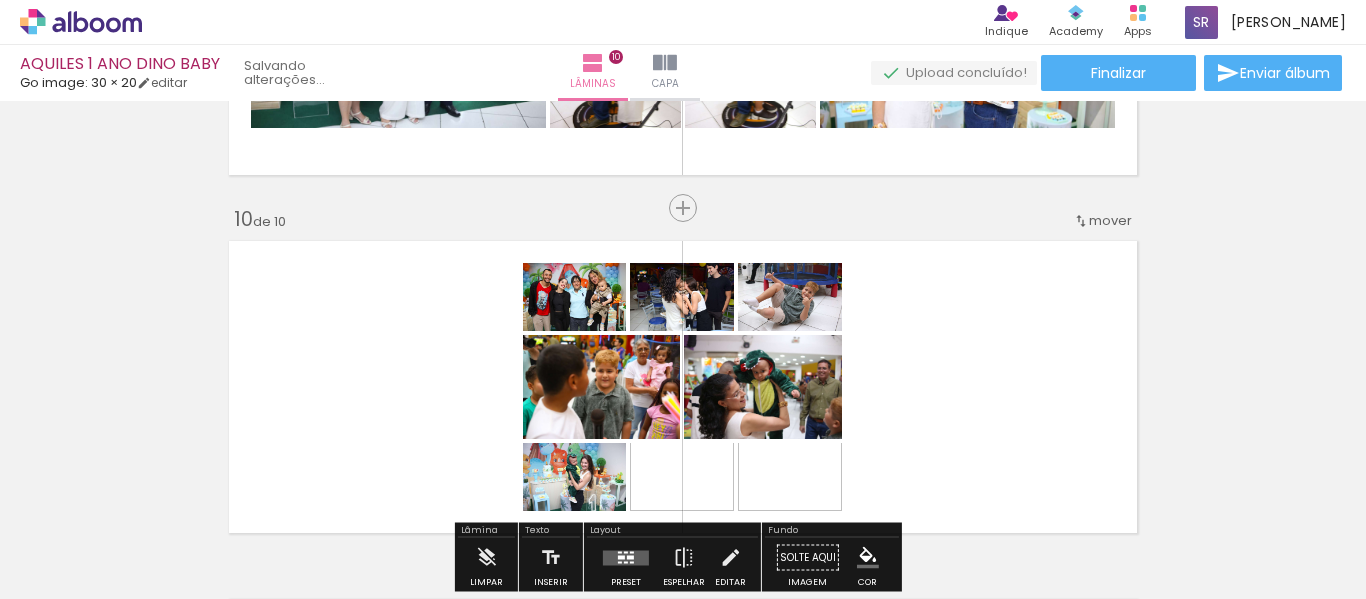 scroll, scrollTop: 0, scrollLeft: 4292, axis: horizontal 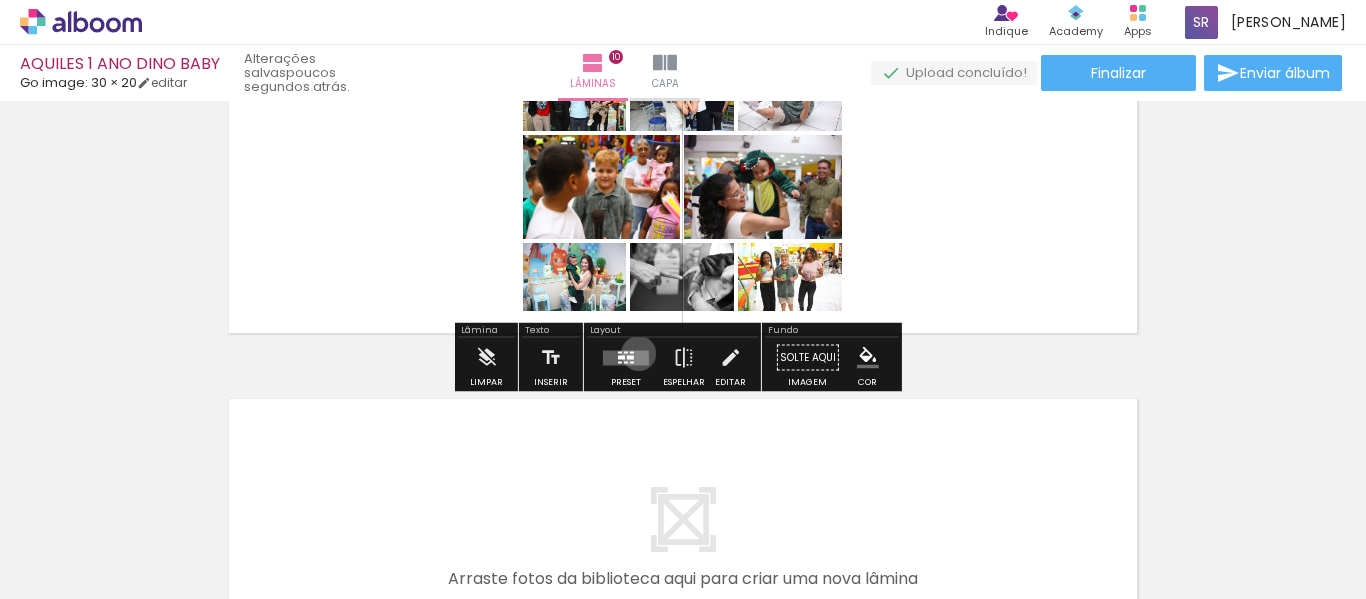 click at bounding box center (626, 357) 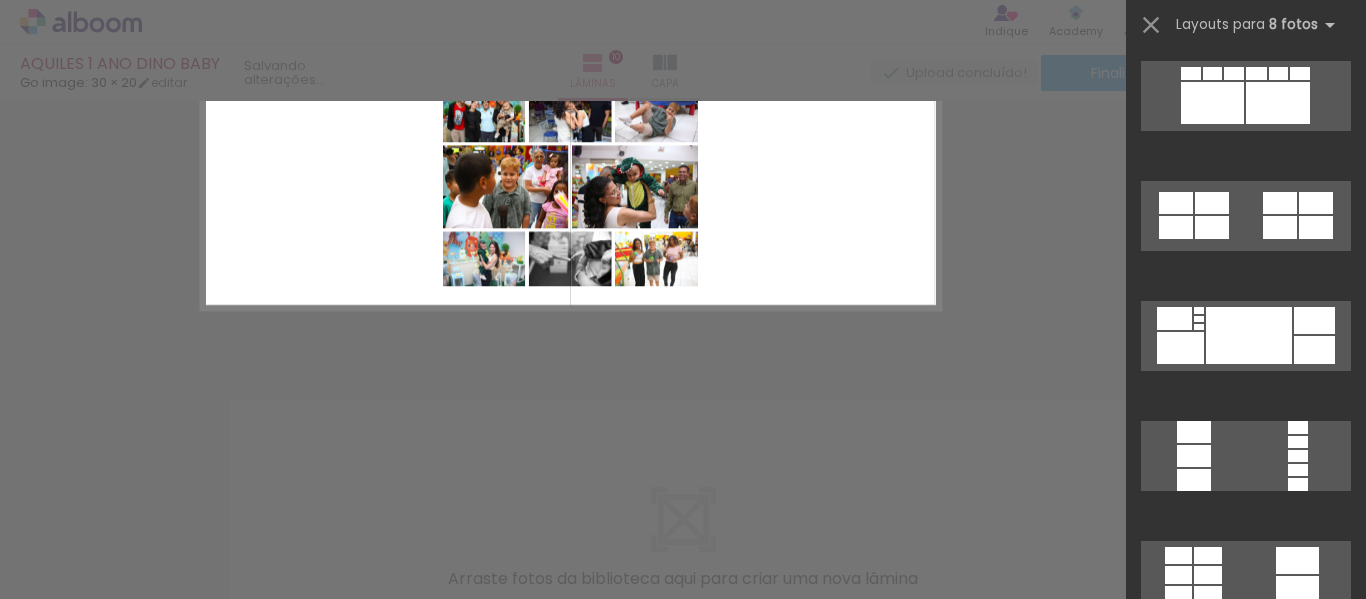 scroll, scrollTop: 0, scrollLeft: 0, axis: both 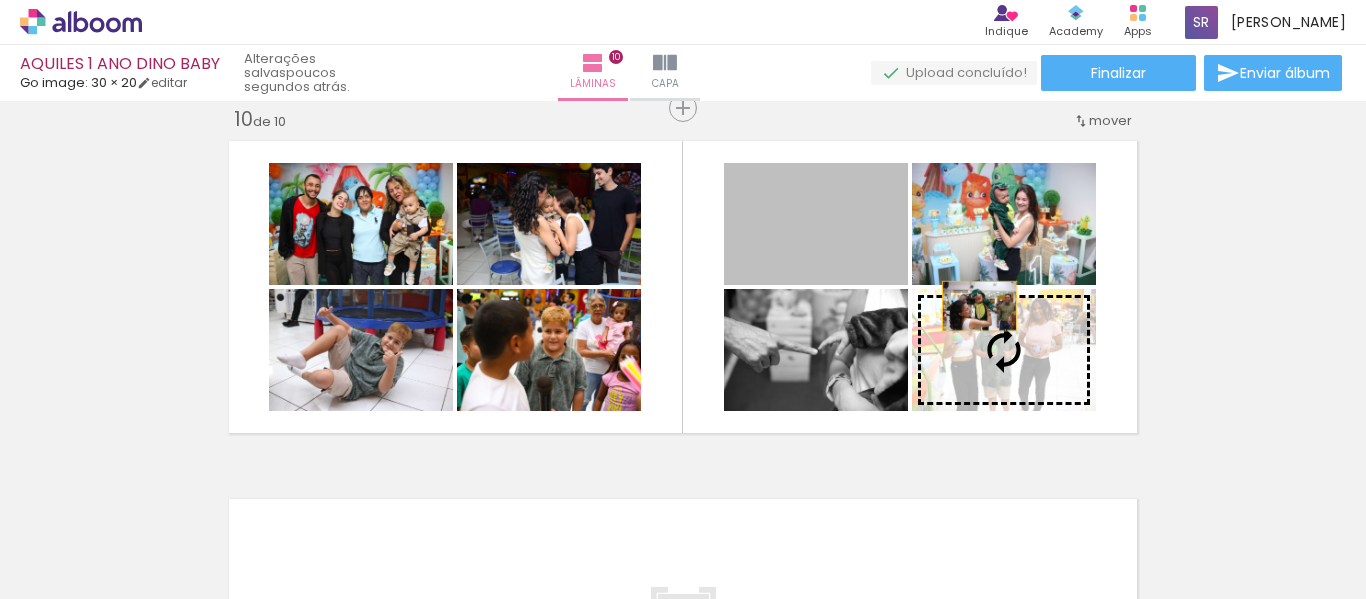 drag, startPoint x: 880, startPoint y: 247, endPoint x: 973, endPoint y: 308, distance: 111.220505 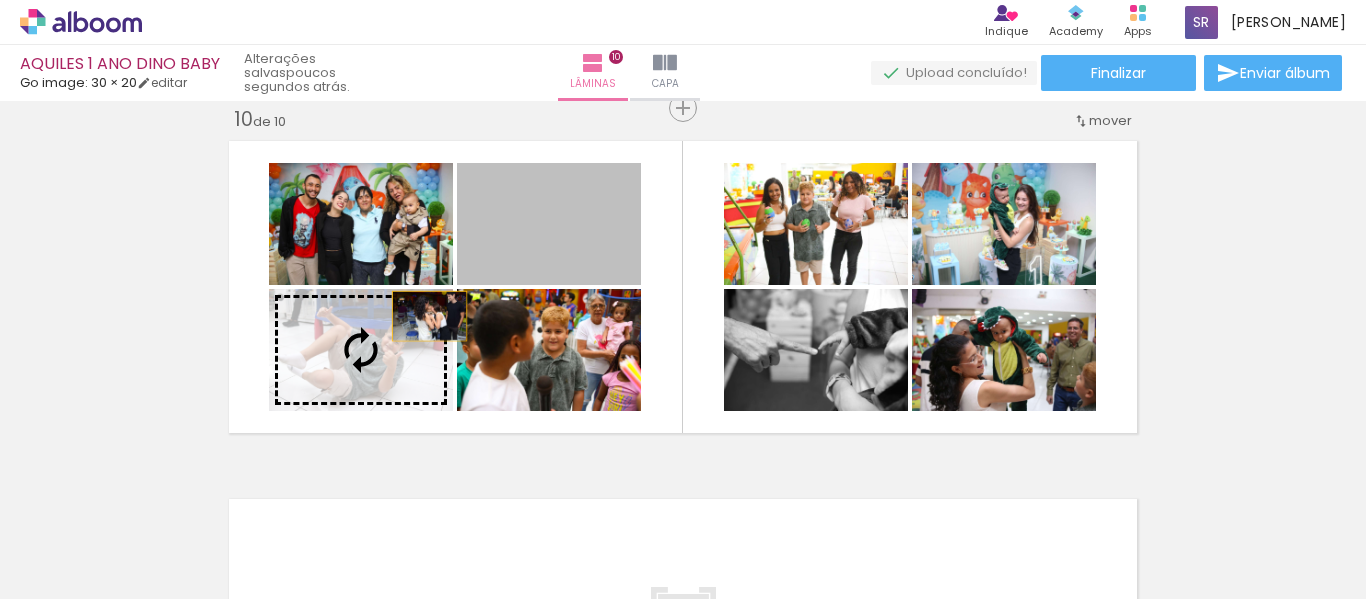 drag, startPoint x: 571, startPoint y: 228, endPoint x: 422, endPoint y: 316, distance: 173.04623 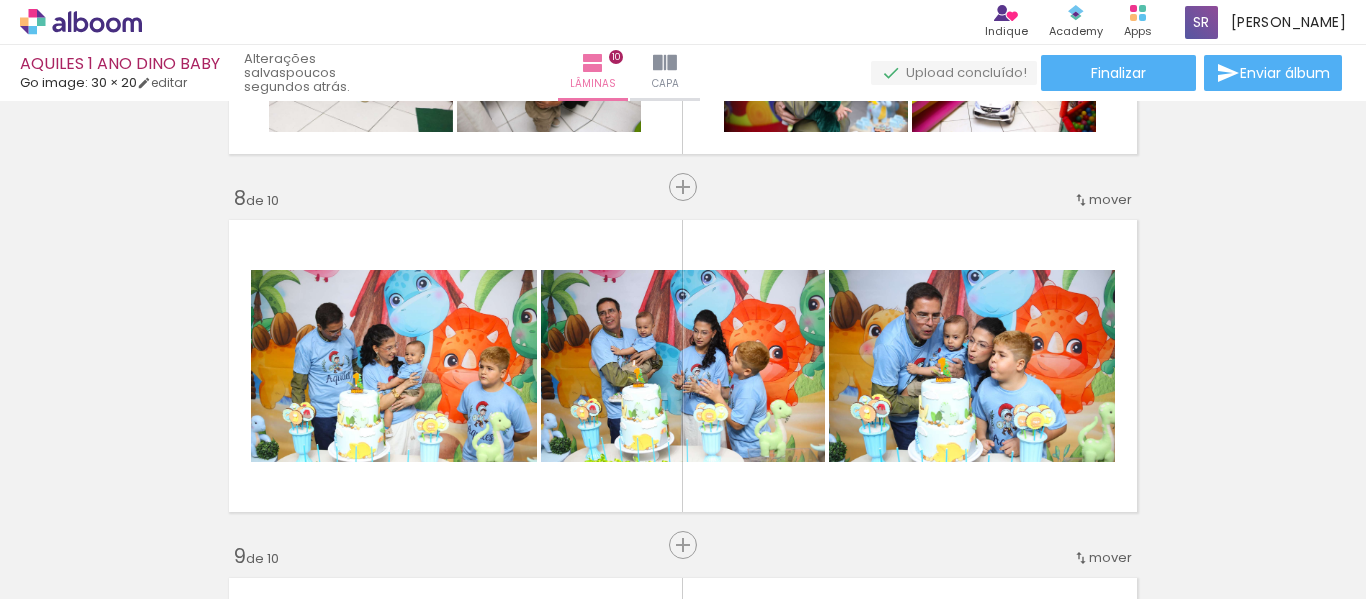 scroll, scrollTop: 2448, scrollLeft: 0, axis: vertical 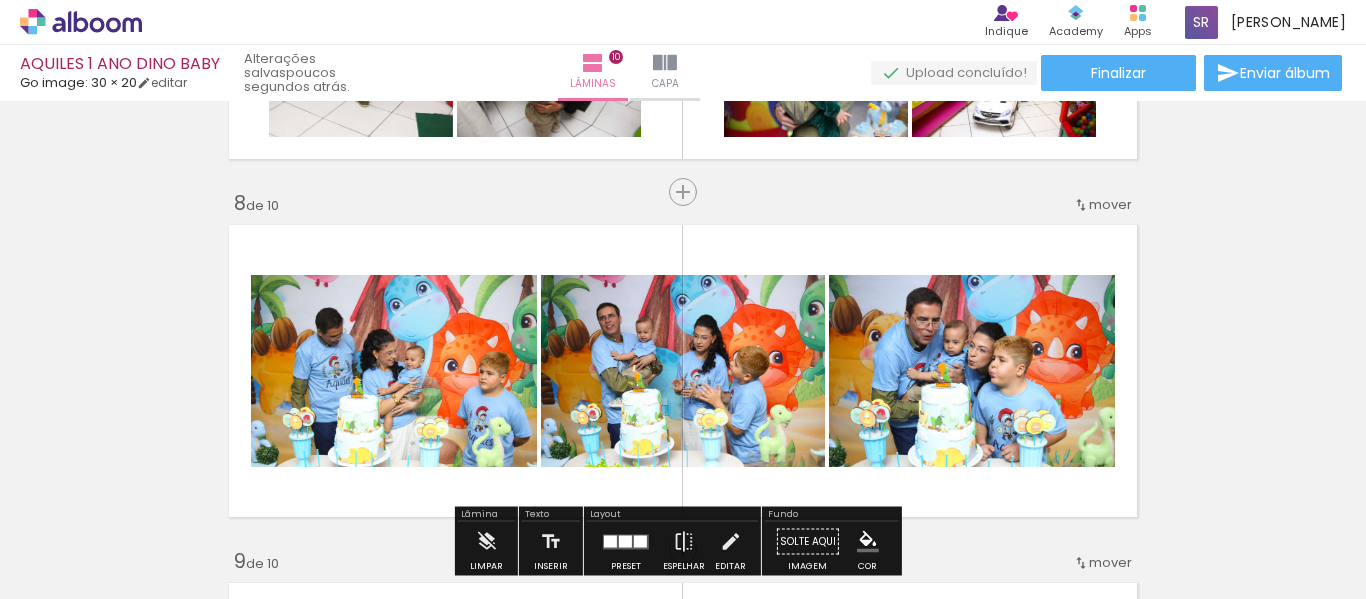 click on "mover" at bounding box center (1110, 204) 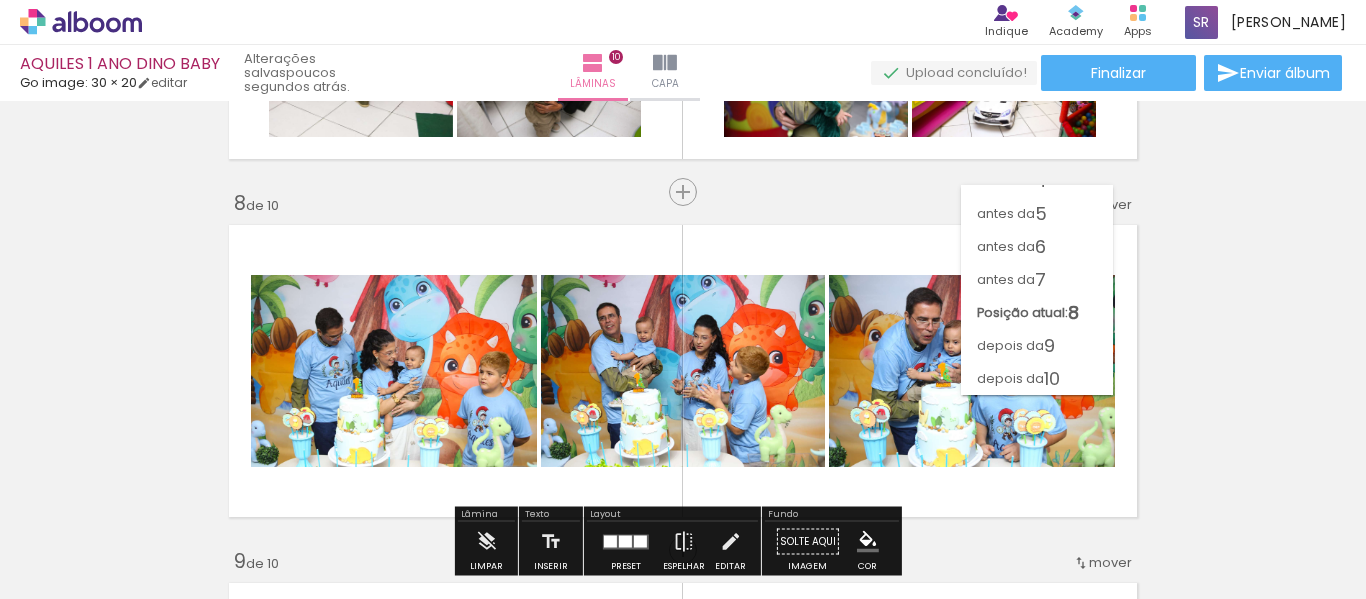 scroll, scrollTop: 120, scrollLeft: 0, axis: vertical 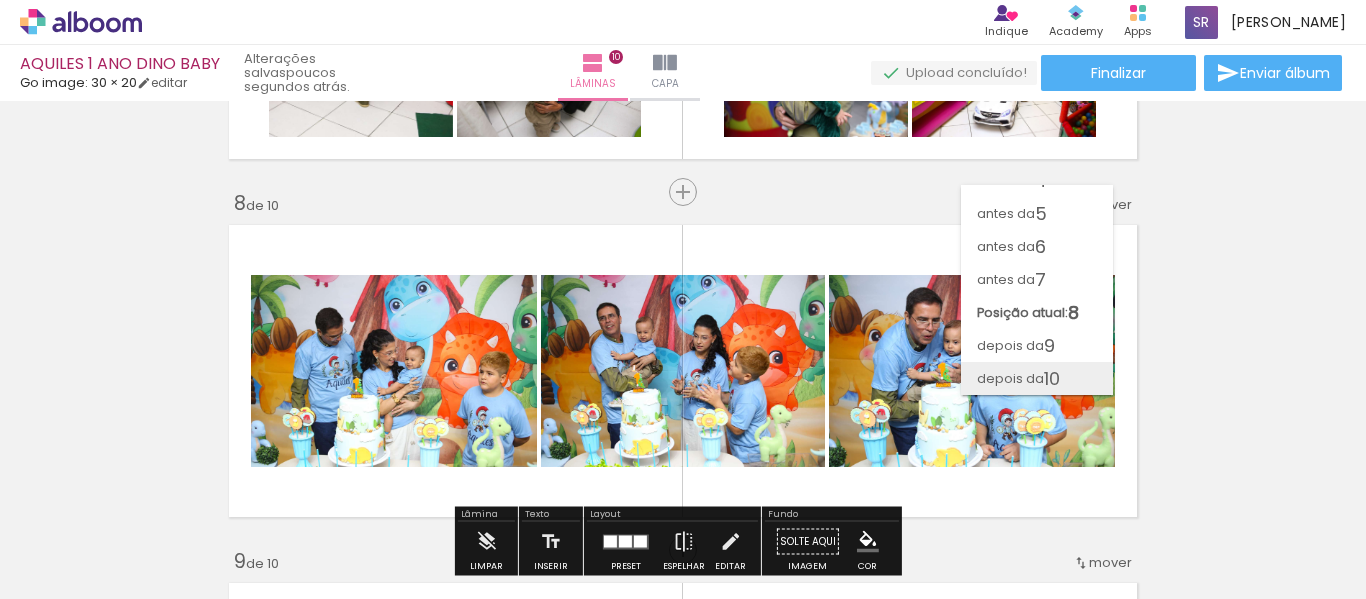 click on "depois da" at bounding box center (1010, 378) 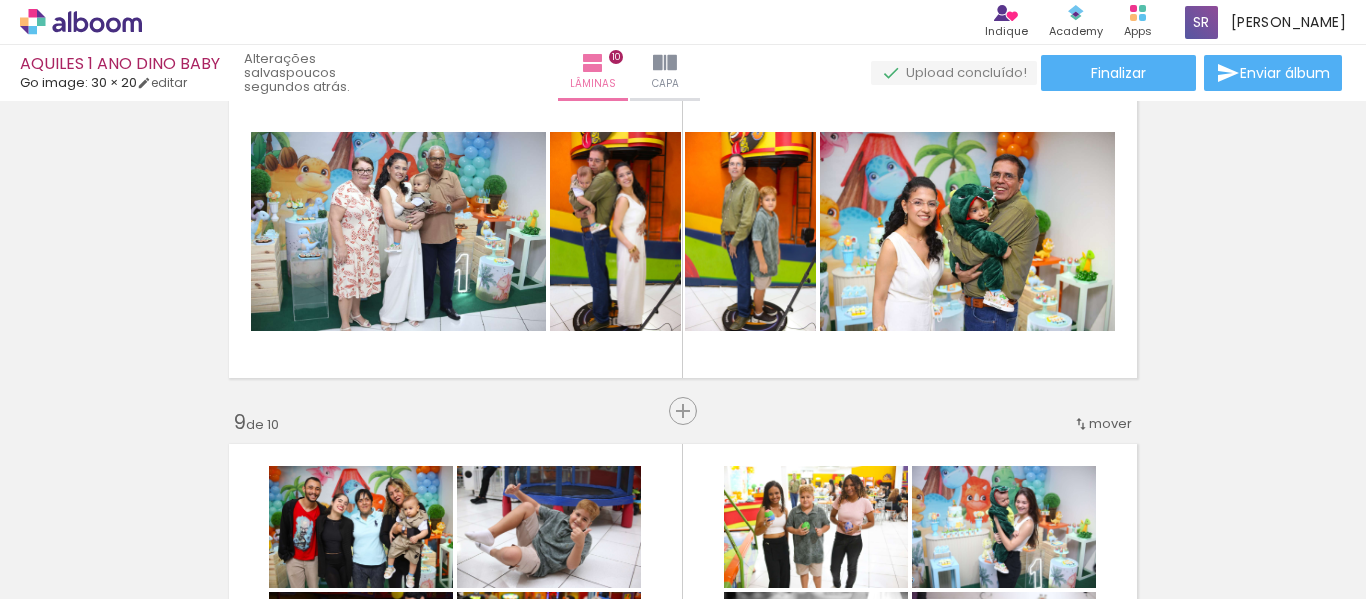 scroll, scrollTop: 2548, scrollLeft: 0, axis: vertical 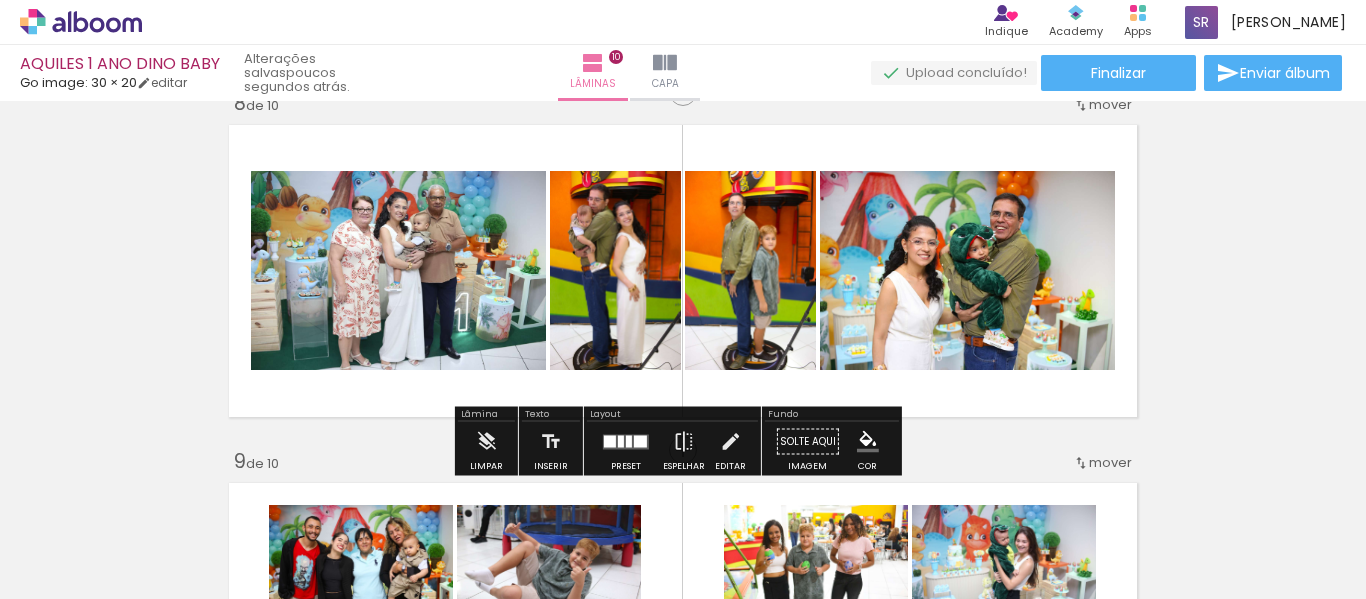 click on "mover" at bounding box center (1110, 104) 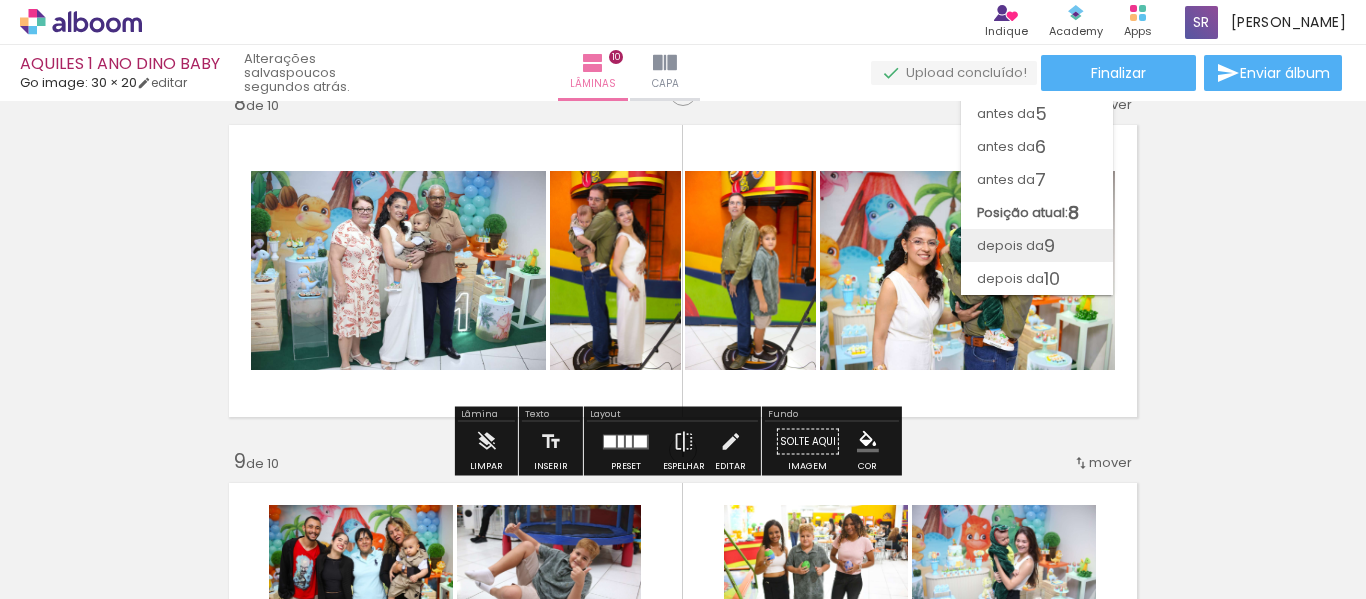 click on "depois da  9" at bounding box center [1037, 245] 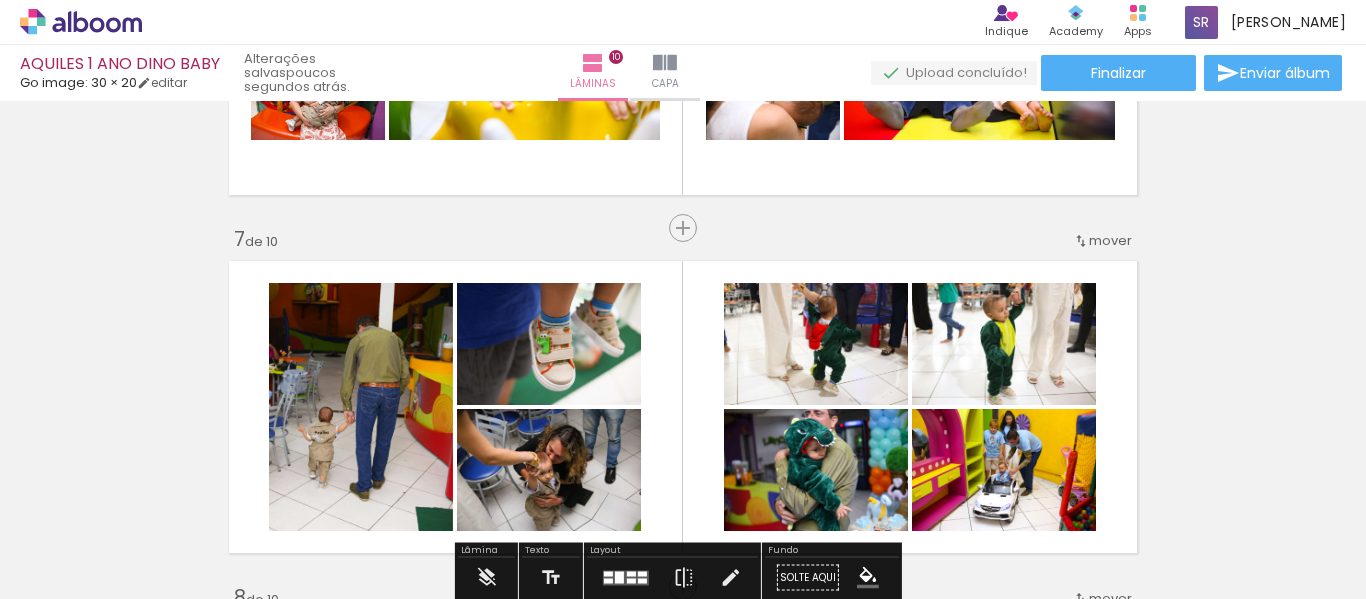 scroll, scrollTop: 2090, scrollLeft: 0, axis: vertical 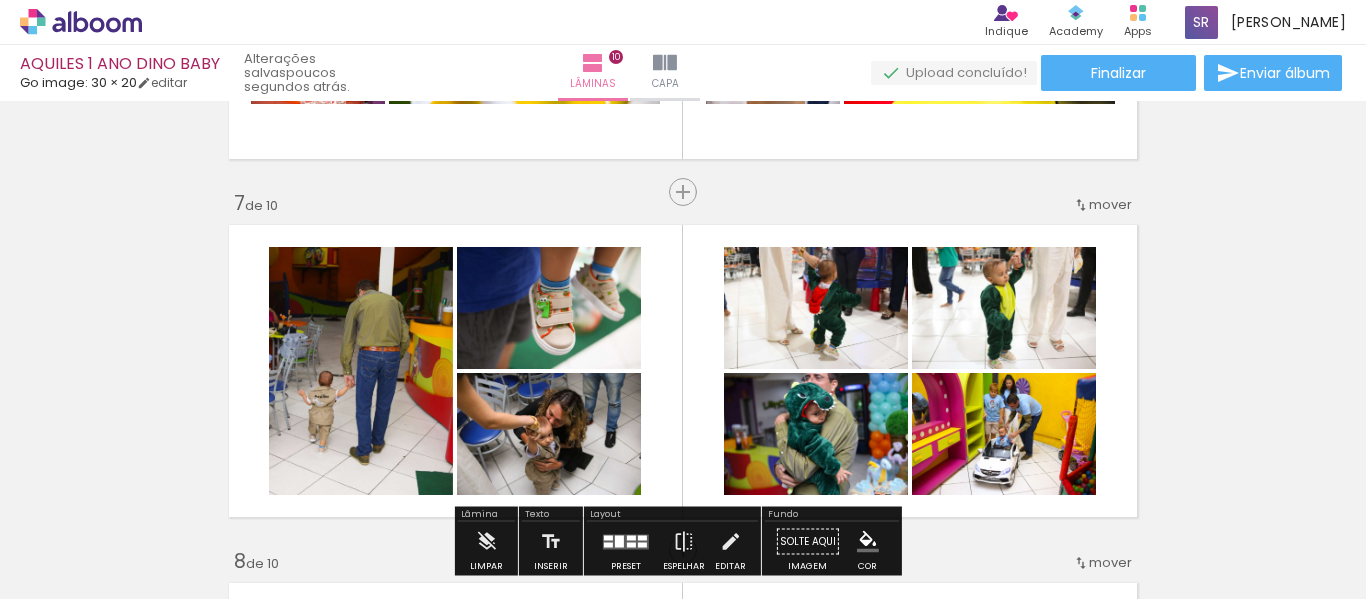 click on "mover" at bounding box center (1110, 204) 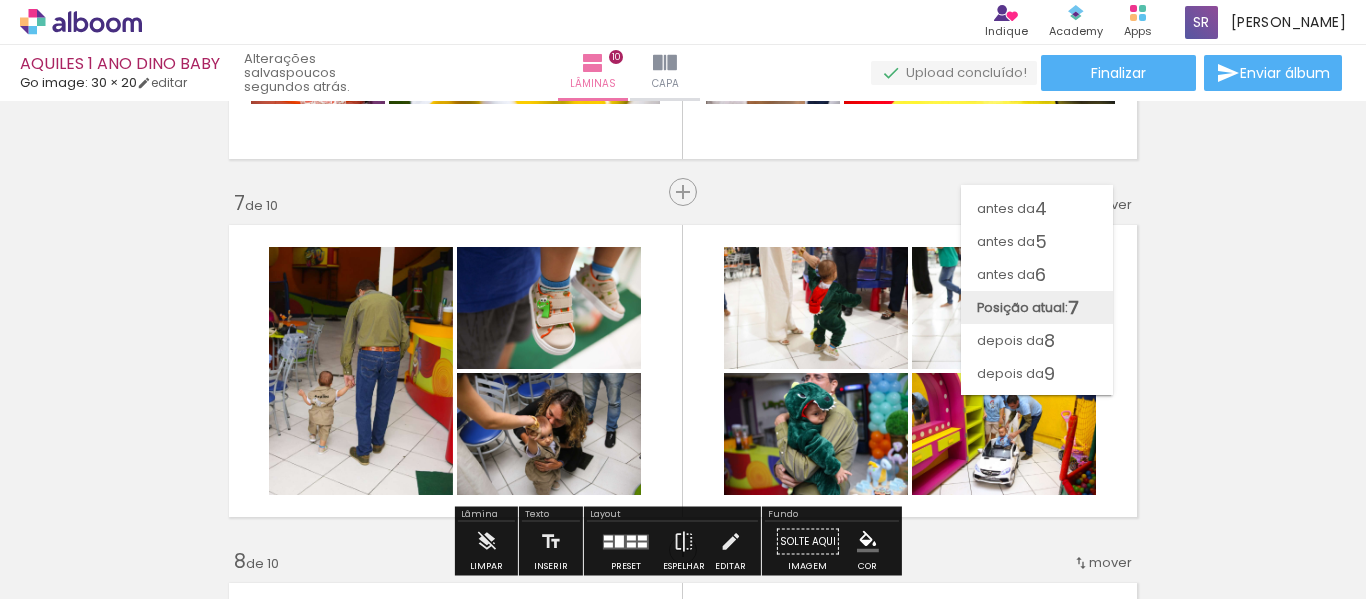 scroll, scrollTop: 120, scrollLeft: 0, axis: vertical 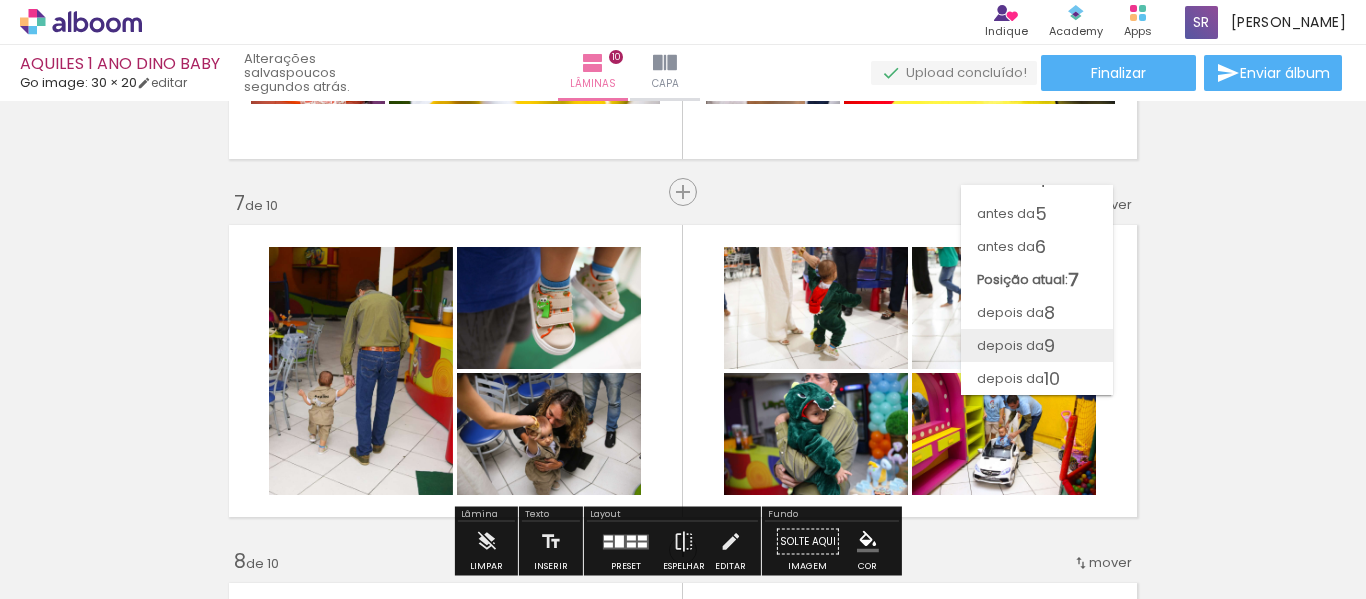 click on "depois da  9" at bounding box center [1037, 345] 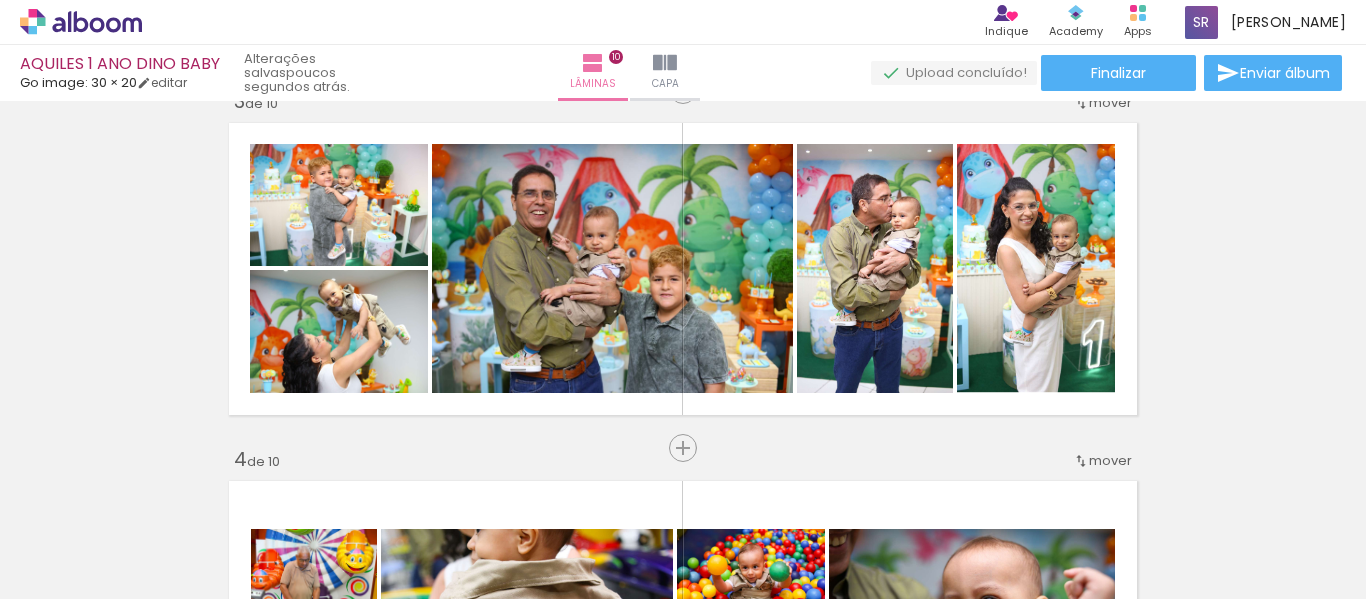 scroll, scrollTop: 690, scrollLeft: 0, axis: vertical 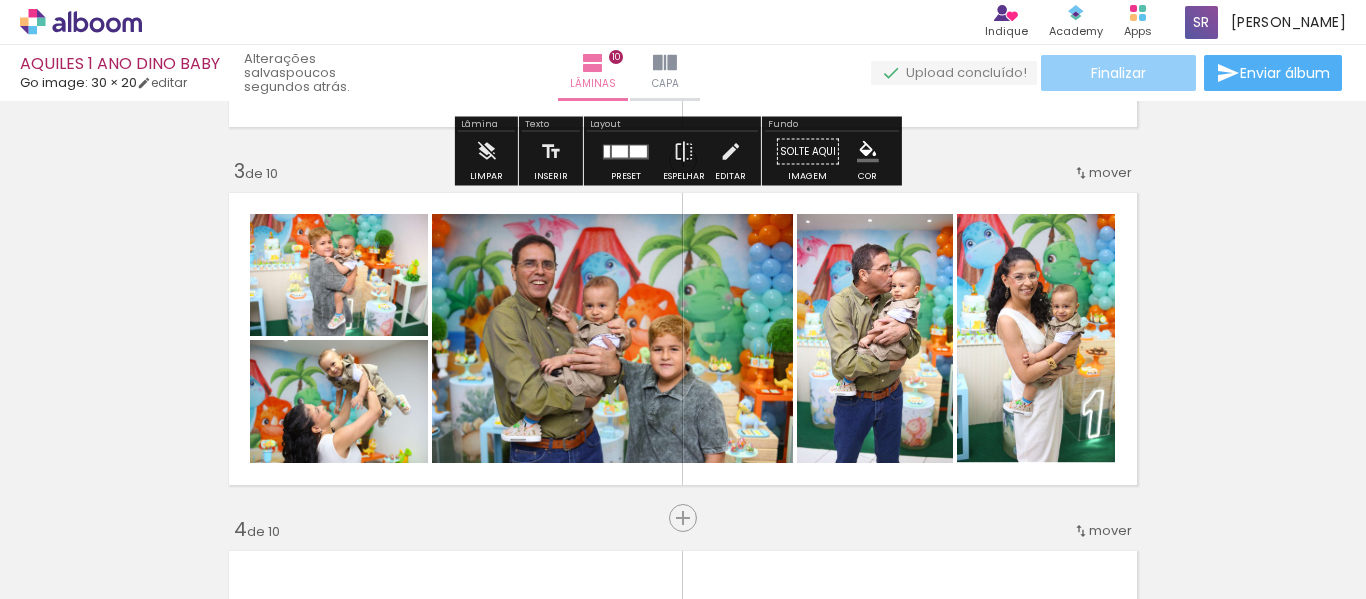 click on "Finalizar" 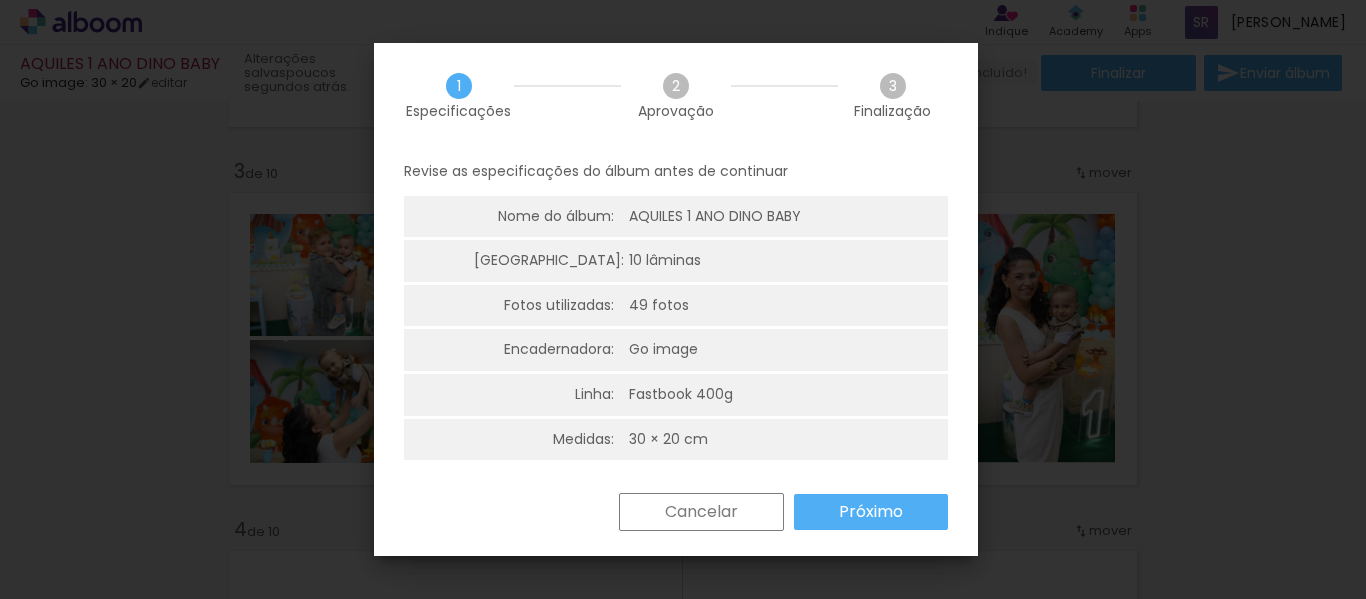 click on "Próximo" at bounding box center (0, 0) 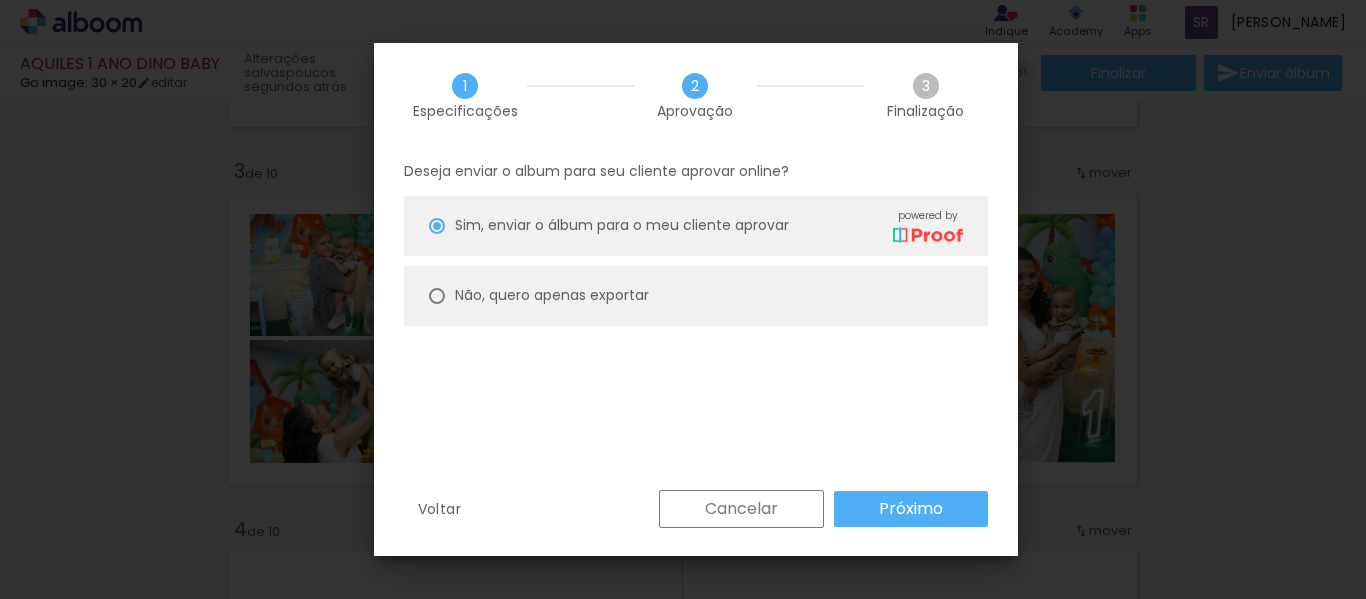click on "Não, quero apenas exportar" at bounding box center [0, 0] 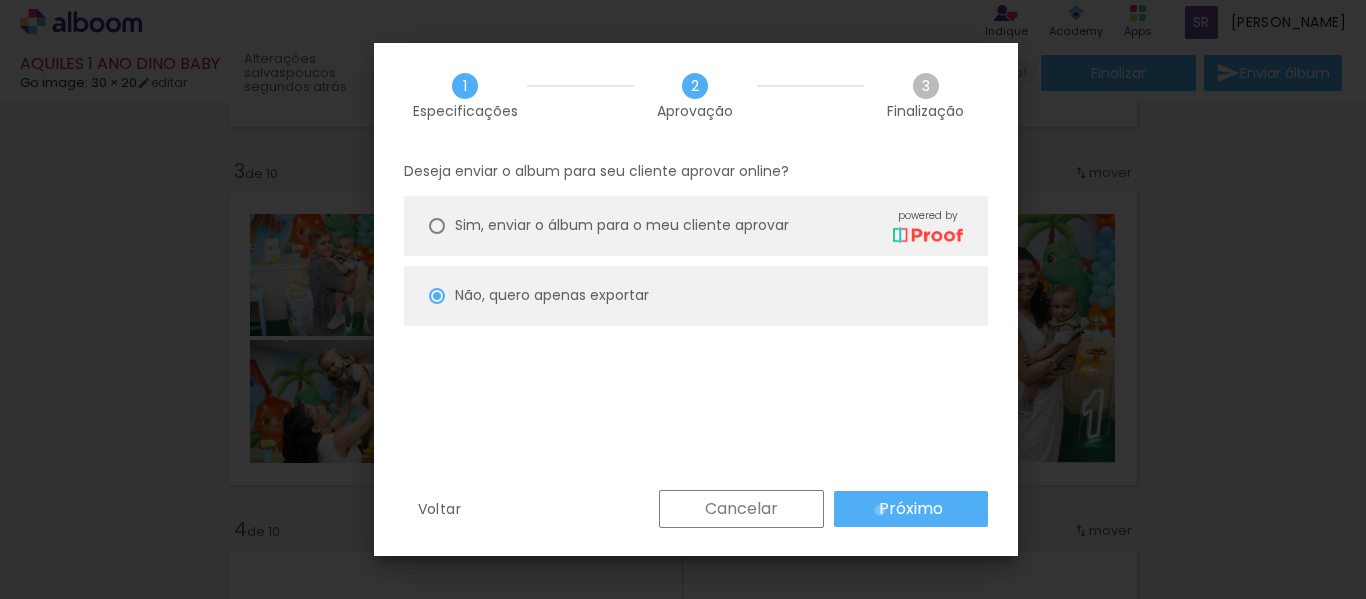 click on "Próximo" at bounding box center [0, 0] 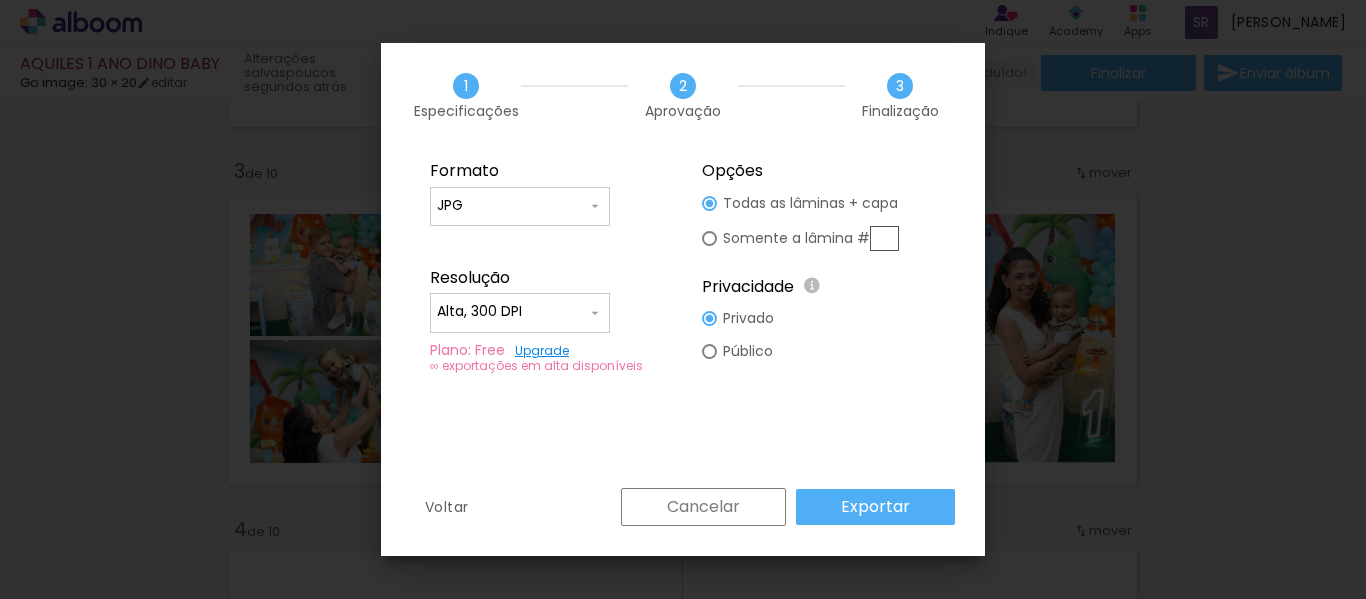 click on "Exportar" at bounding box center (0, 0) 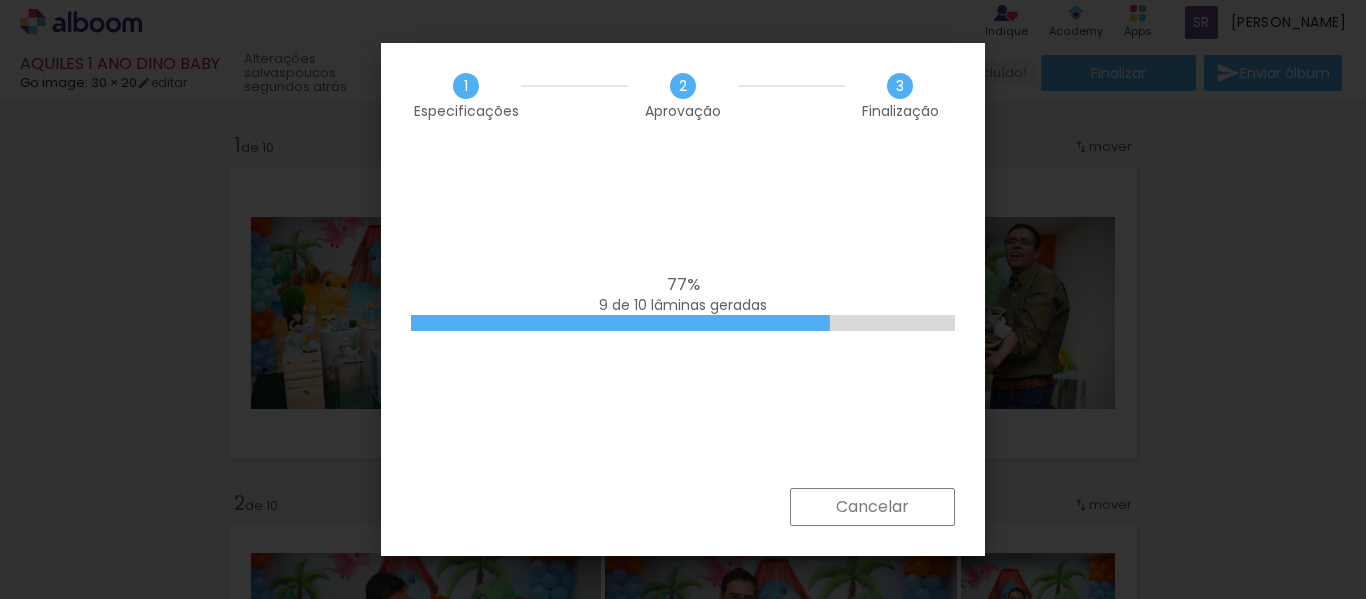 scroll, scrollTop: 0, scrollLeft: 0, axis: both 